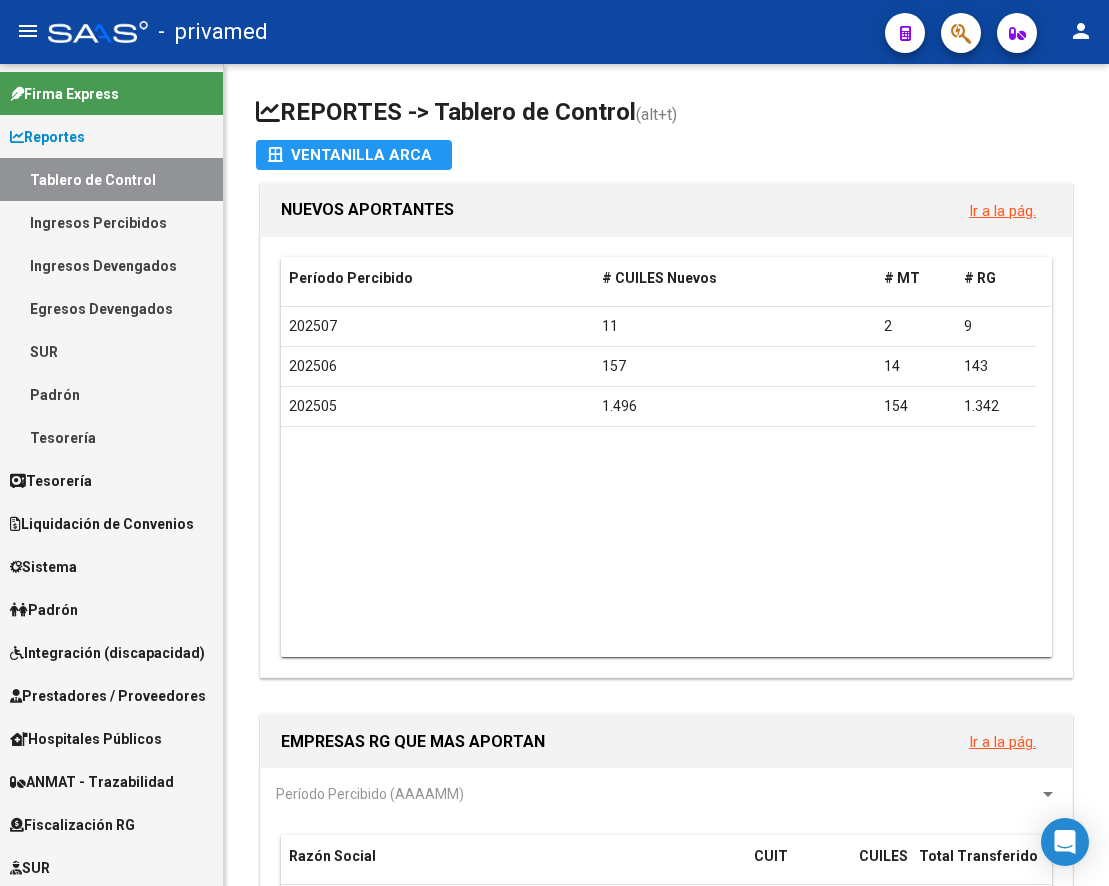 scroll, scrollTop: 0, scrollLeft: 0, axis: both 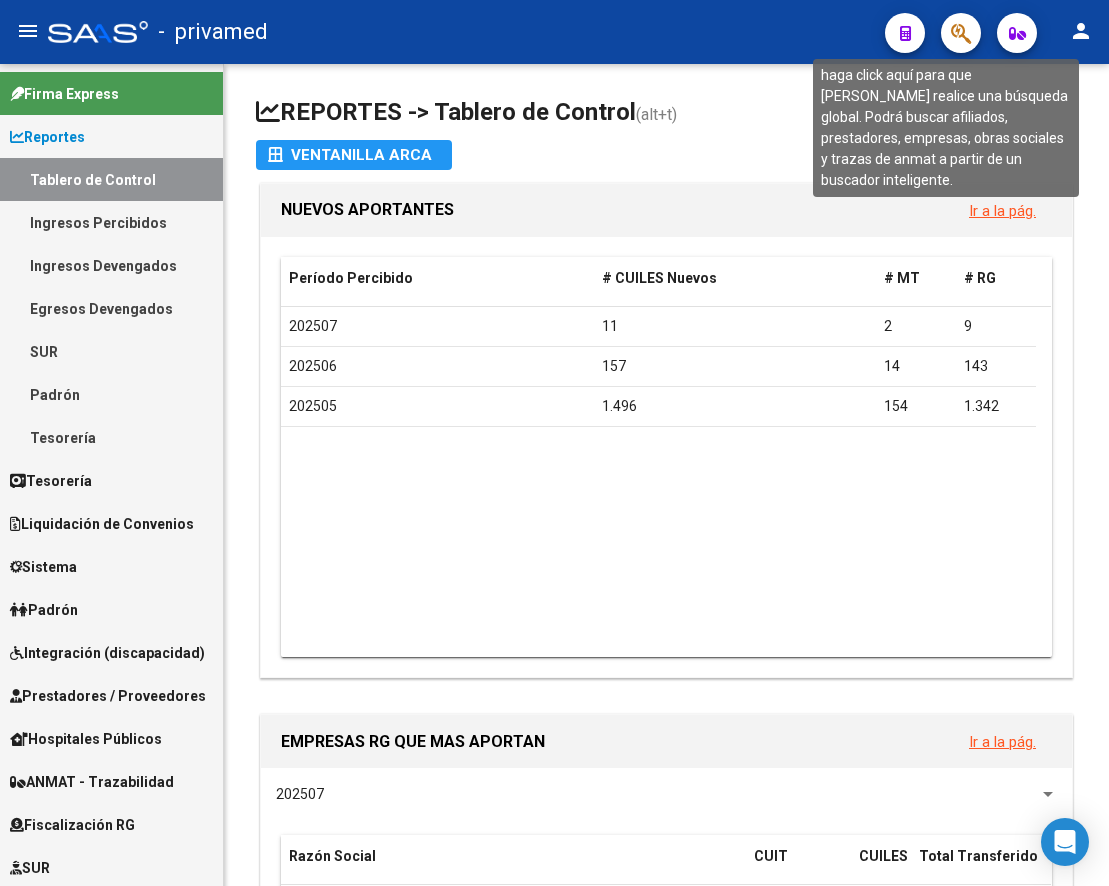 click 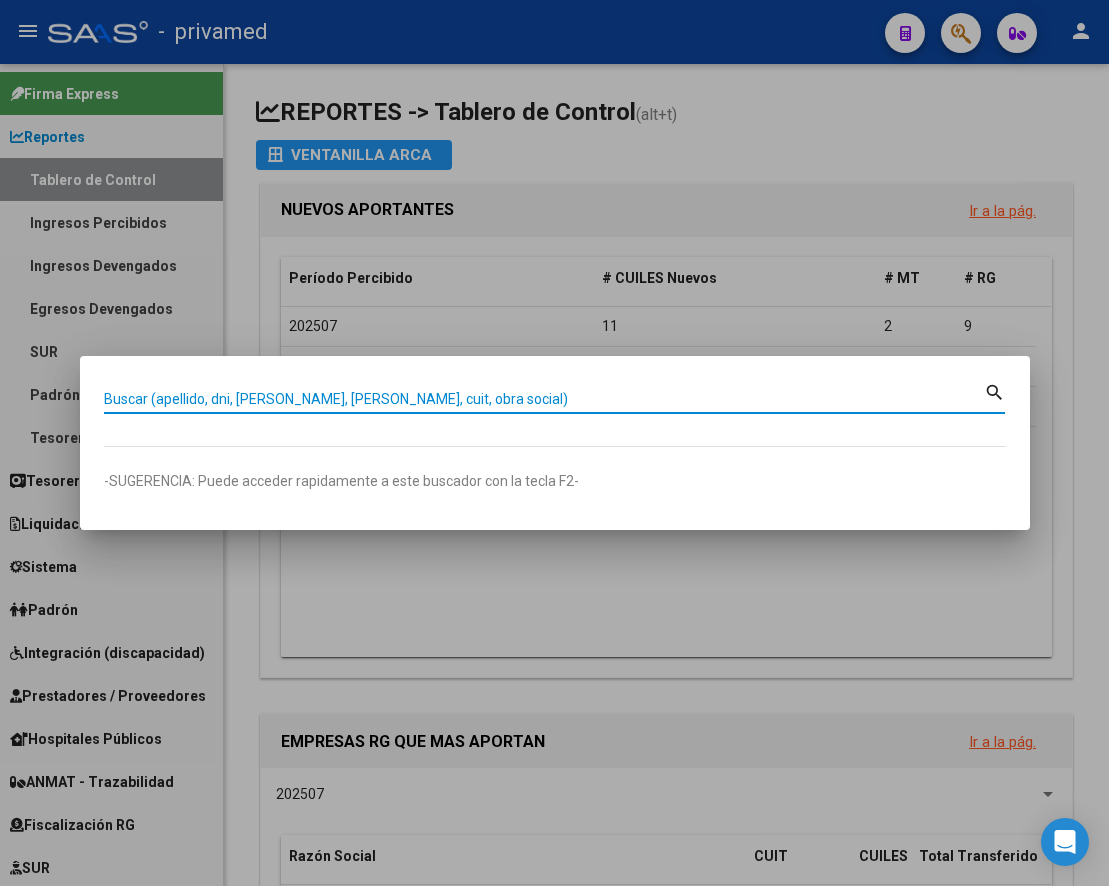 paste on "20411389317" 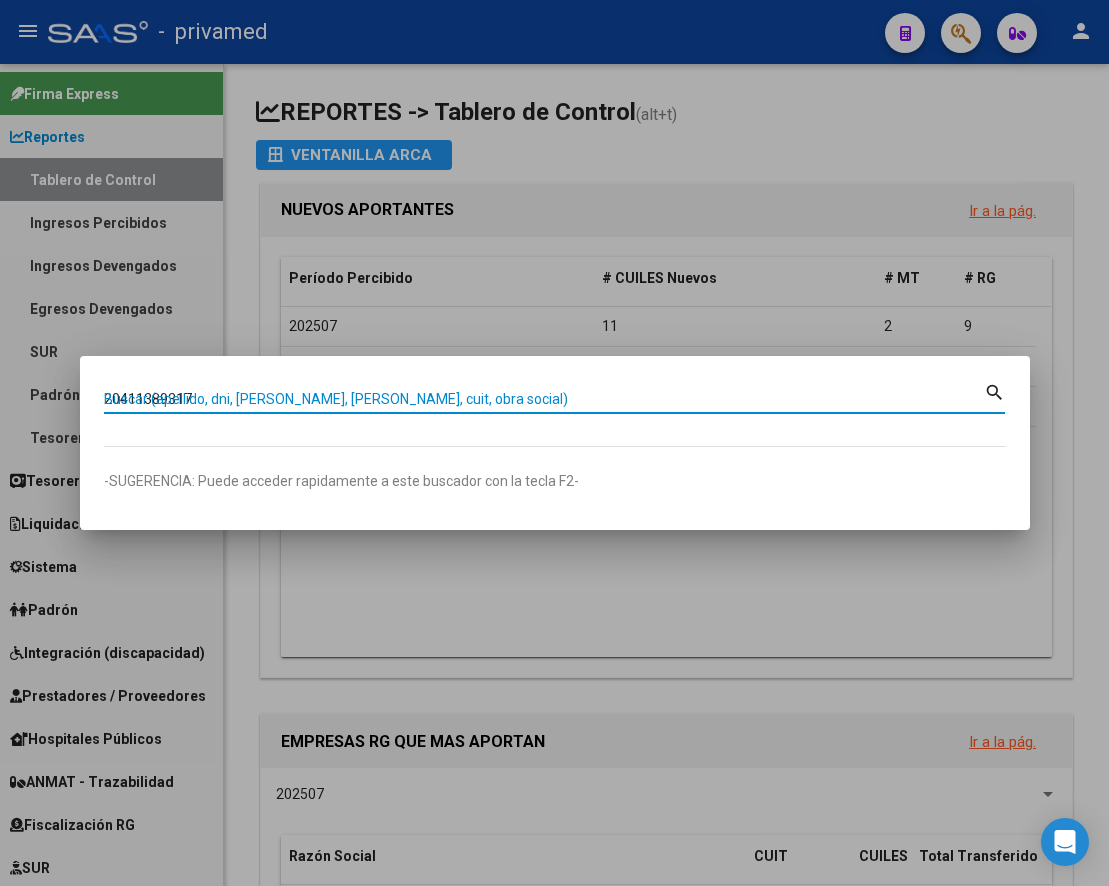 click on "20411389317" at bounding box center [544, 399] 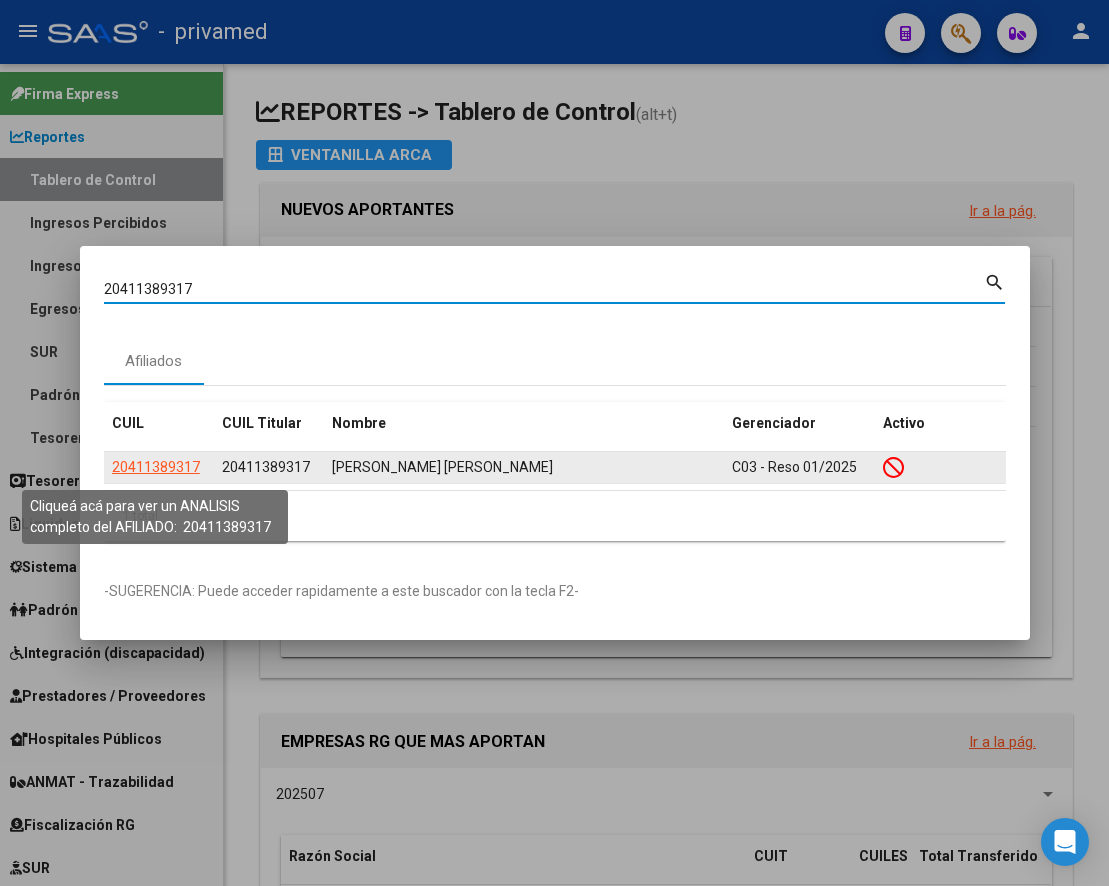 click on "20411389317" 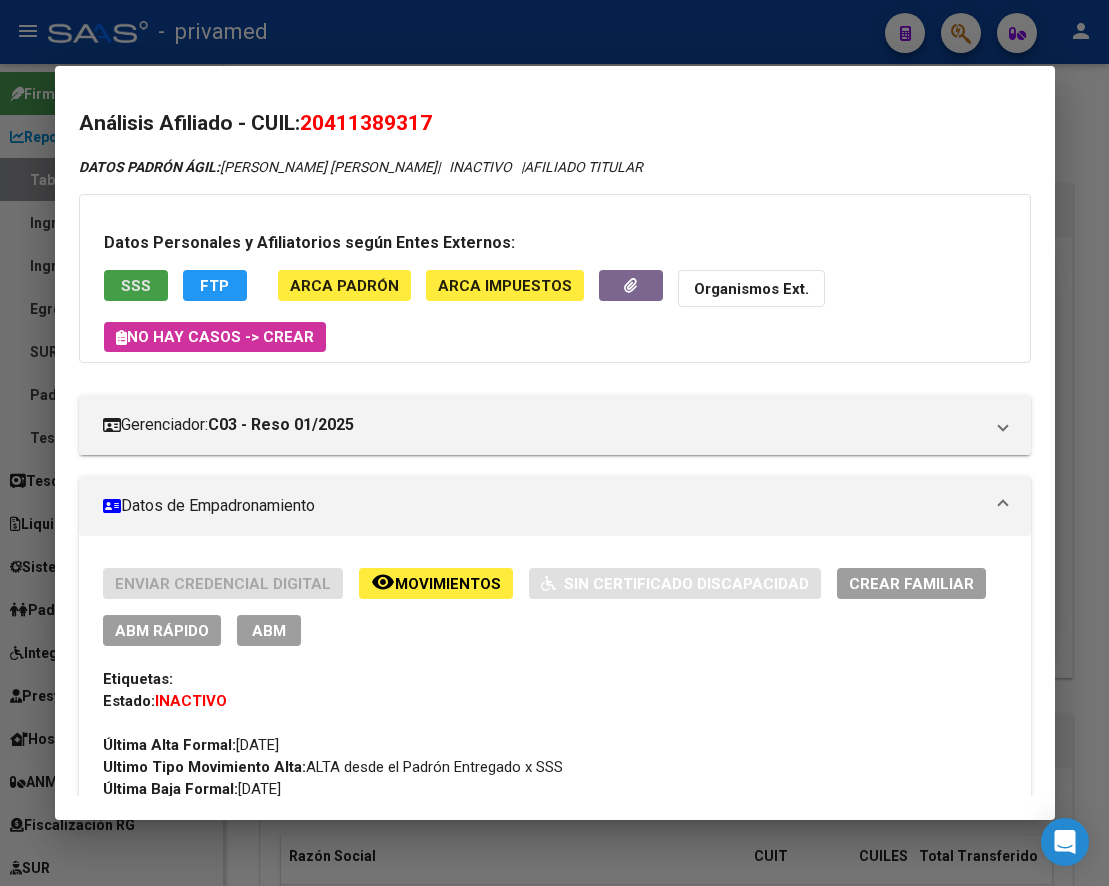 click on "SSS" at bounding box center (136, 286) 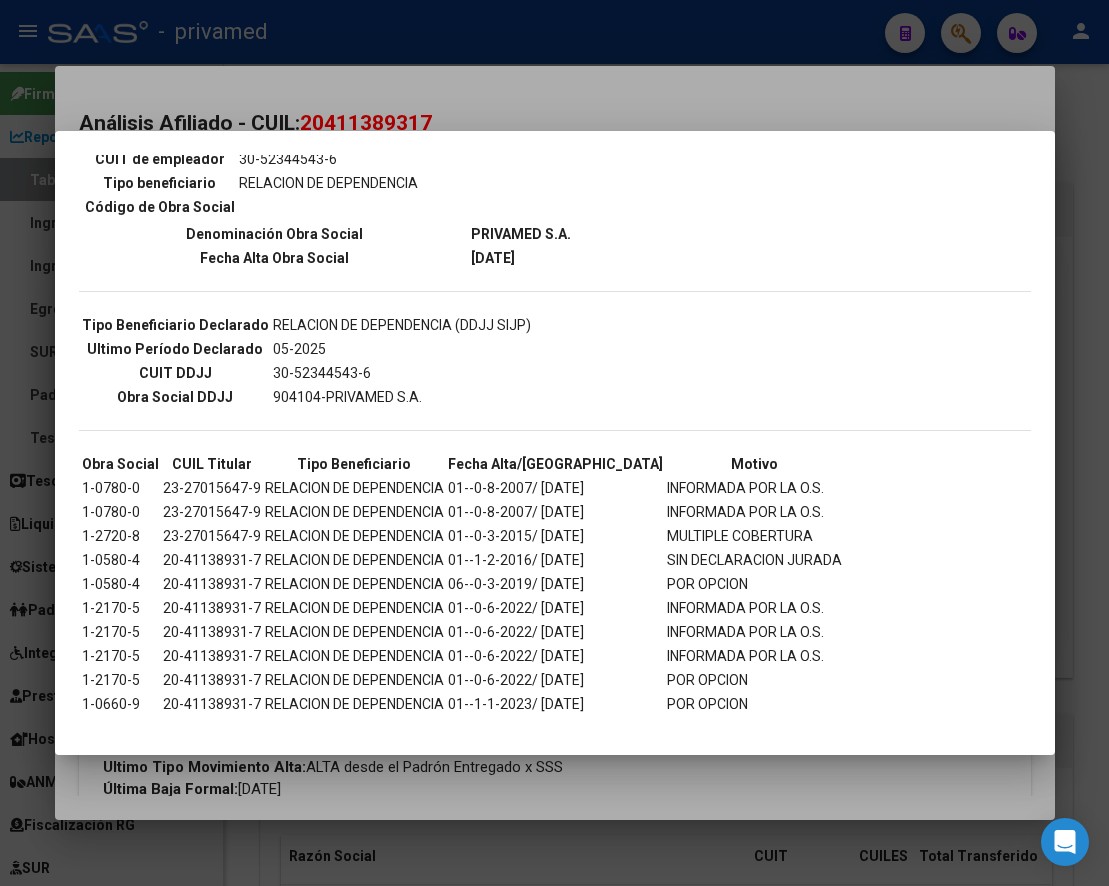 scroll, scrollTop: 317, scrollLeft: 0, axis: vertical 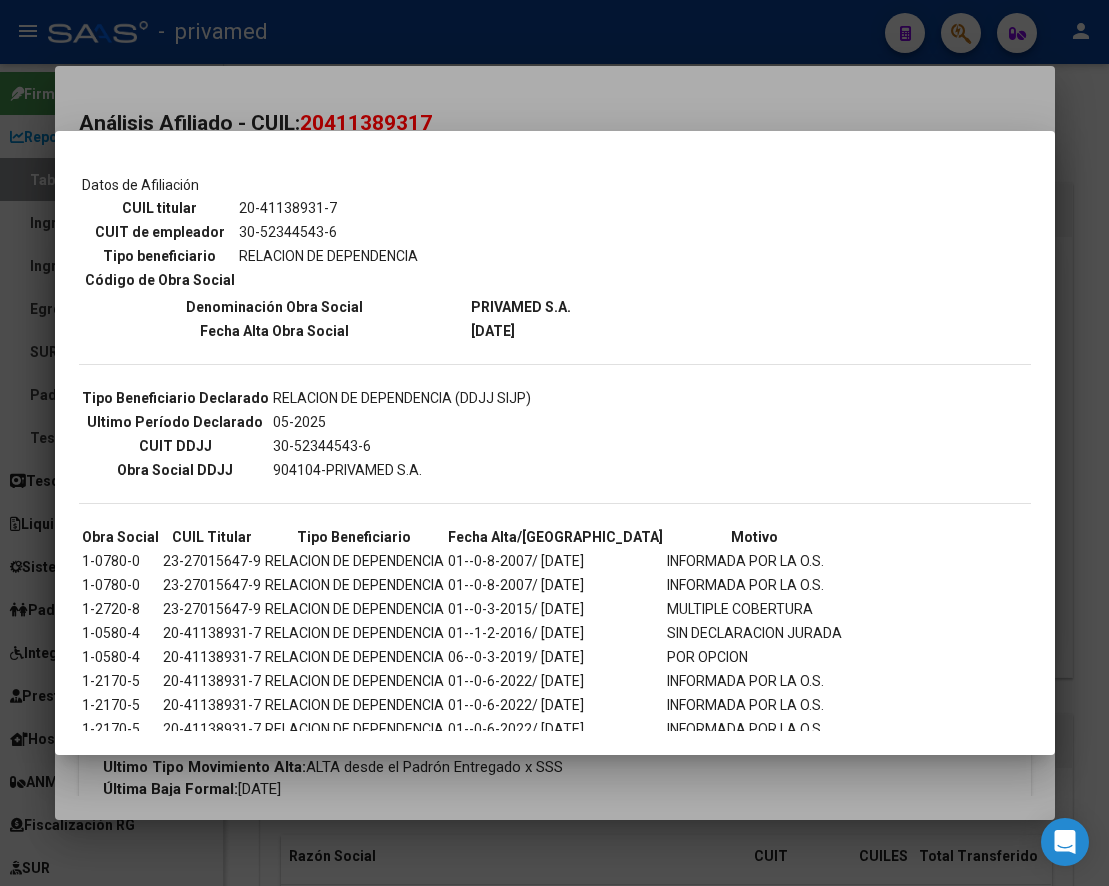 click at bounding box center [554, 443] 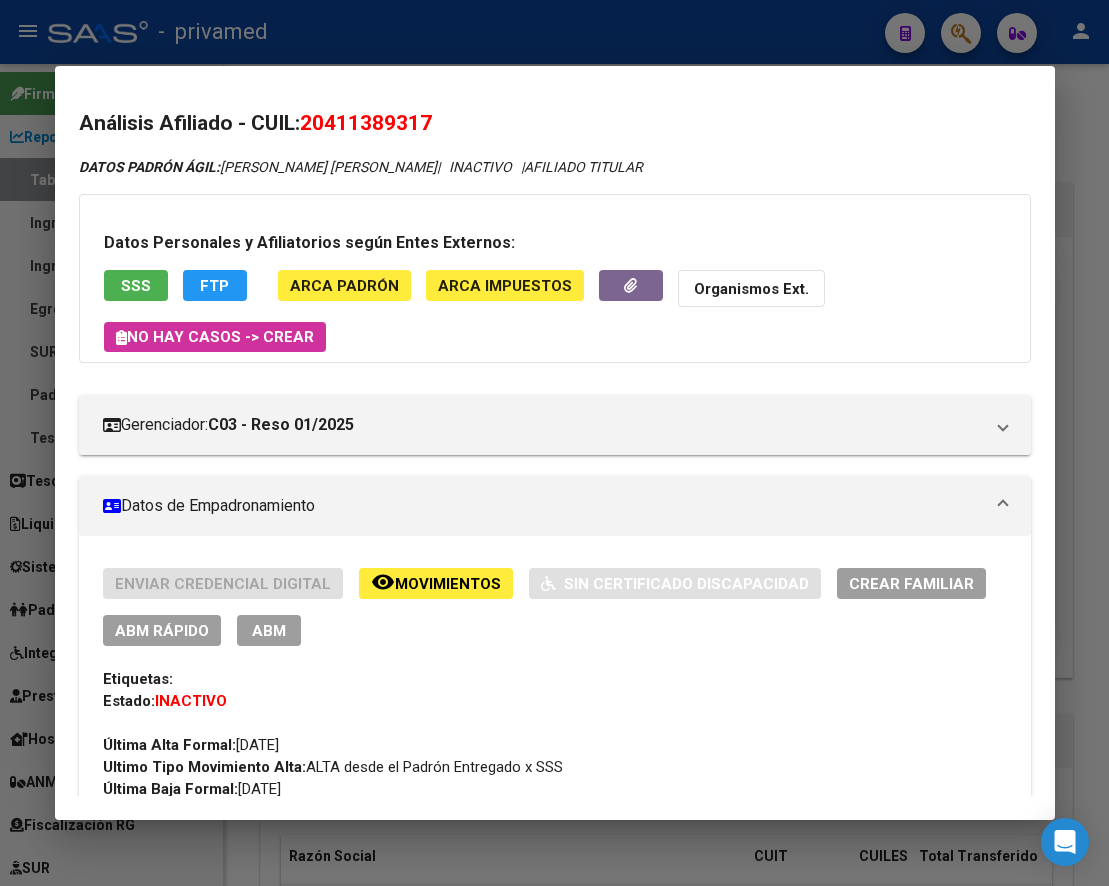 click at bounding box center [554, 443] 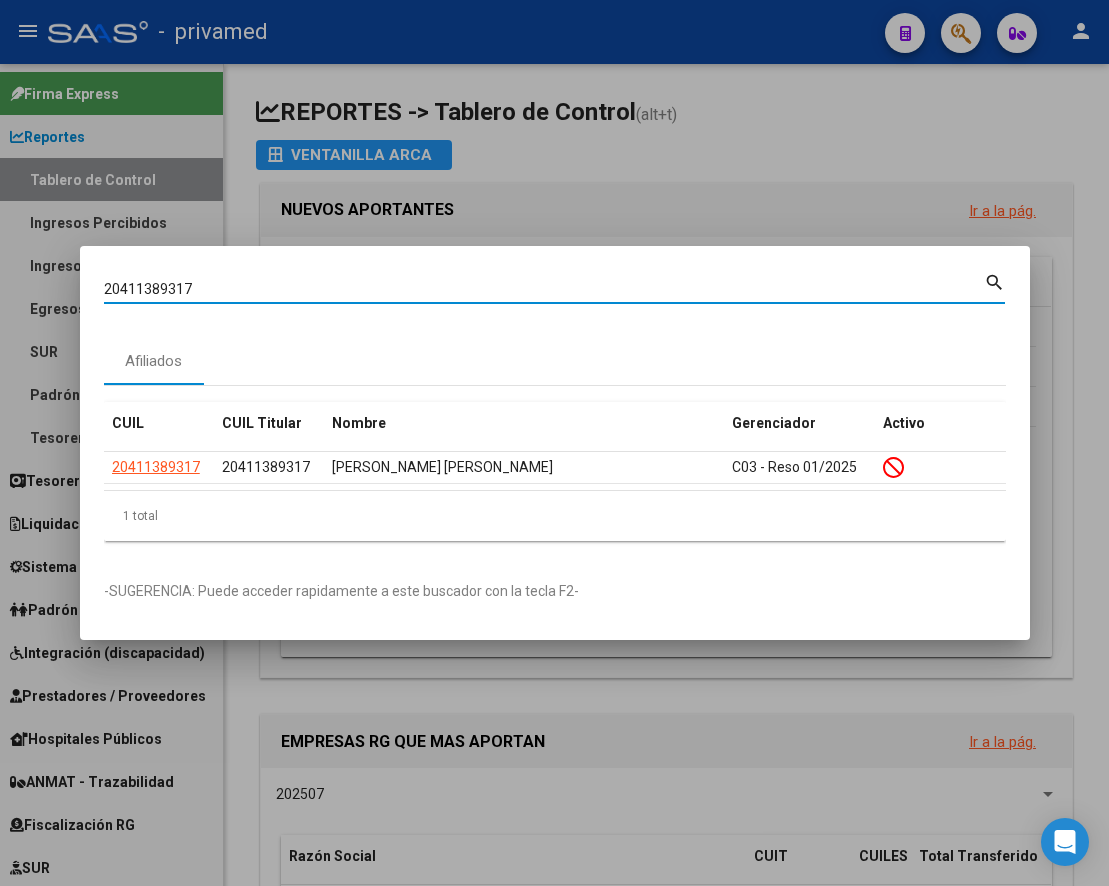 click on "20411389317" at bounding box center (544, 289) 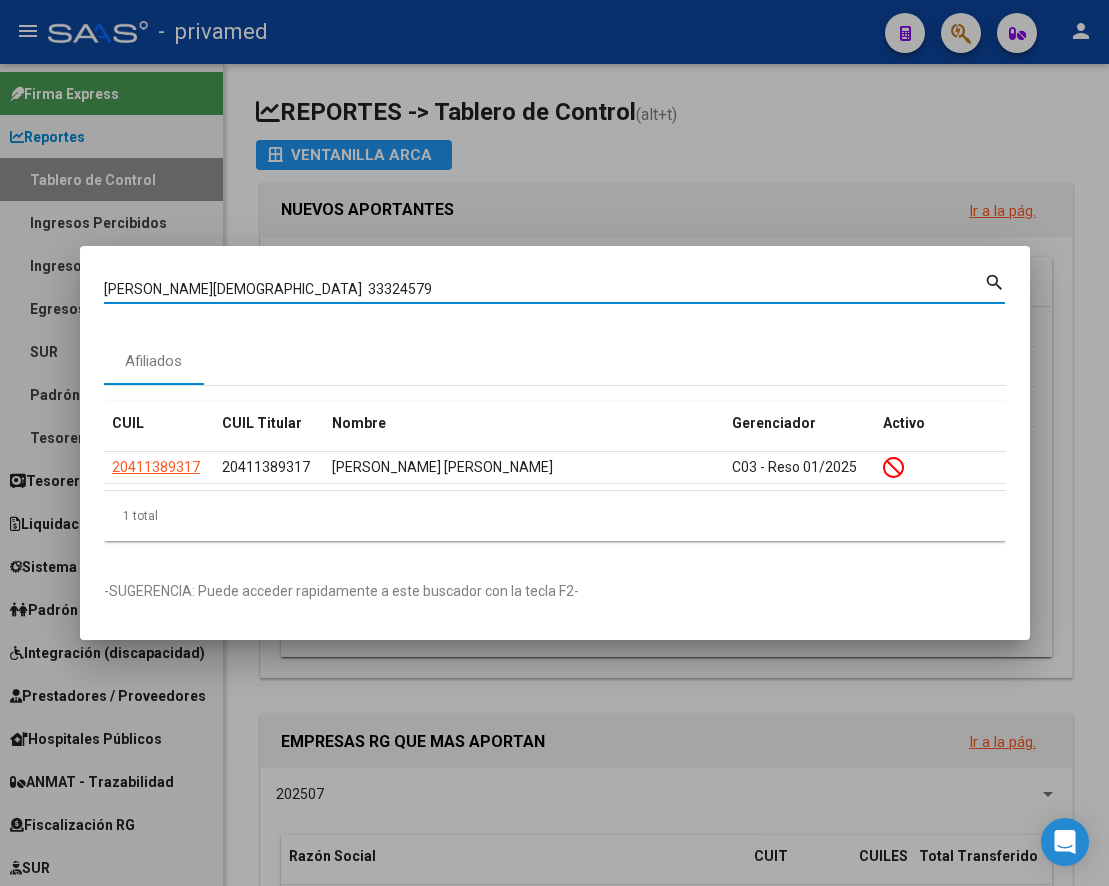 drag, startPoint x: 269, startPoint y: 295, endPoint x: -80, endPoint y: 316, distance: 349.63123 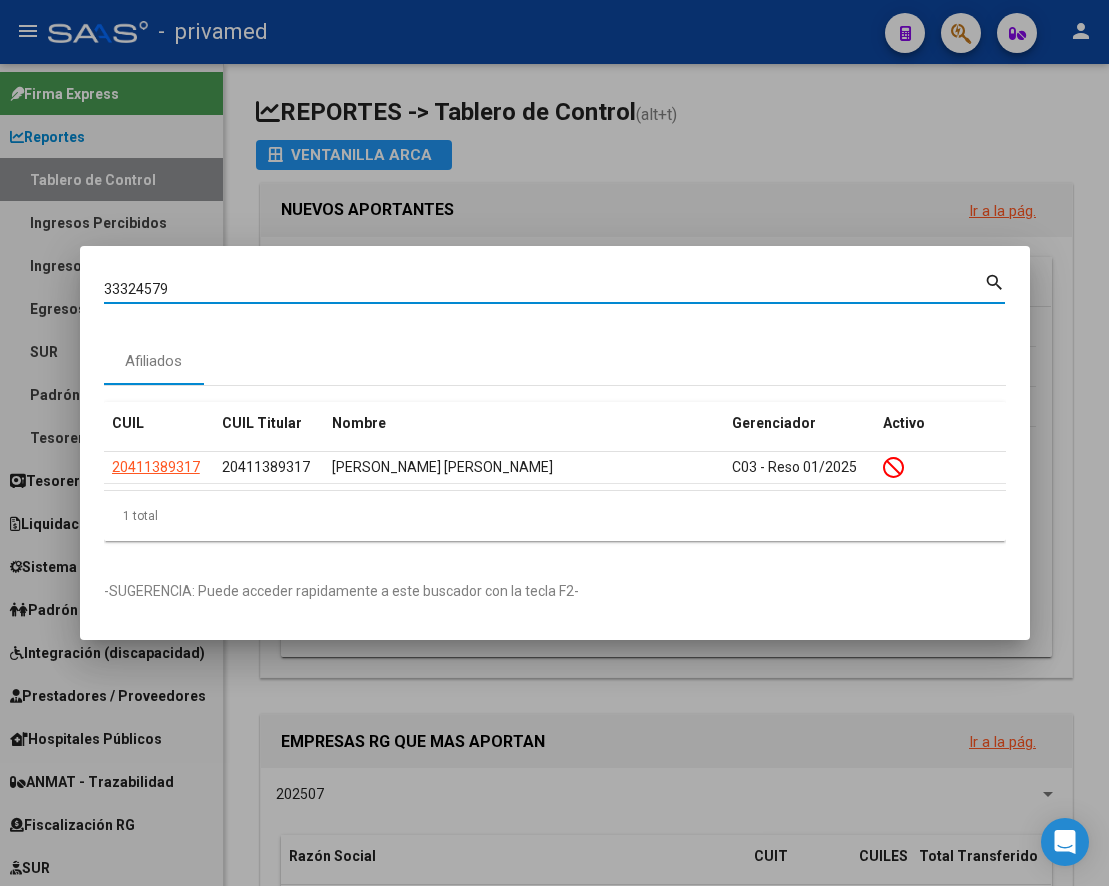 type on "33324579" 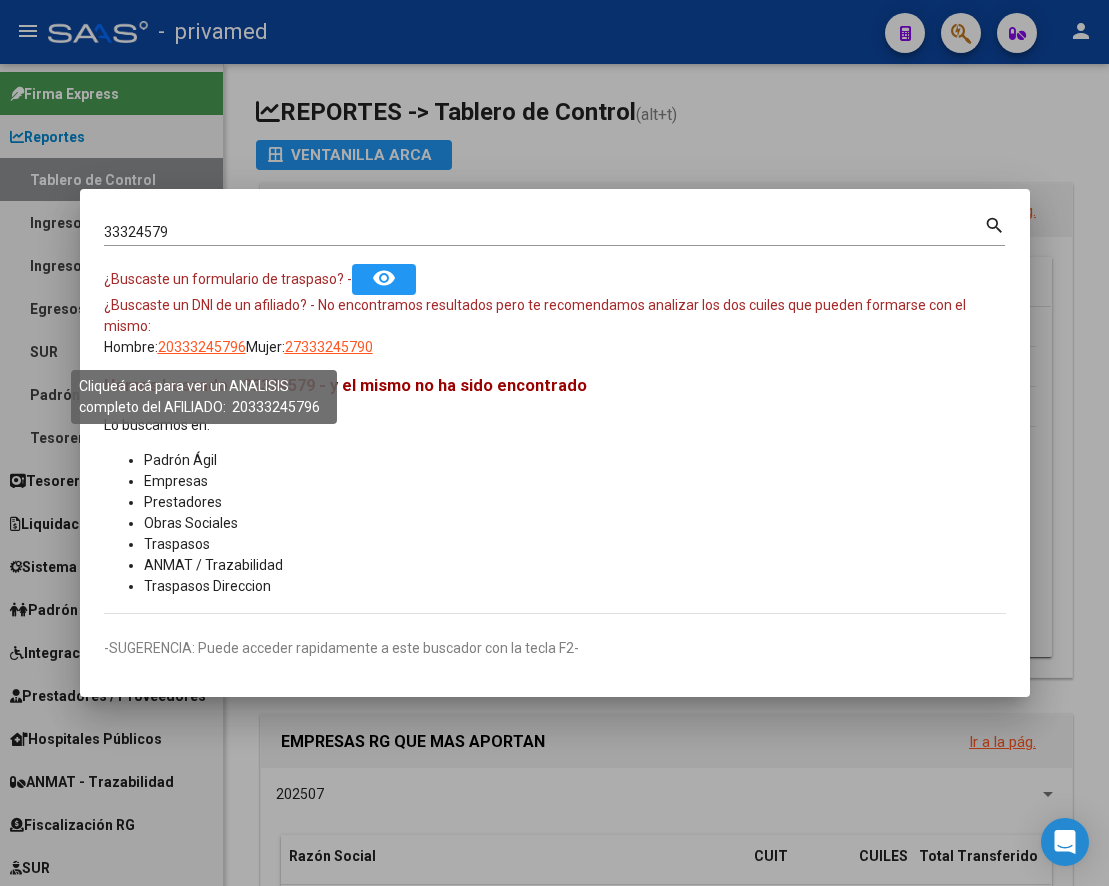 click on "20333245796" at bounding box center (202, 347) 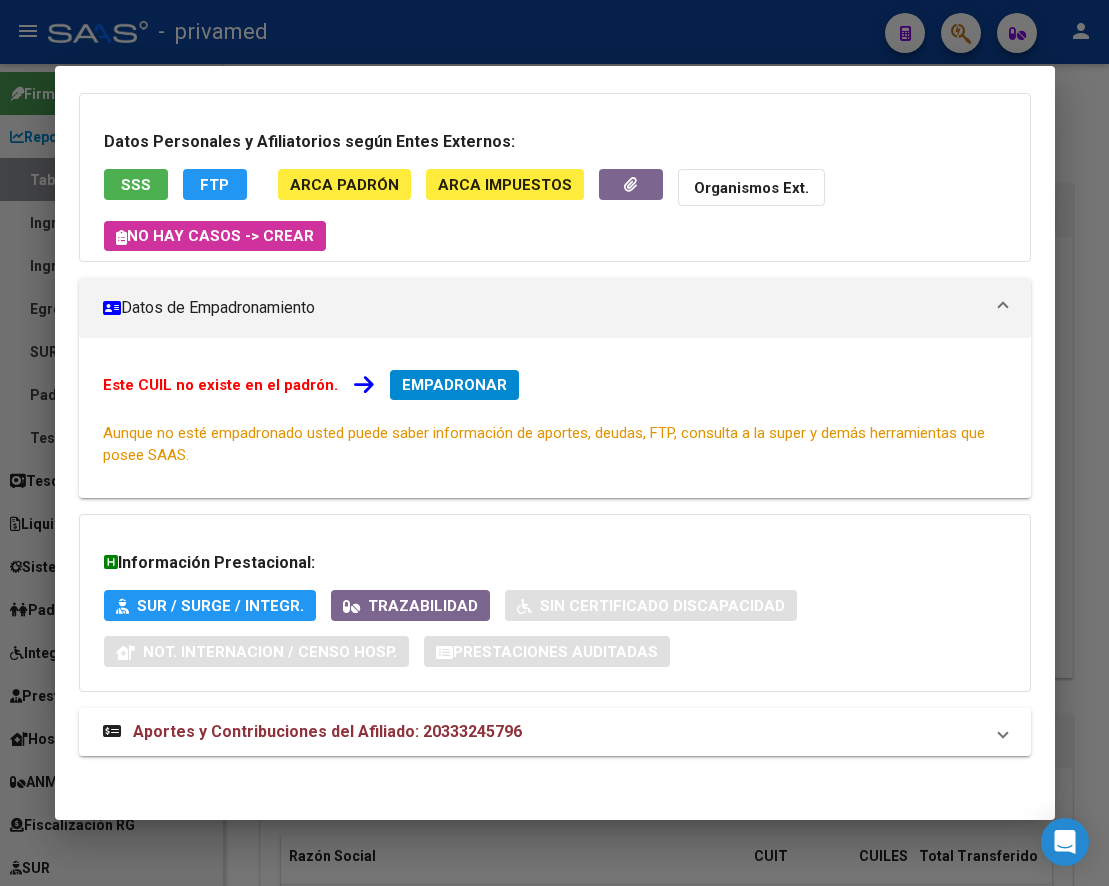 scroll, scrollTop: 130, scrollLeft: 0, axis: vertical 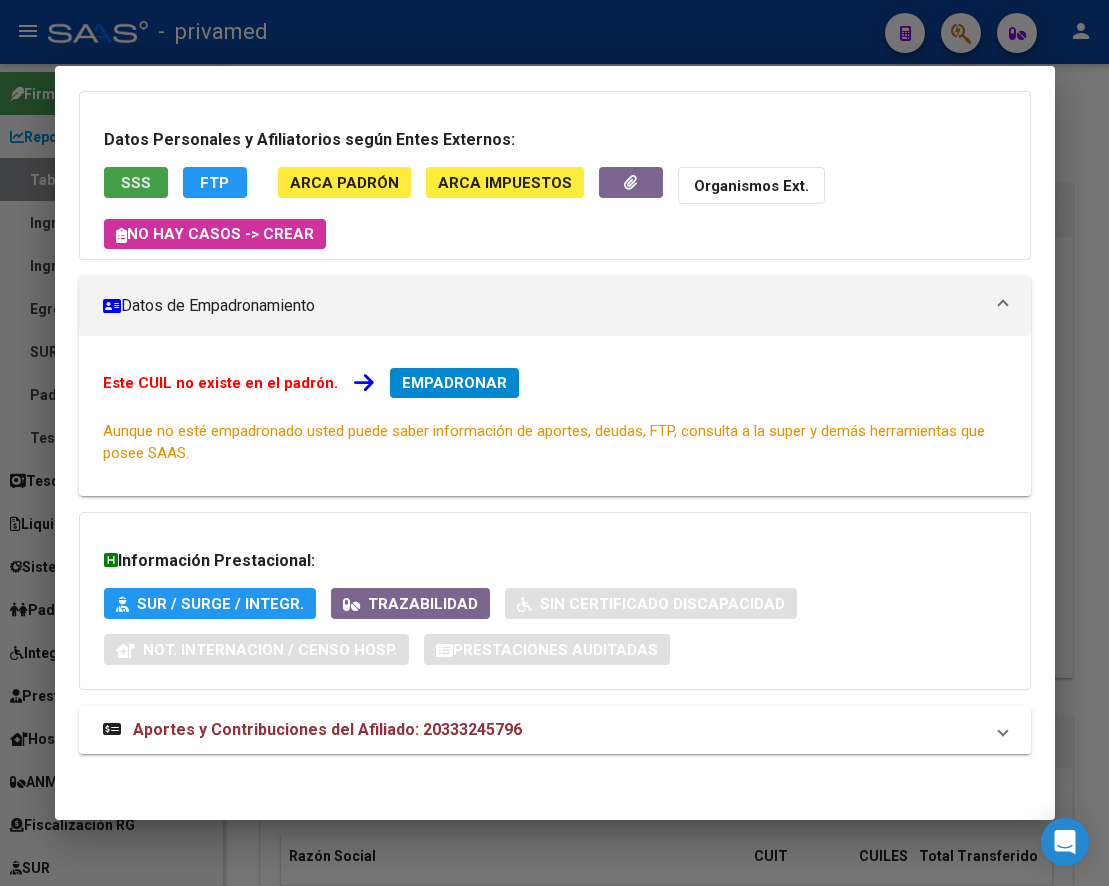 click on "SSS" at bounding box center [136, 183] 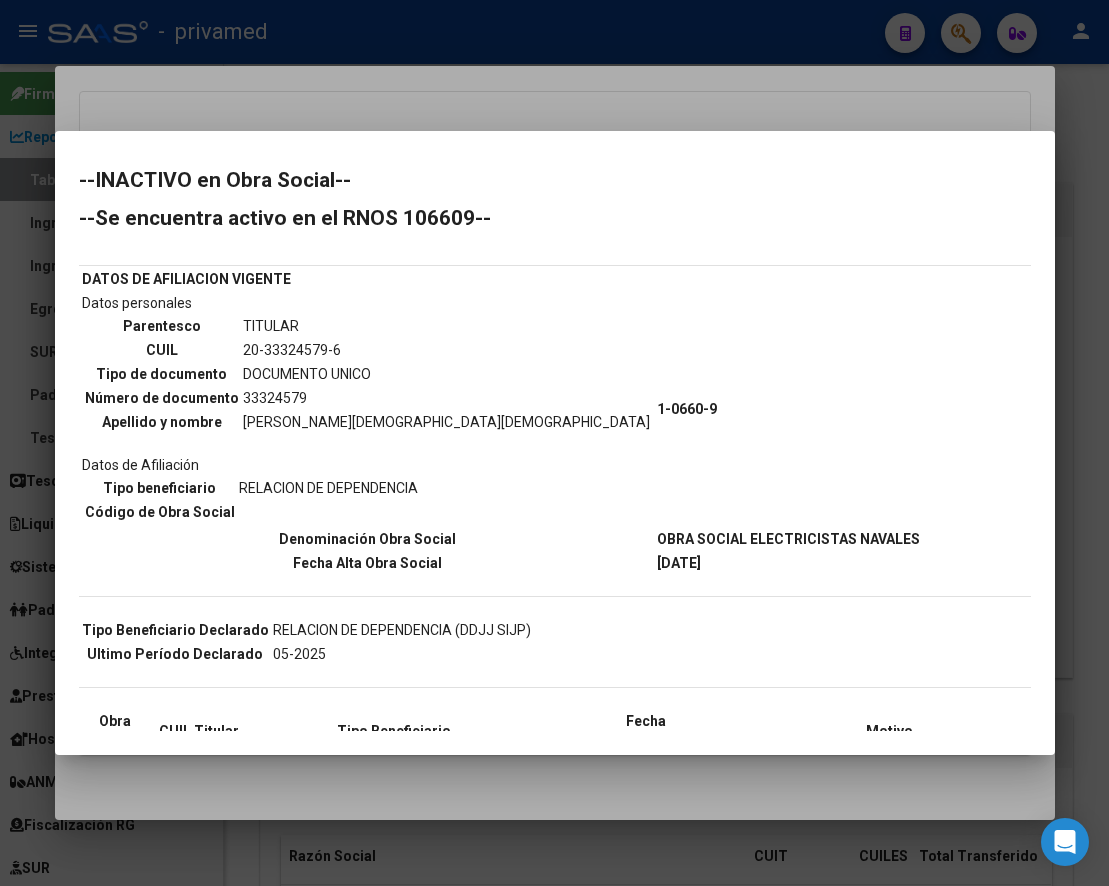scroll, scrollTop: 0, scrollLeft: 0, axis: both 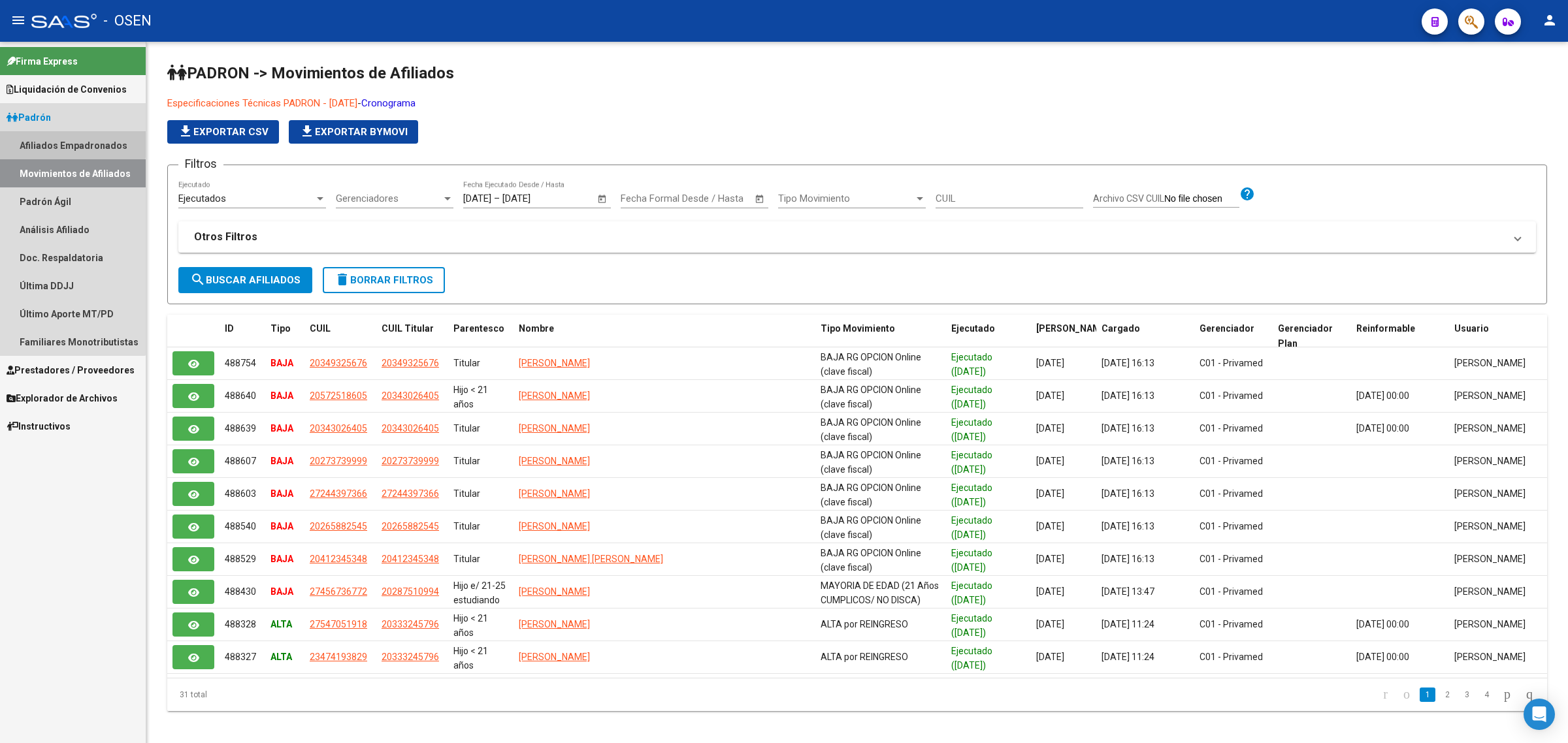 click on "Afiliados Empadronados" at bounding box center (73, 145) 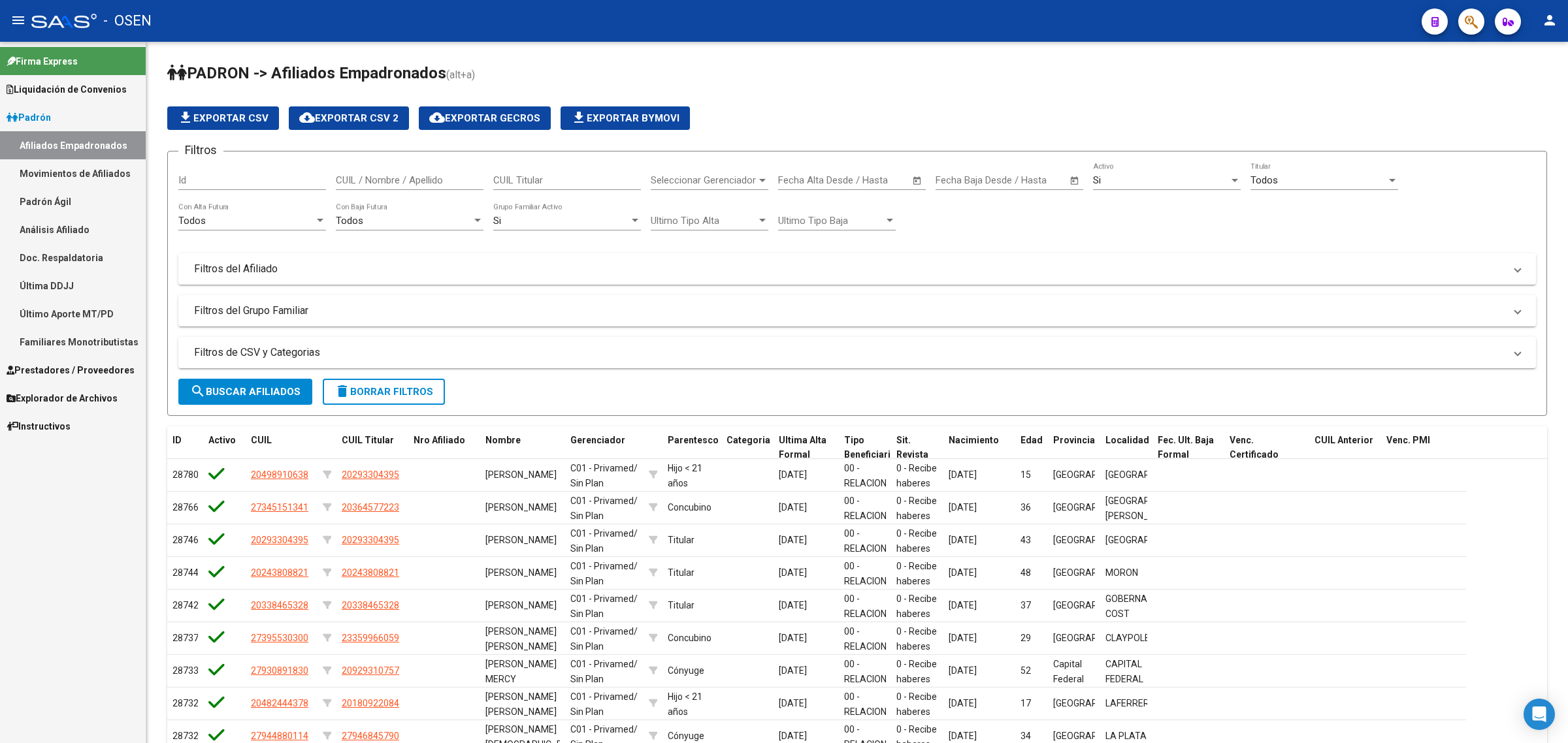 click on "Movimientos de Afiliados" at bounding box center (73, 173) 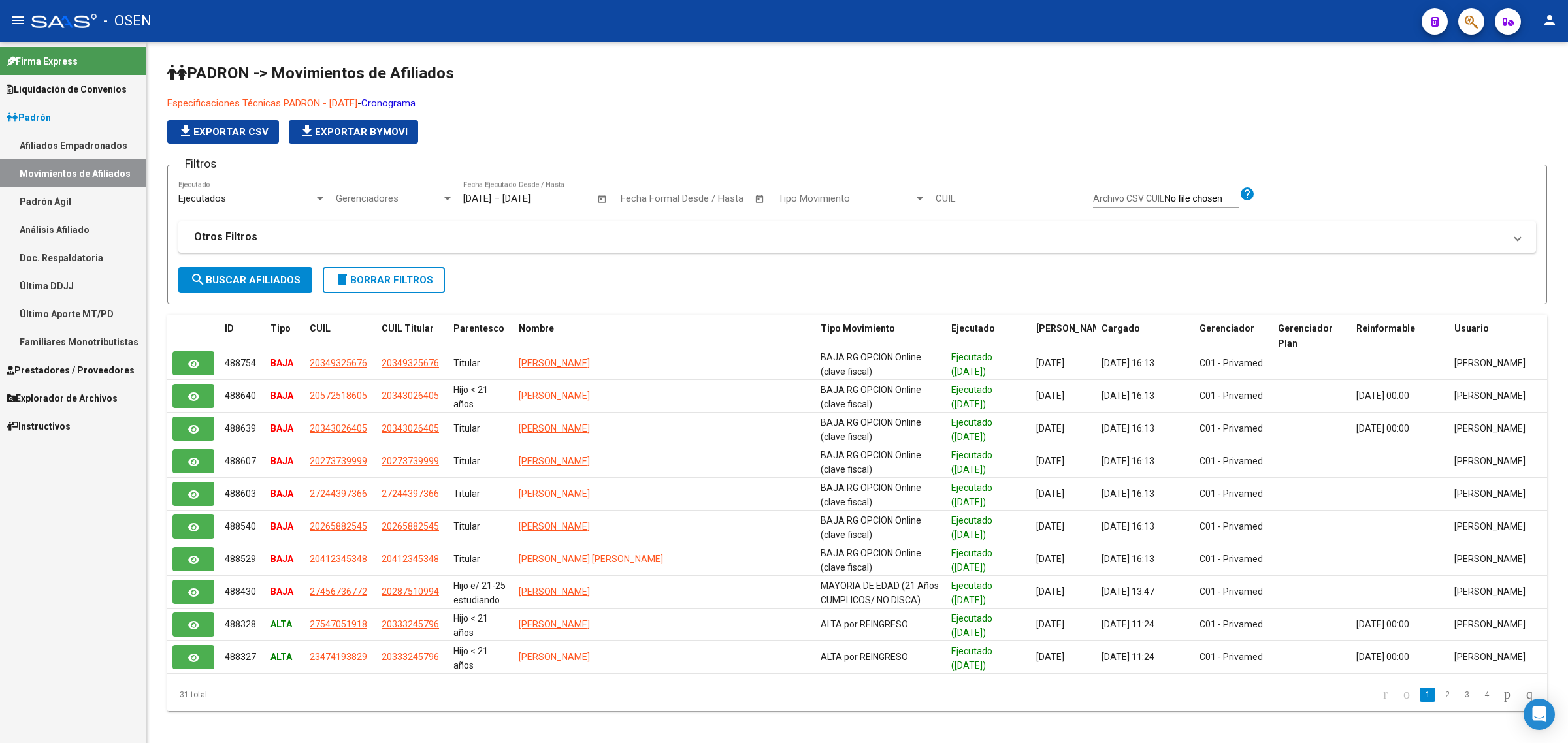 click on "Afiliados Empadronados" at bounding box center (73, 145) 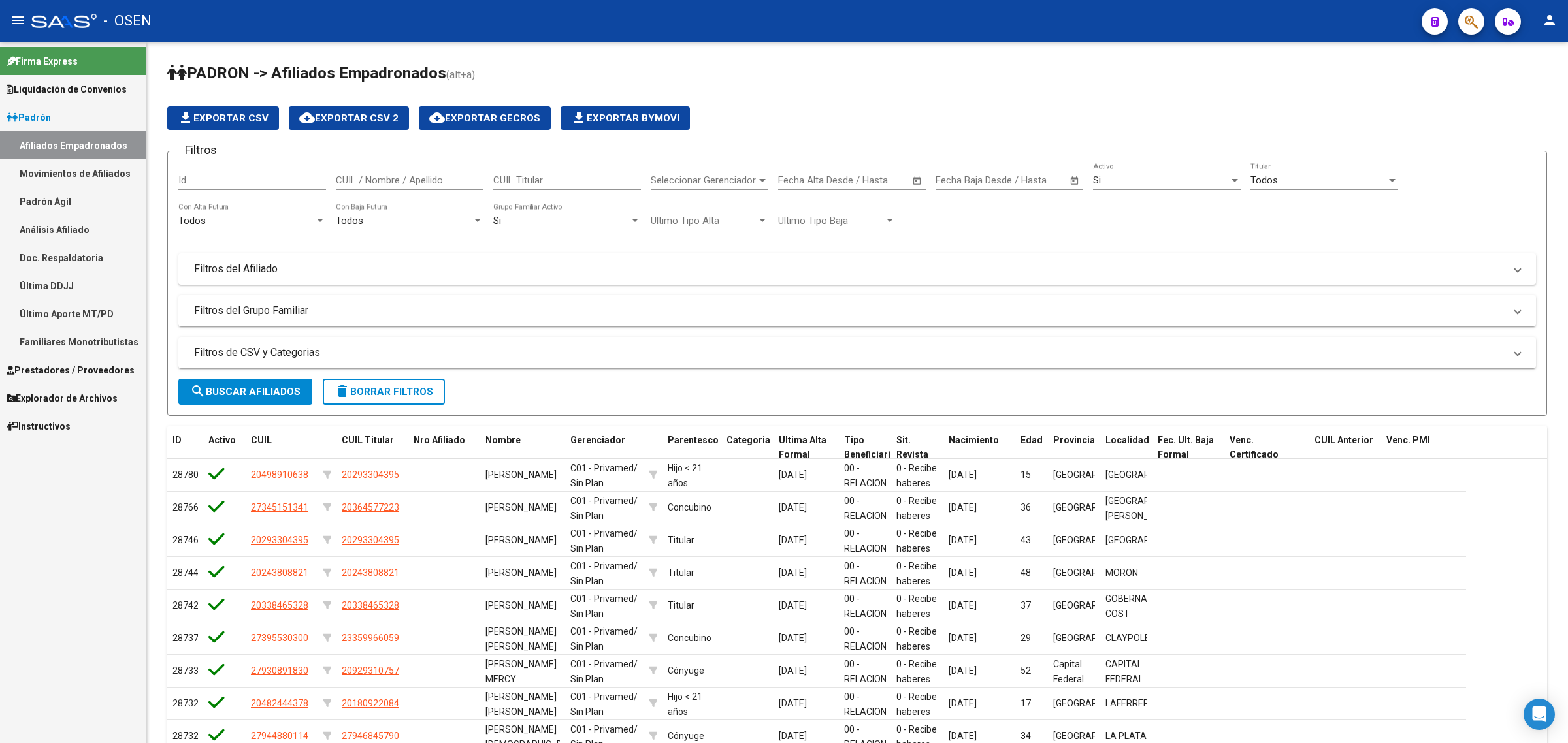 click on "Seleccionar Gerenciador" at bounding box center [704, 180] 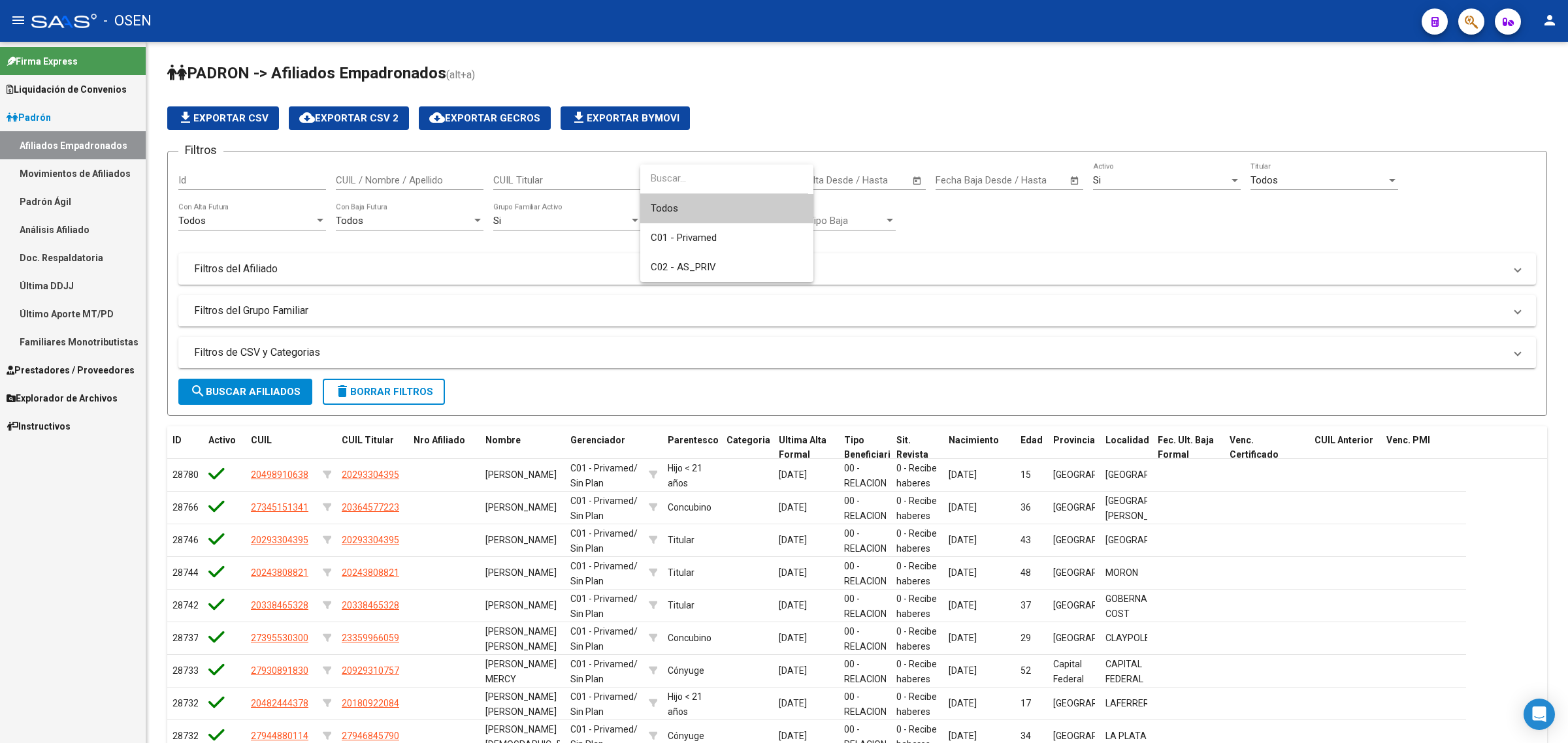 click on "Todos" at bounding box center (727, 208) 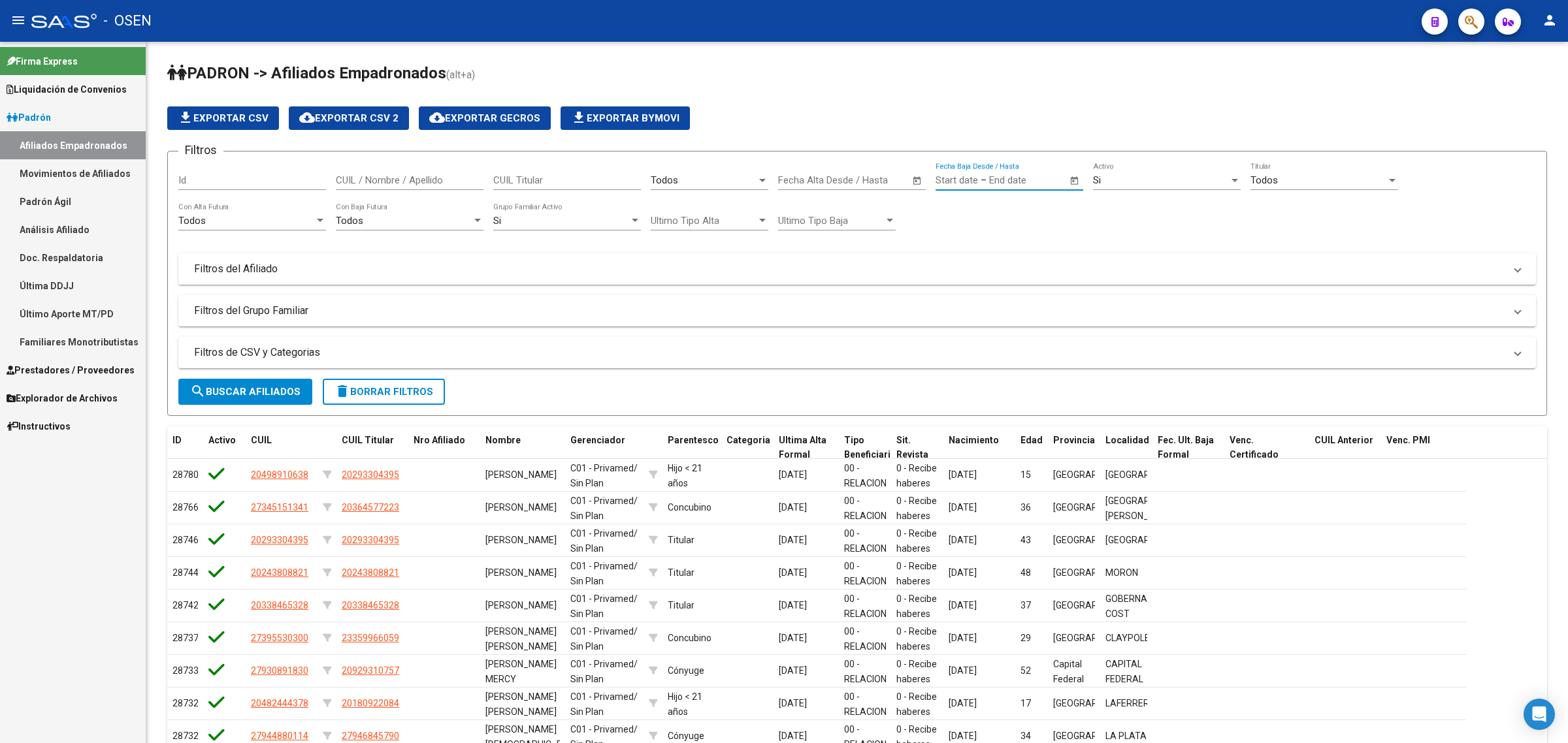 click on "Fecha Baja Desde / Hasta" at bounding box center [956, 180] 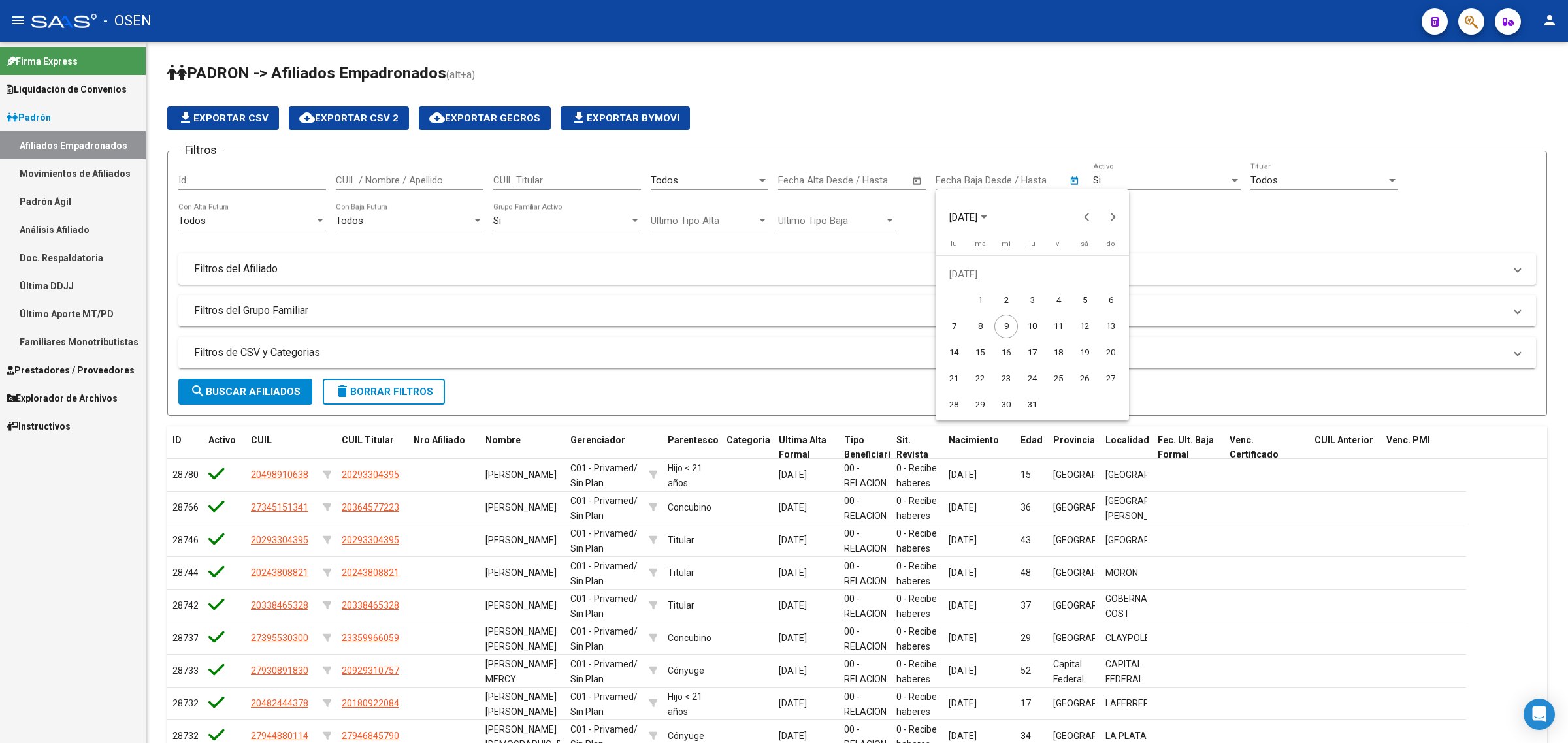 click on "1" at bounding box center (980, 300) 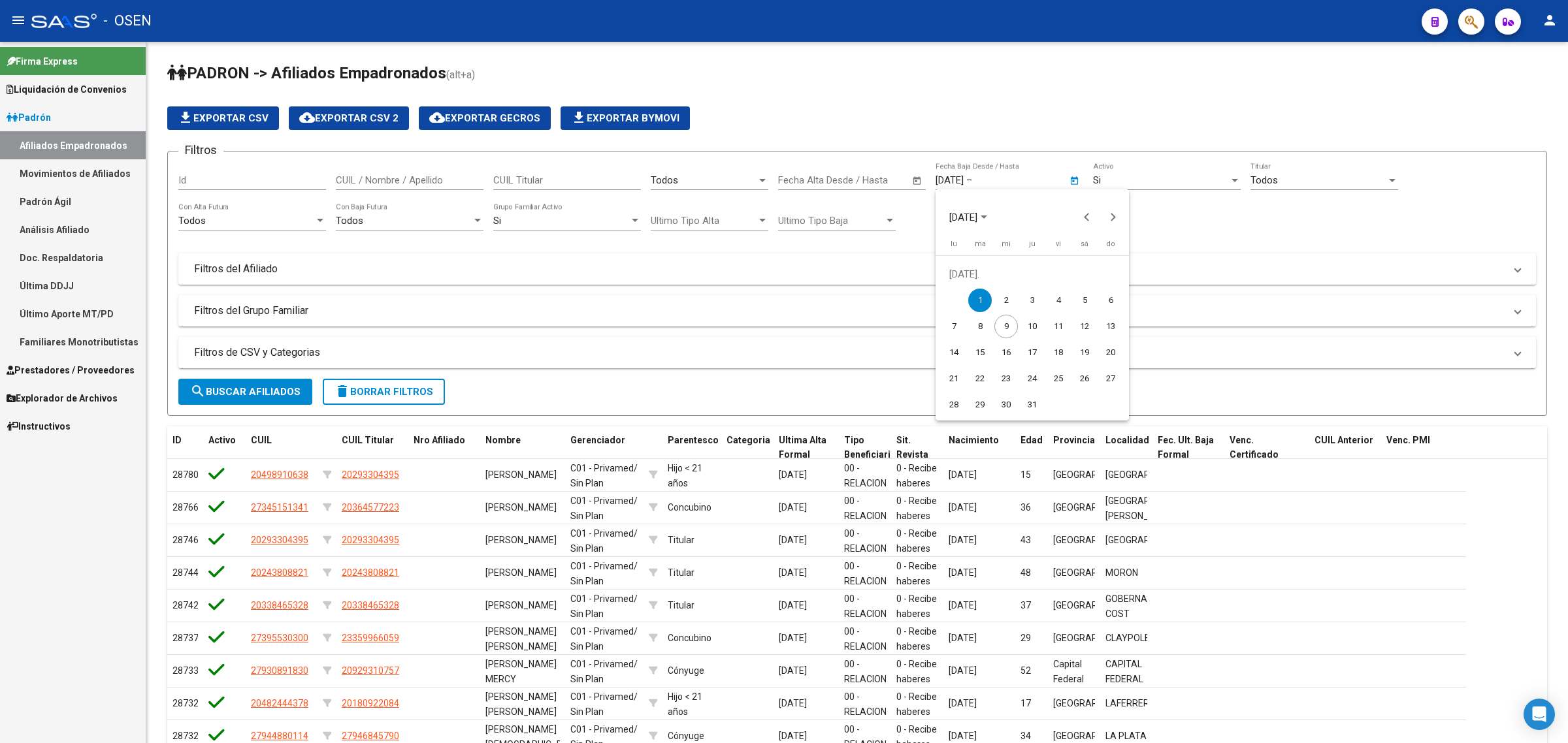 click at bounding box center [784, 372] 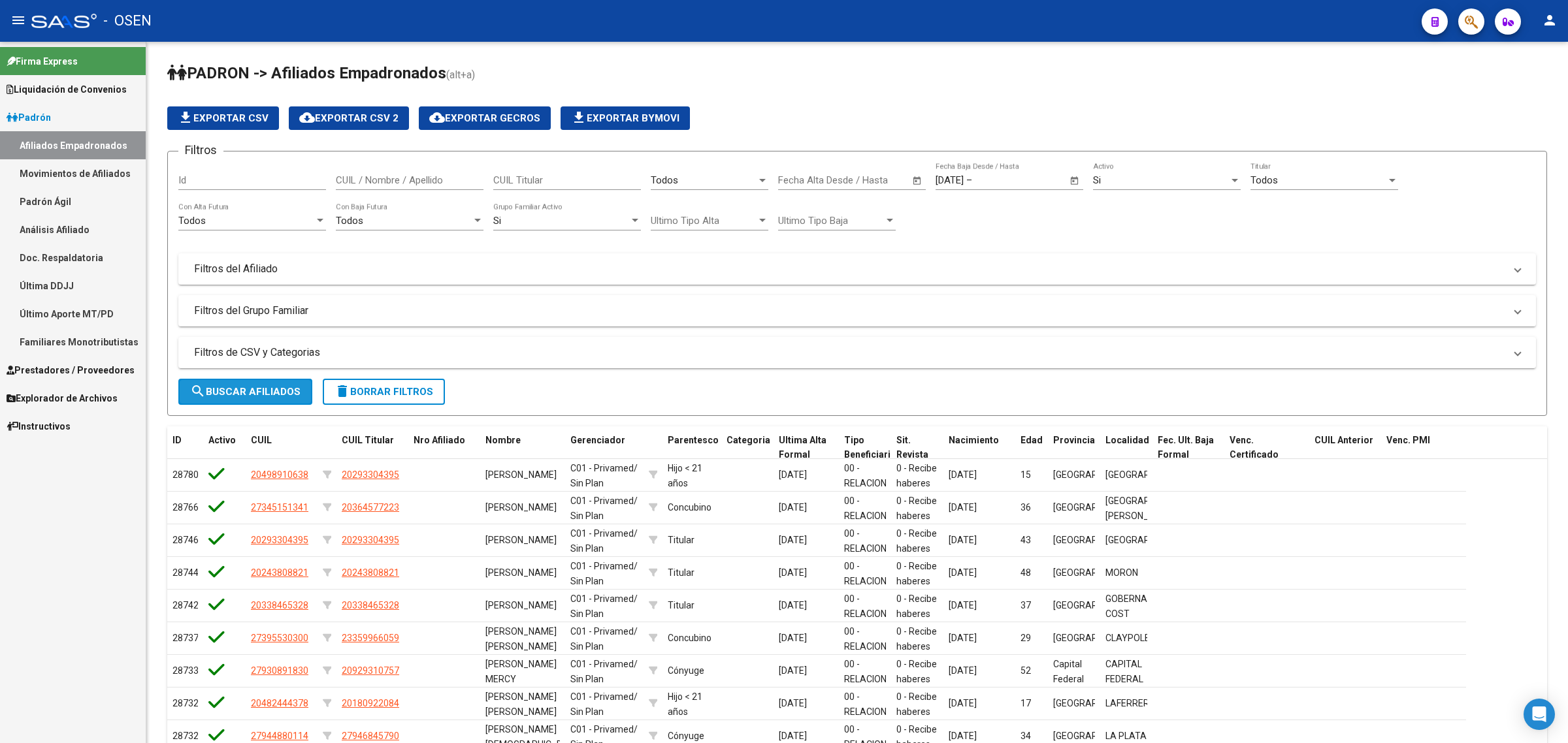 click on "search  Buscar Afiliados" 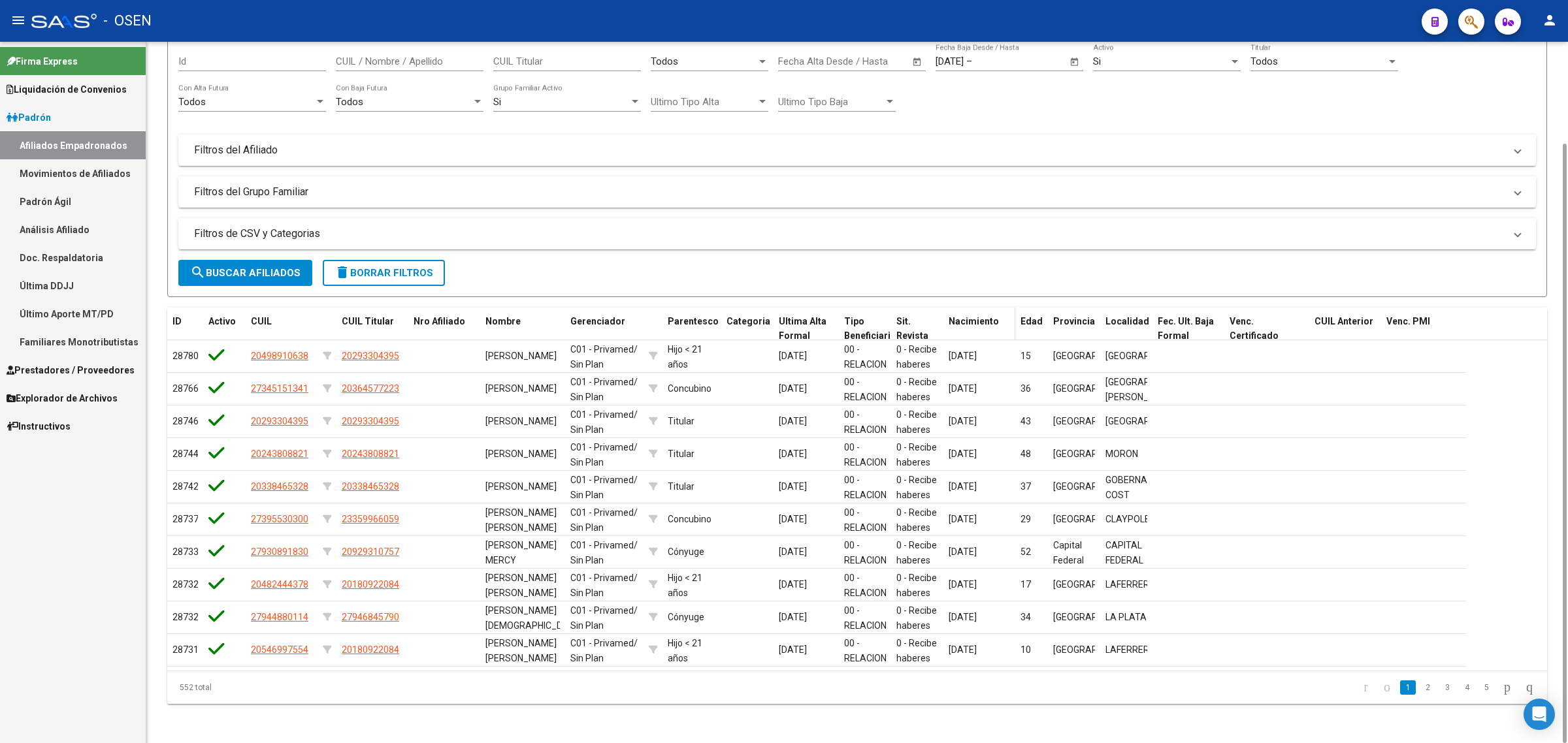 scroll, scrollTop: 0, scrollLeft: 0, axis: both 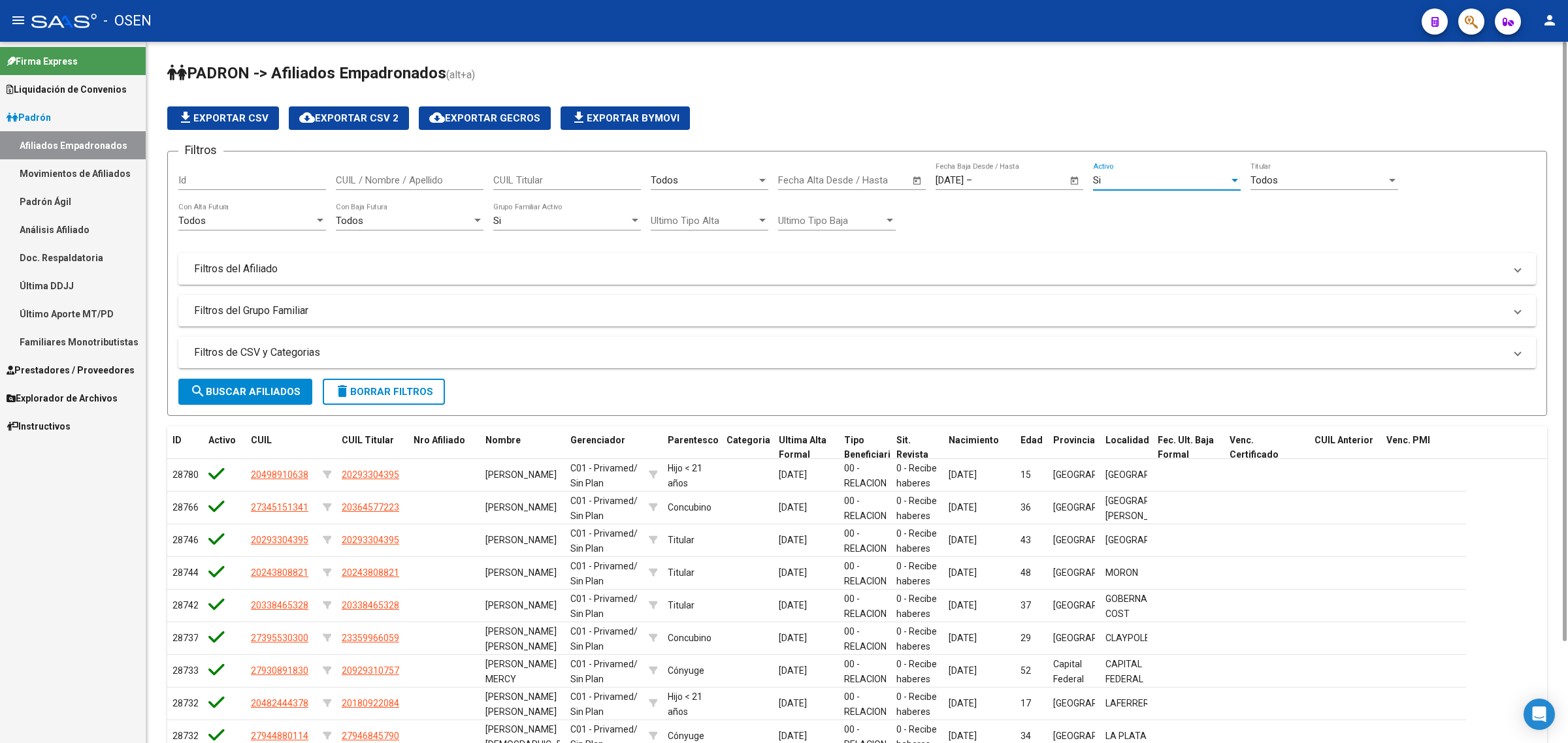 click on "Si" at bounding box center [1161, 180] 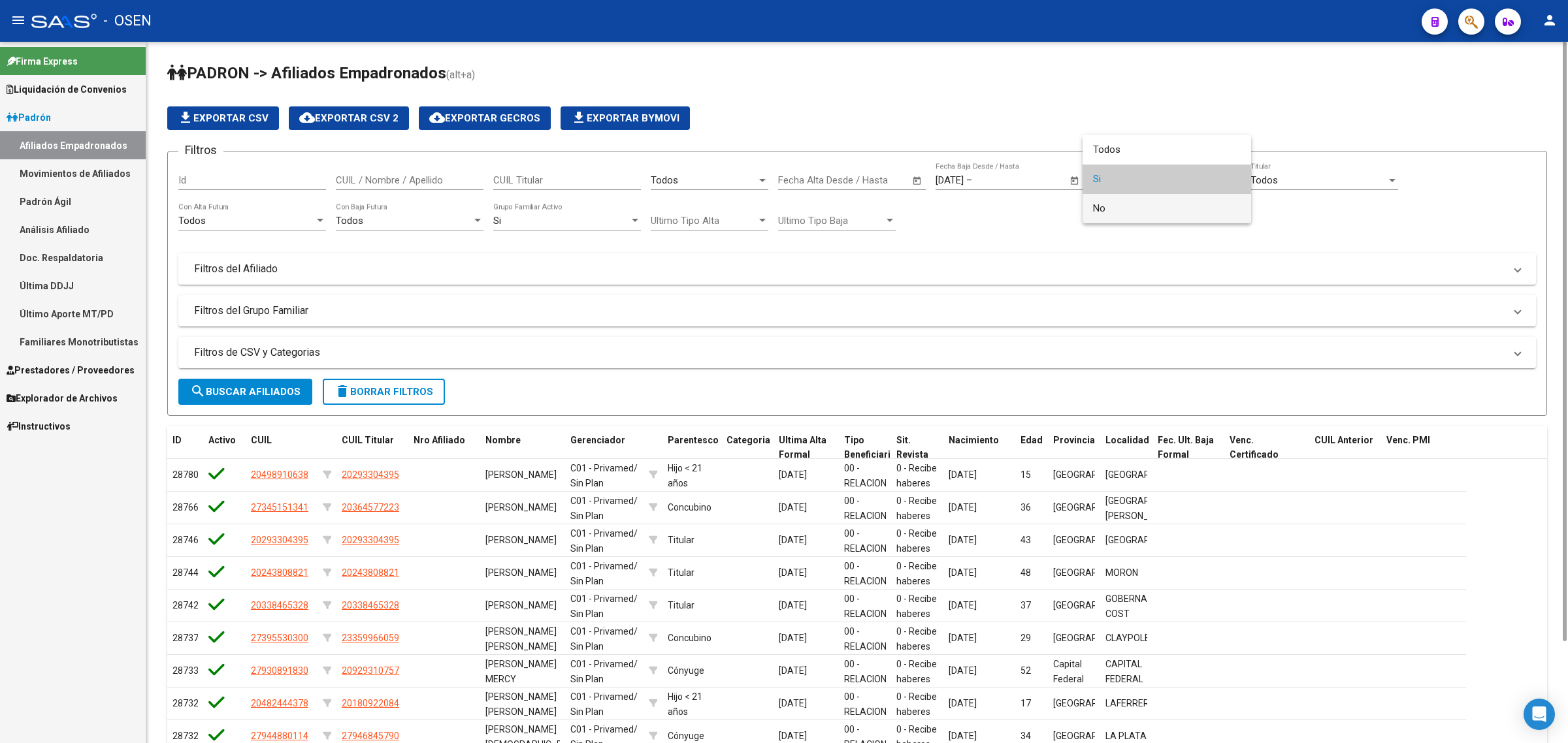 click on "No" at bounding box center (1167, 208) 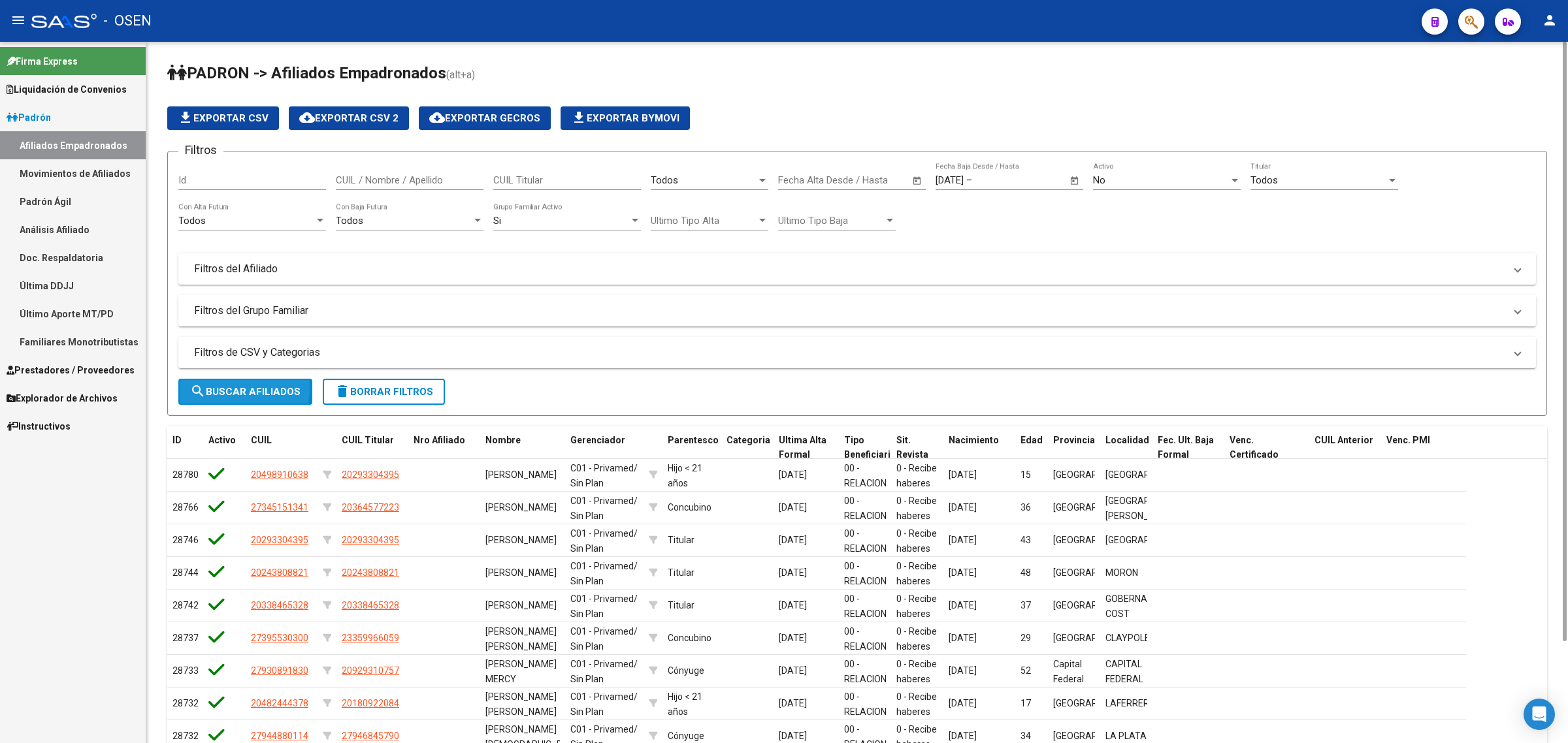 click on "search  Buscar Afiliados" 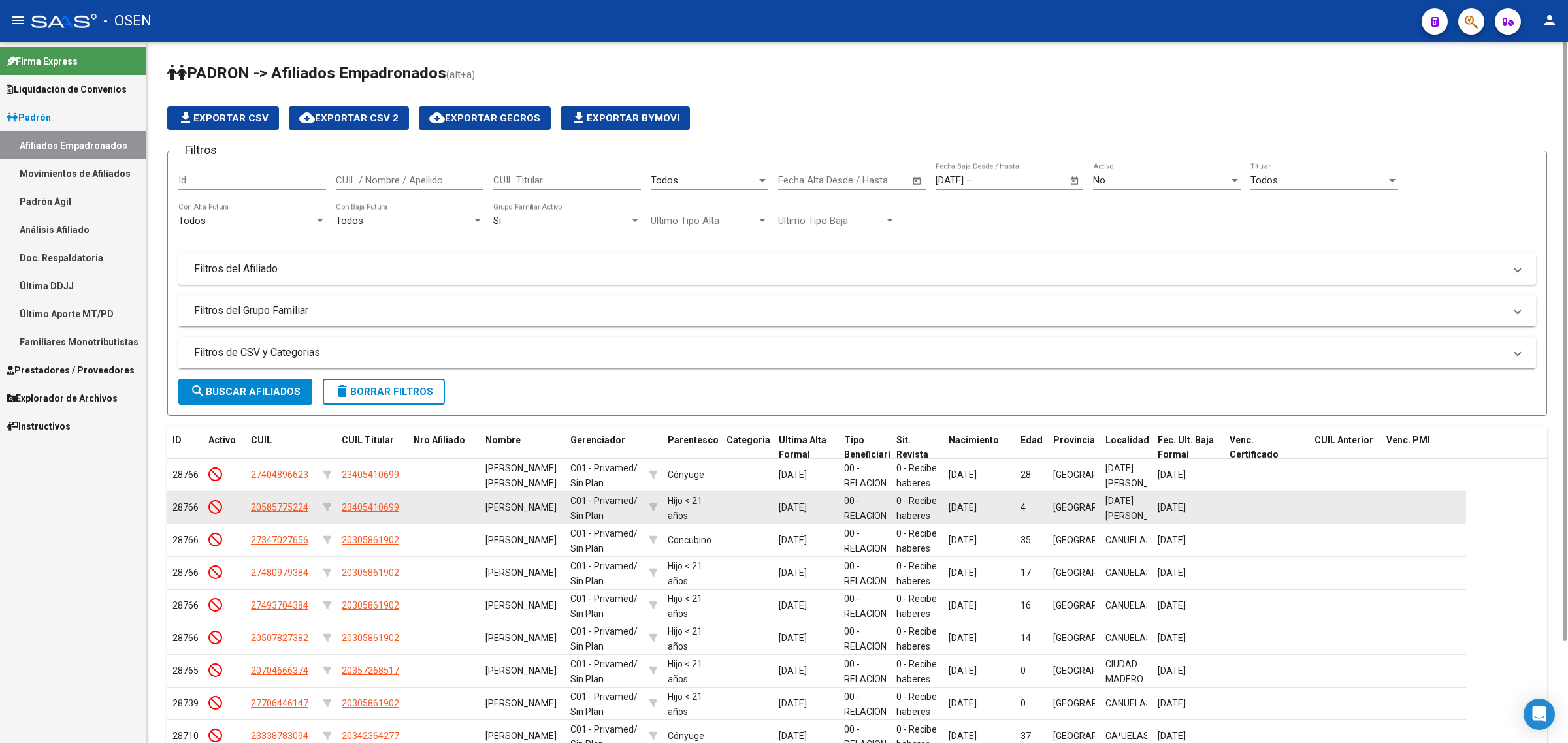 scroll, scrollTop: 119, scrollLeft: 0, axis: vertical 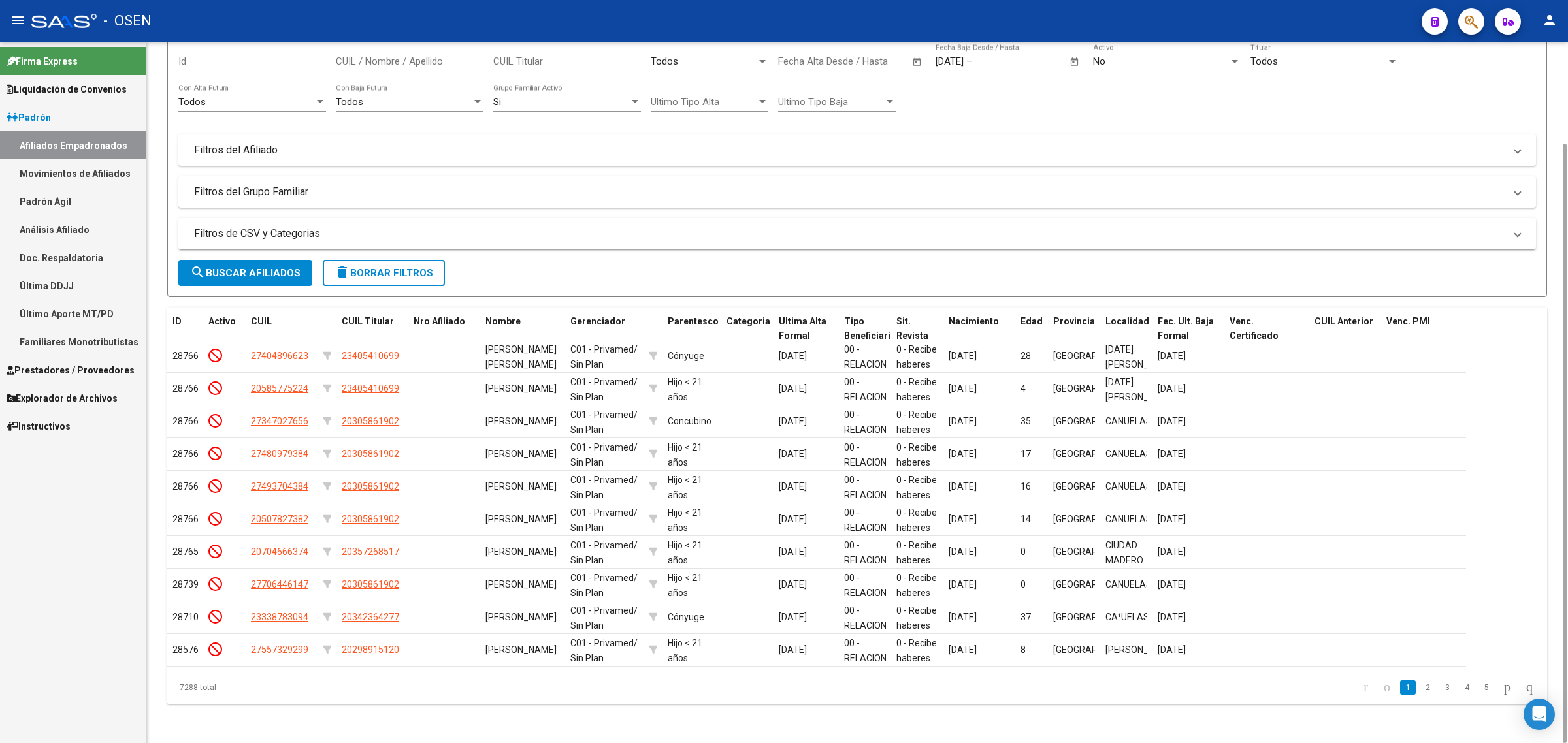 drag, startPoint x: 218, startPoint y: 686, endPoint x: 171, endPoint y: 694, distance: 47.67599 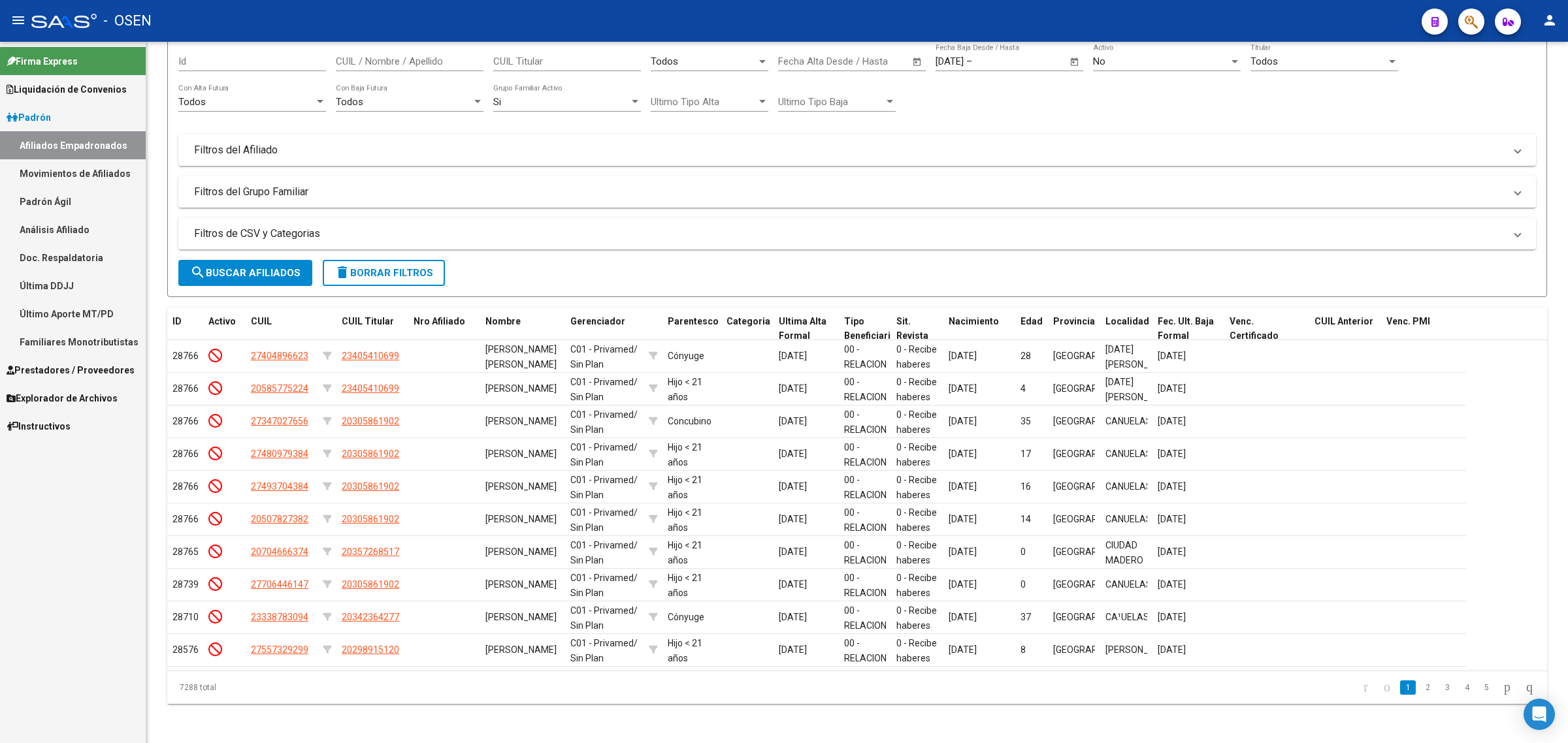 click on "Firma Express     Liquidación de Convenios Liquidación Publicada ARCA - Aportes MT ARCA - Sano ARCA - Devengado ANSES - Desempleo    Padrón Afiliados Empadronados Movimientos de Afiliados Padrón Ágil Análisis Afiliado Doc. Respaldatoria Última DDJJ Último Aporte MT/PD Familiares Monotributistas    Prestadores / Proveedores Facturas - Listado/Carga Facturas - Documentación Pagos x Transferencia Prestadores - Listado    Explorador de Archivos SSS Traspasos Res. 01/2025 y Revs. Opciones Diarias (+) RG - Altas ONLINE (+) RG - Bajas ONLINE (+) MT - Altas ONLINE (+) MT - Bajas ONLINE (+) MT - Adhesiones (+) Padrón Completo SSS MT - Bajas Directas Novedades Recibidas Novedades Aceptadas Novedades Rechazadas Padrón Desempleo RG - Expedientes MT - Familiares MT - Inconsistencias RG - Bajas Opción (papel) RG - Altas Opción (papel) MT - Bajas Opción (papel) MT - Altas Opción (papel) RG - Inconsistencias (papel) MT - Efec. Soc. [GEOGRAPHIC_DATA]. Trabaja MT - [GEOGRAPHIC_DATA]. [GEOGRAPHIC_DATA]. Consultas Guardadas SSS" at bounding box center (73, 392) 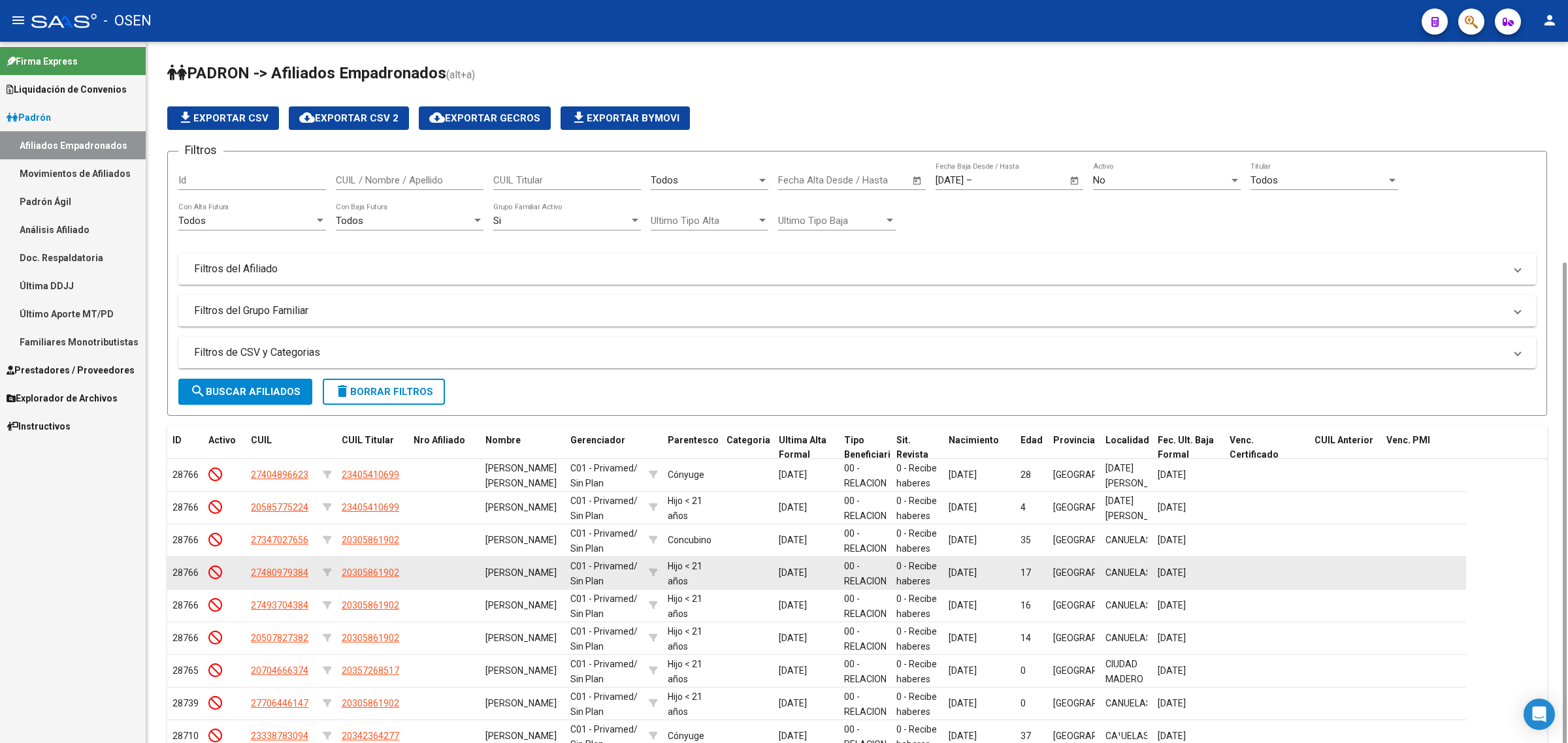 scroll, scrollTop: 119, scrollLeft: 0, axis: vertical 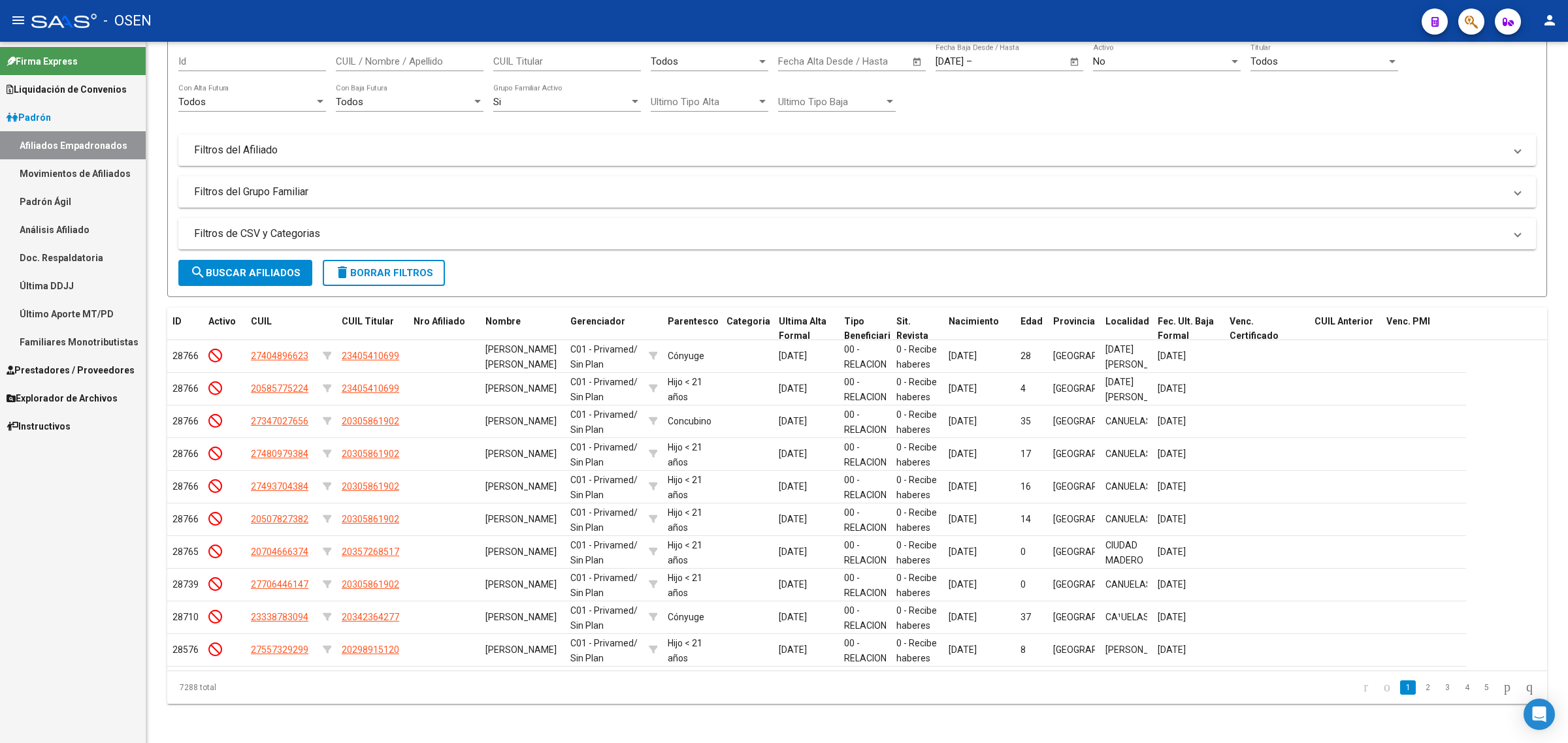 click on "Padrón" at bounding box center (73, 117) 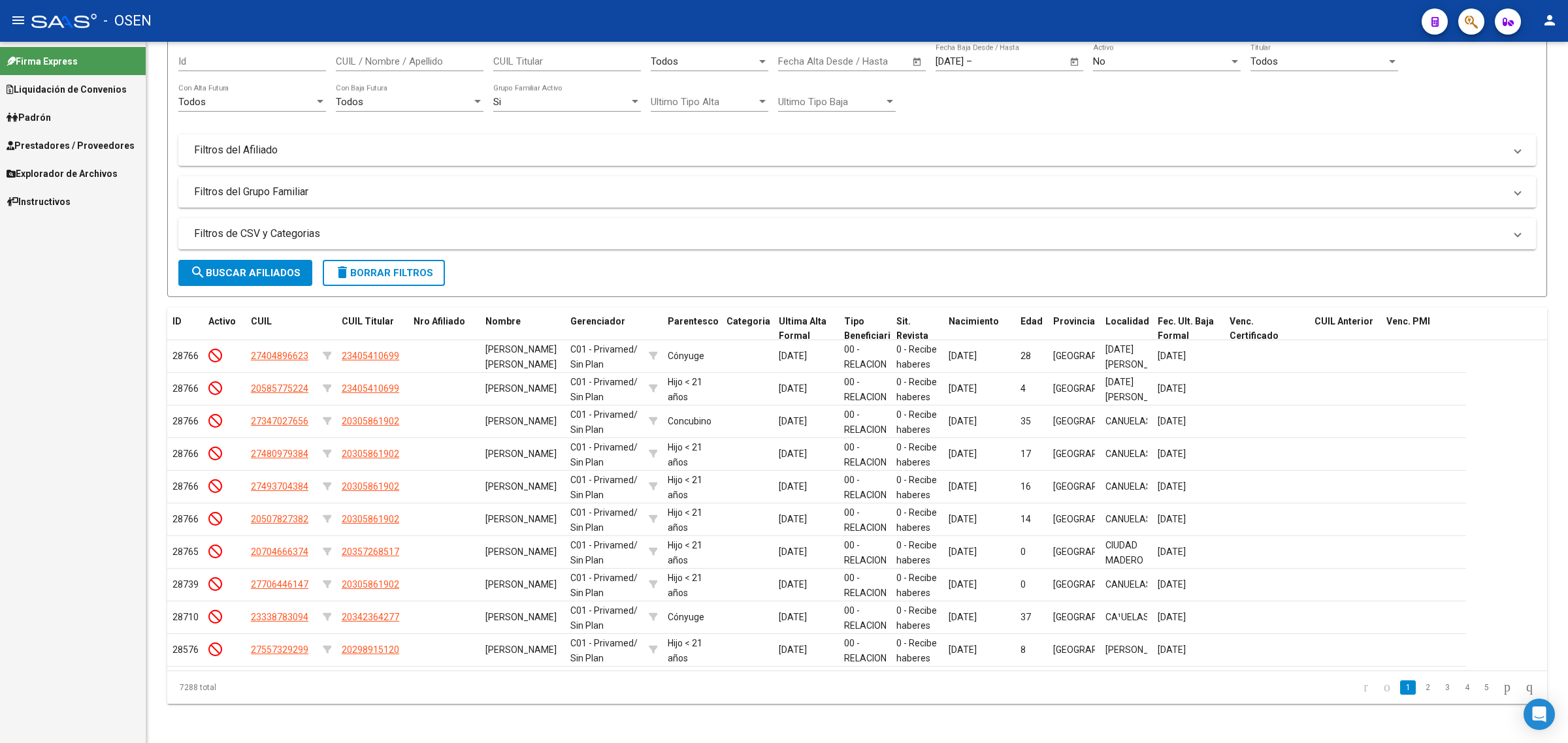 click on "Padrón" at bounding box center (73, 117) 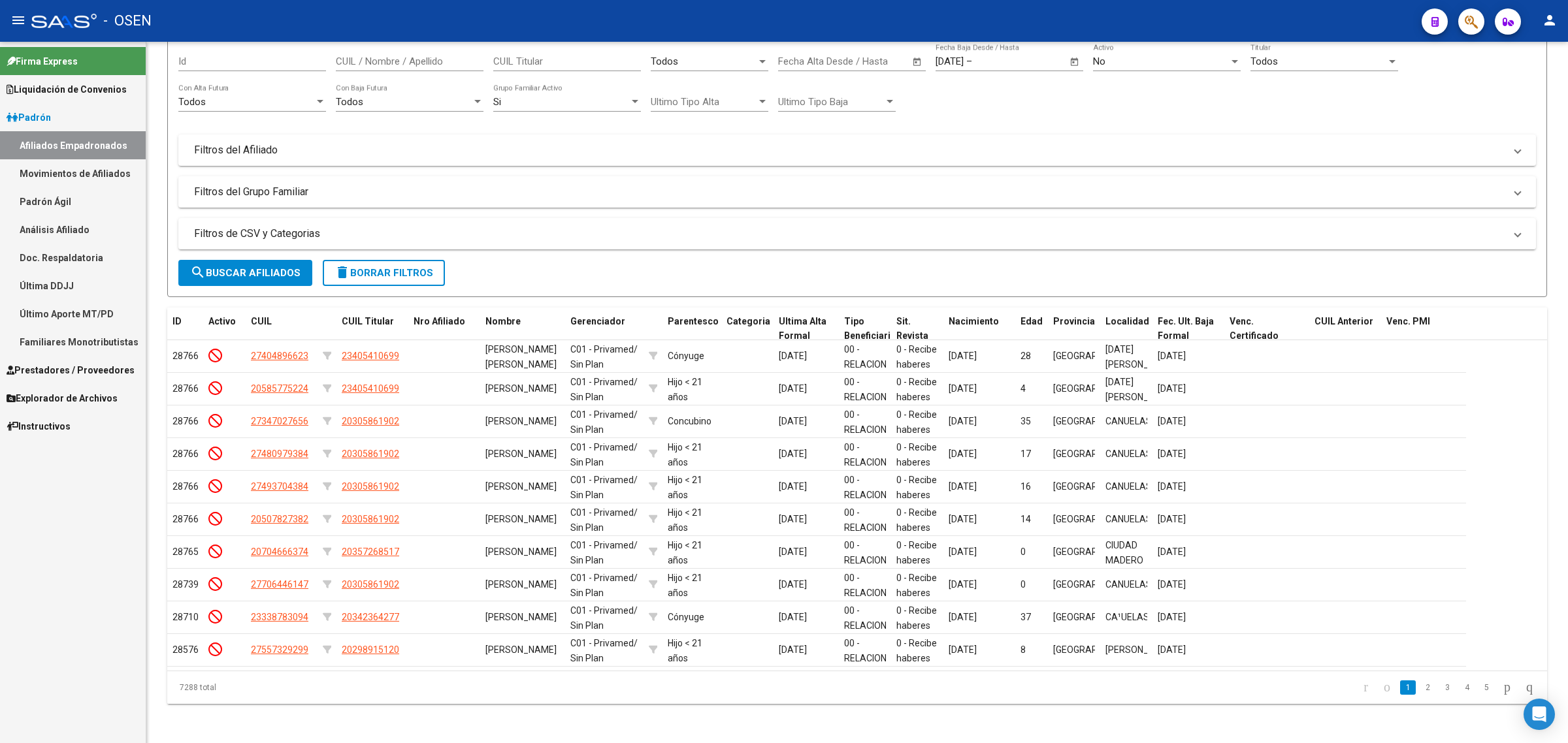 click on "Movimientos de Afiliados" at bounding box center [73, 173] 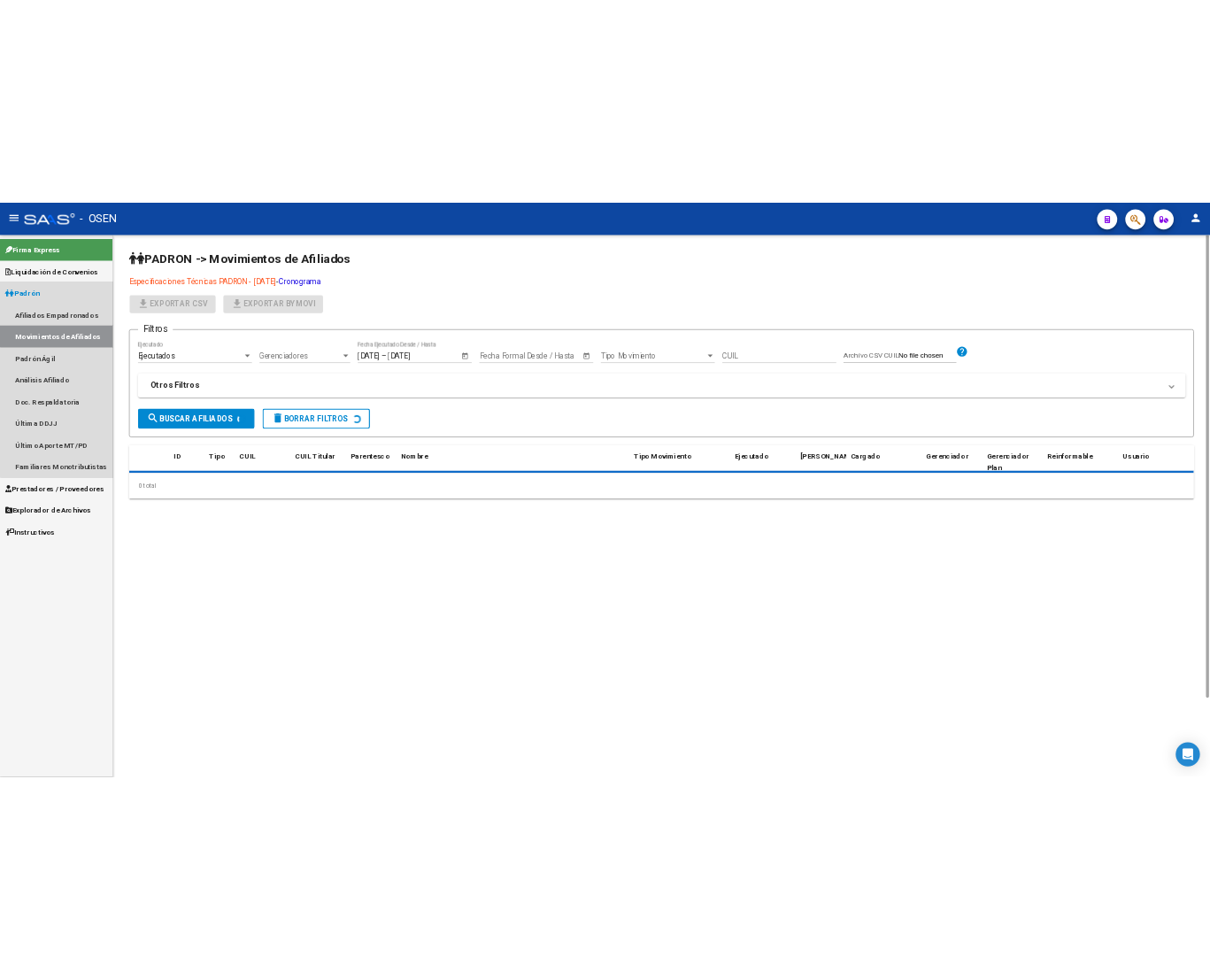 scroll, scrollTop: 0, scrollLeft: 0, axis: both 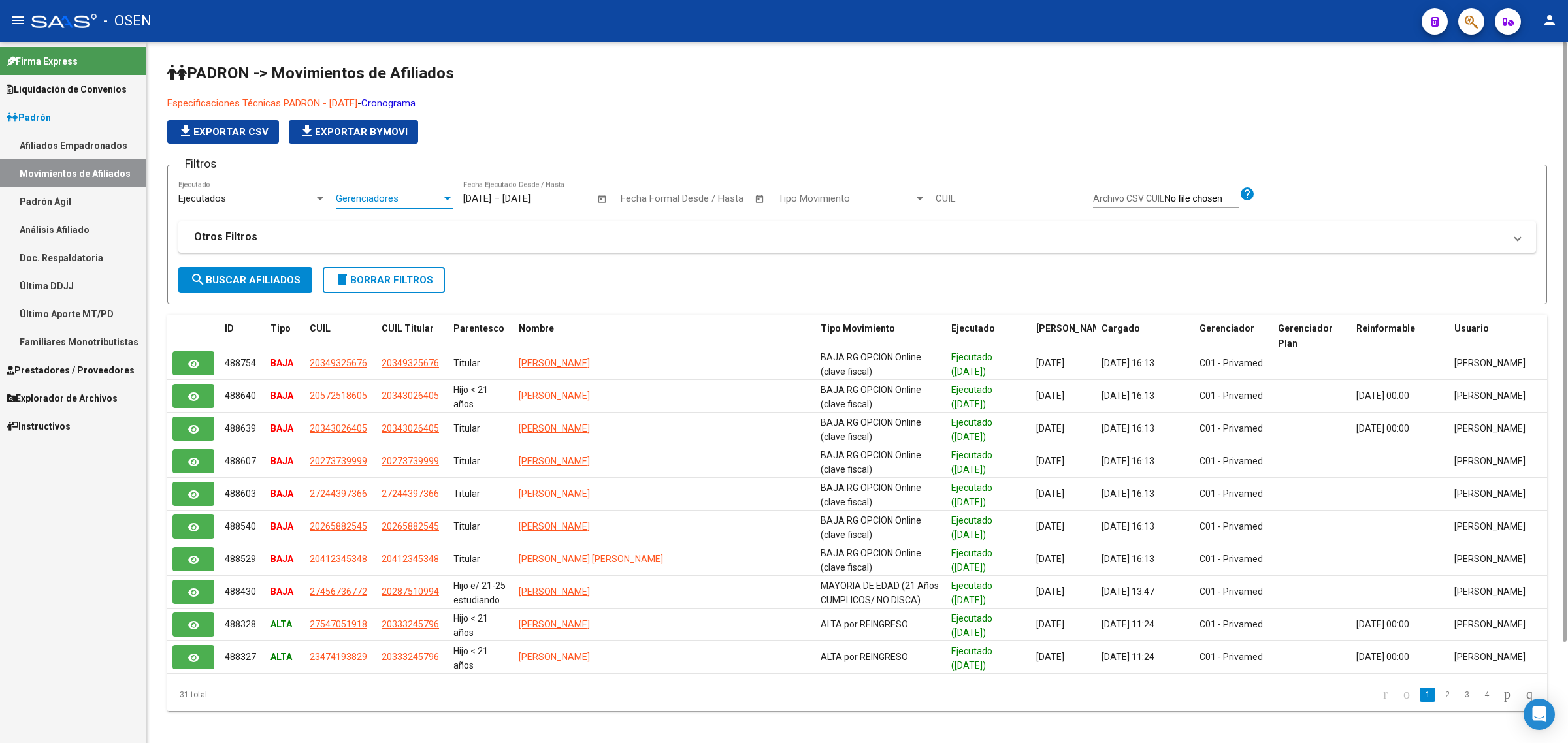 click on "Gerenciadores" at bounding box center (389, 198) 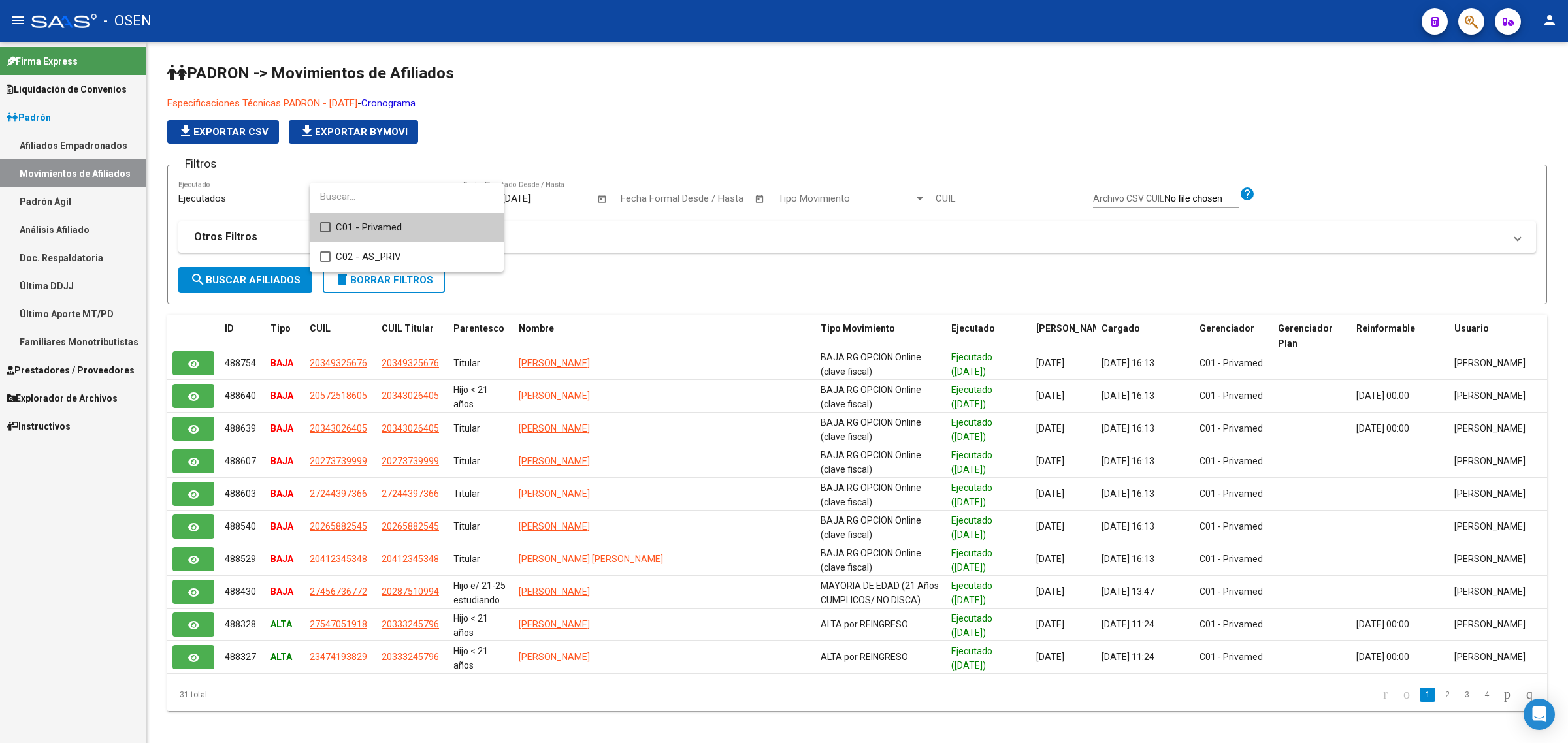 click at bounding box center (325, 227) 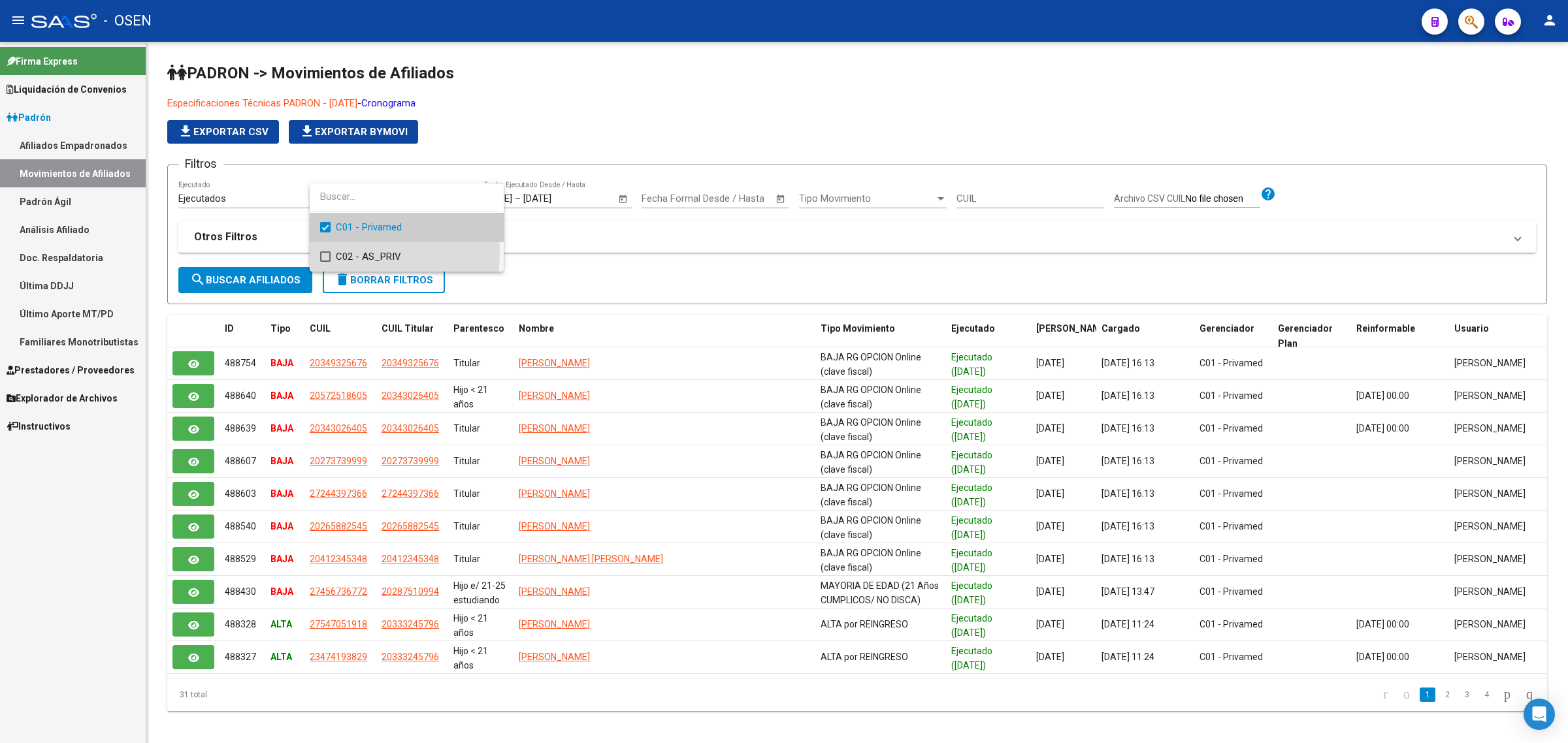 click on "C02 - AS_PRIV" at bounding box center [406, 257] 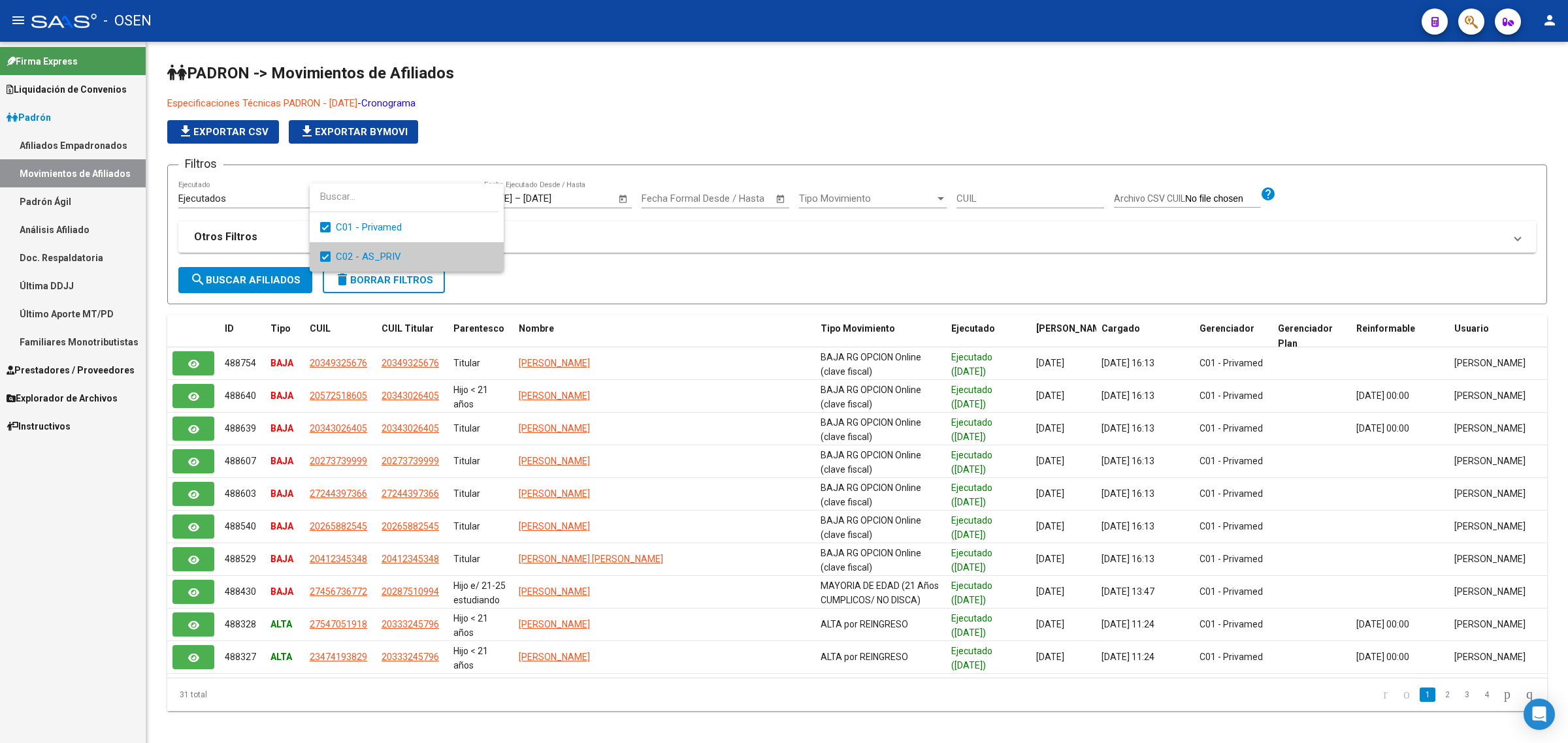 click at bounding box center [784, 372] 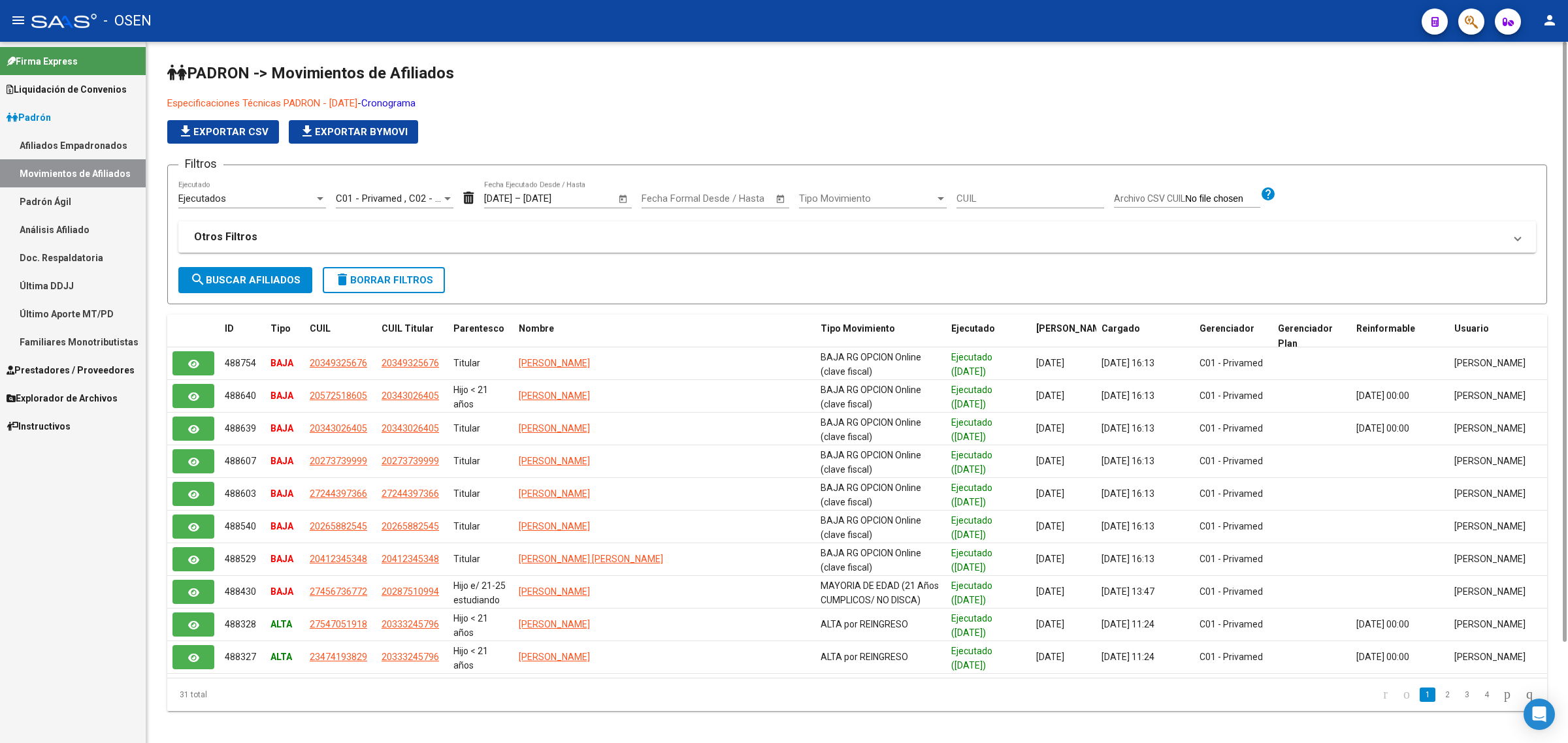 click on "Tipo Movimiento Tipo Movimiento" 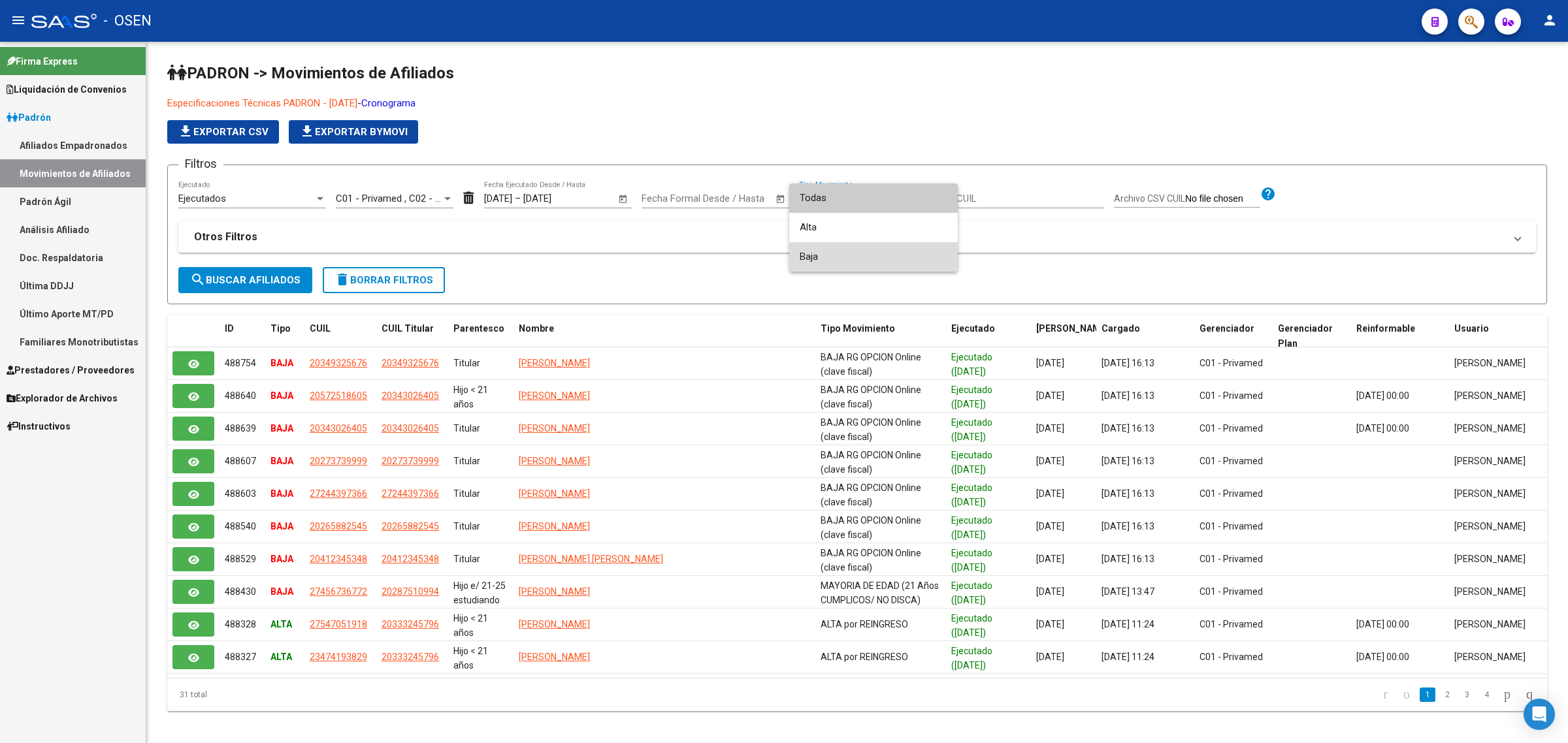 click on "Baja" at bounding box center [874, 257] 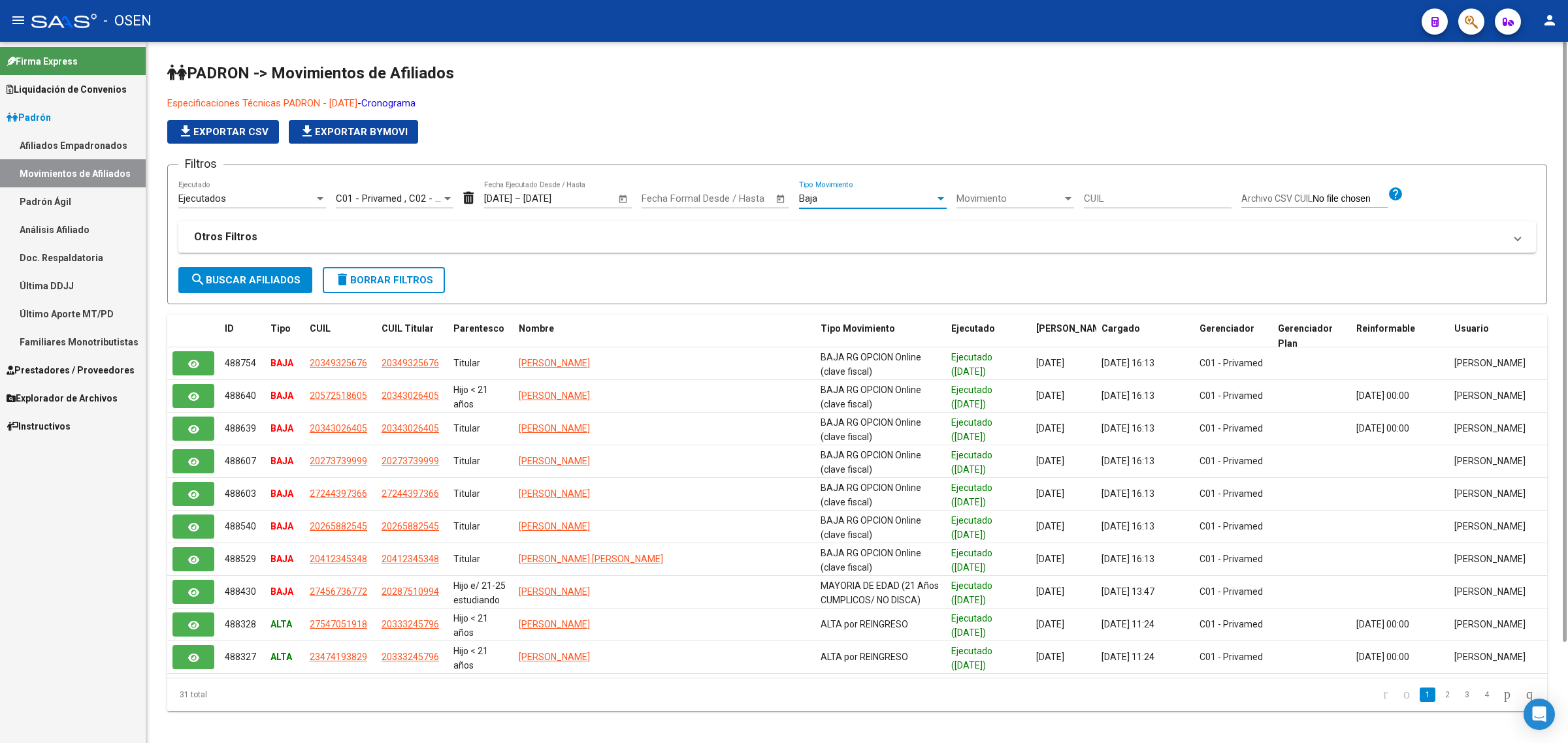 click on "Movimiento Movimiento" 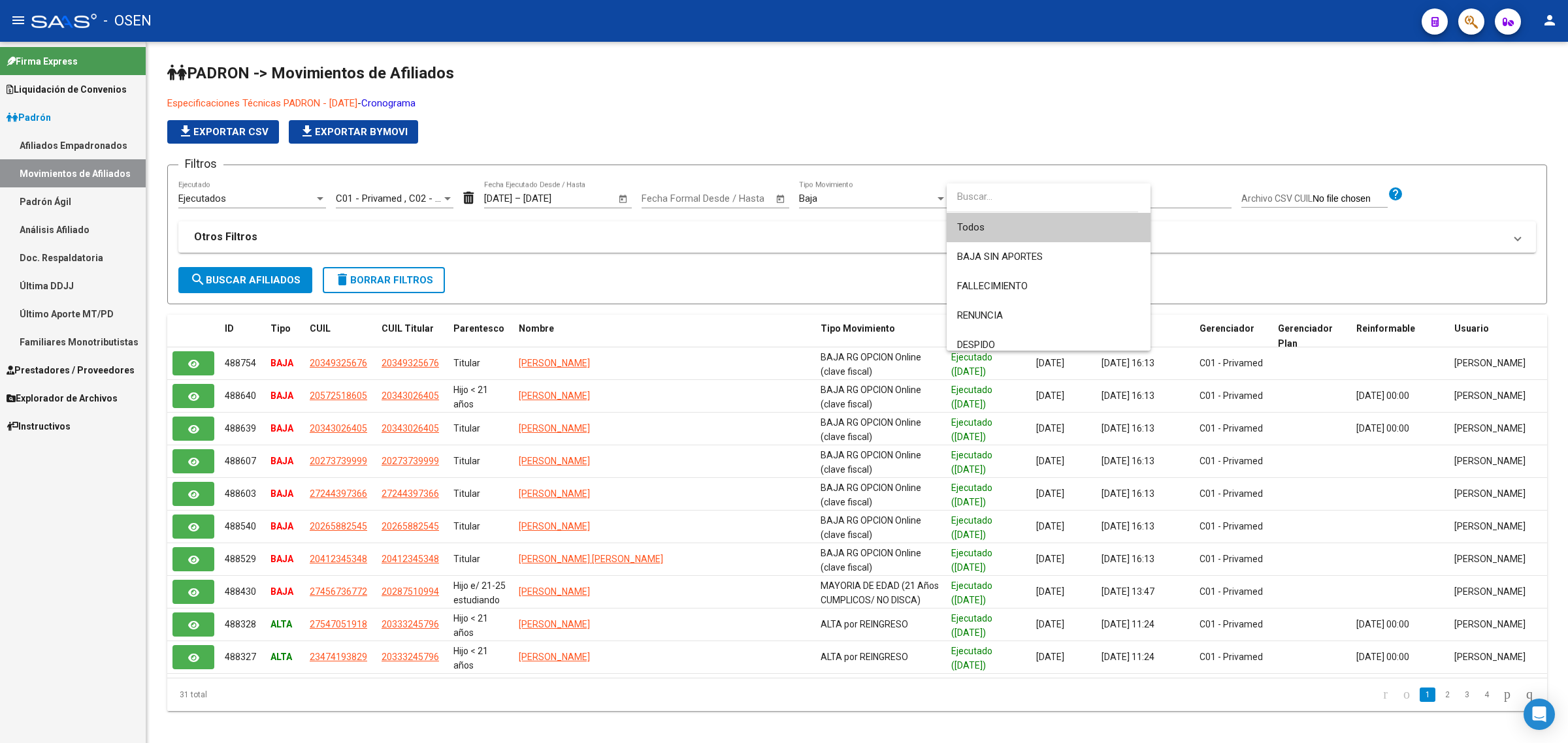 click on "Todos" at bounding box center [1049, 227] 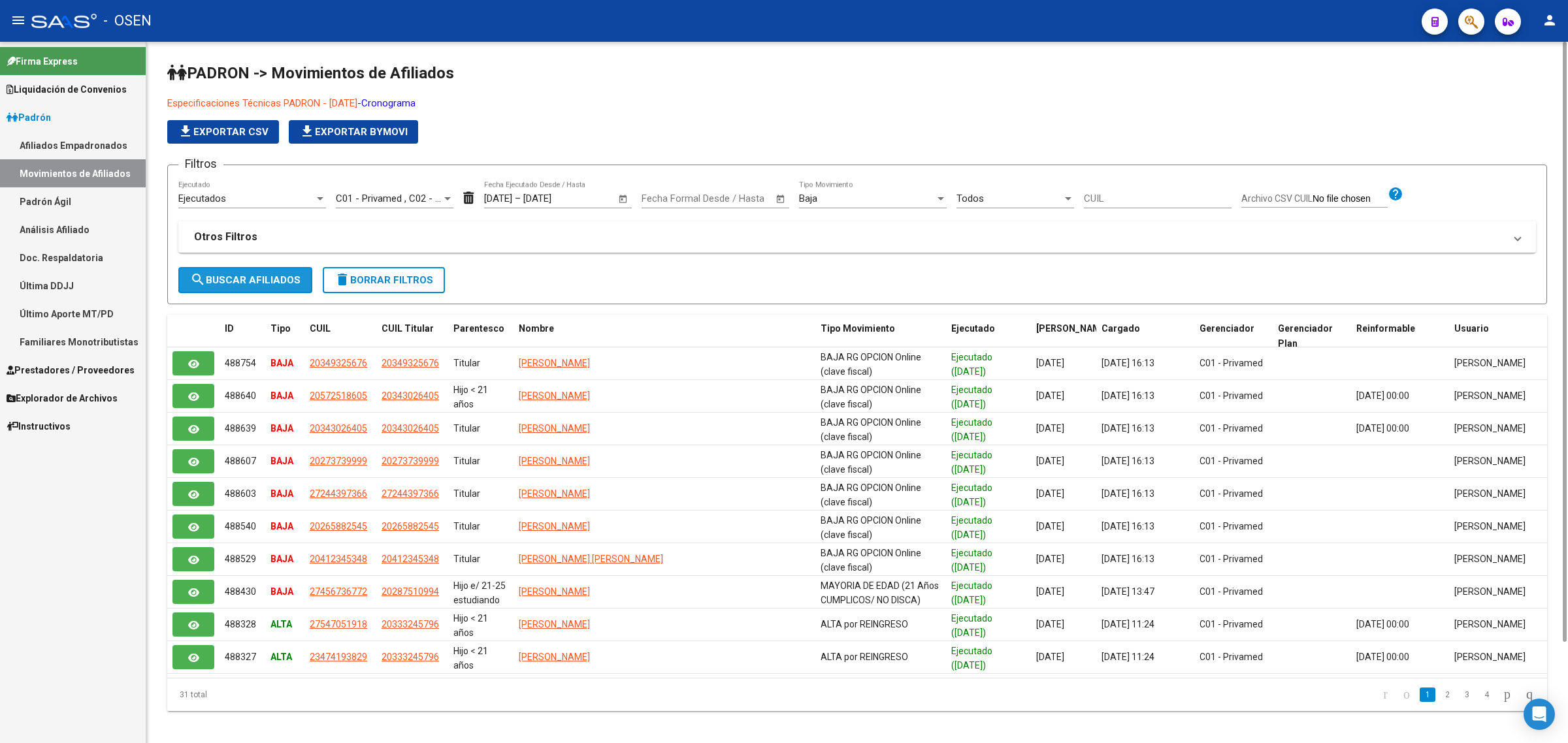click on "search  Buscar Afiliados" 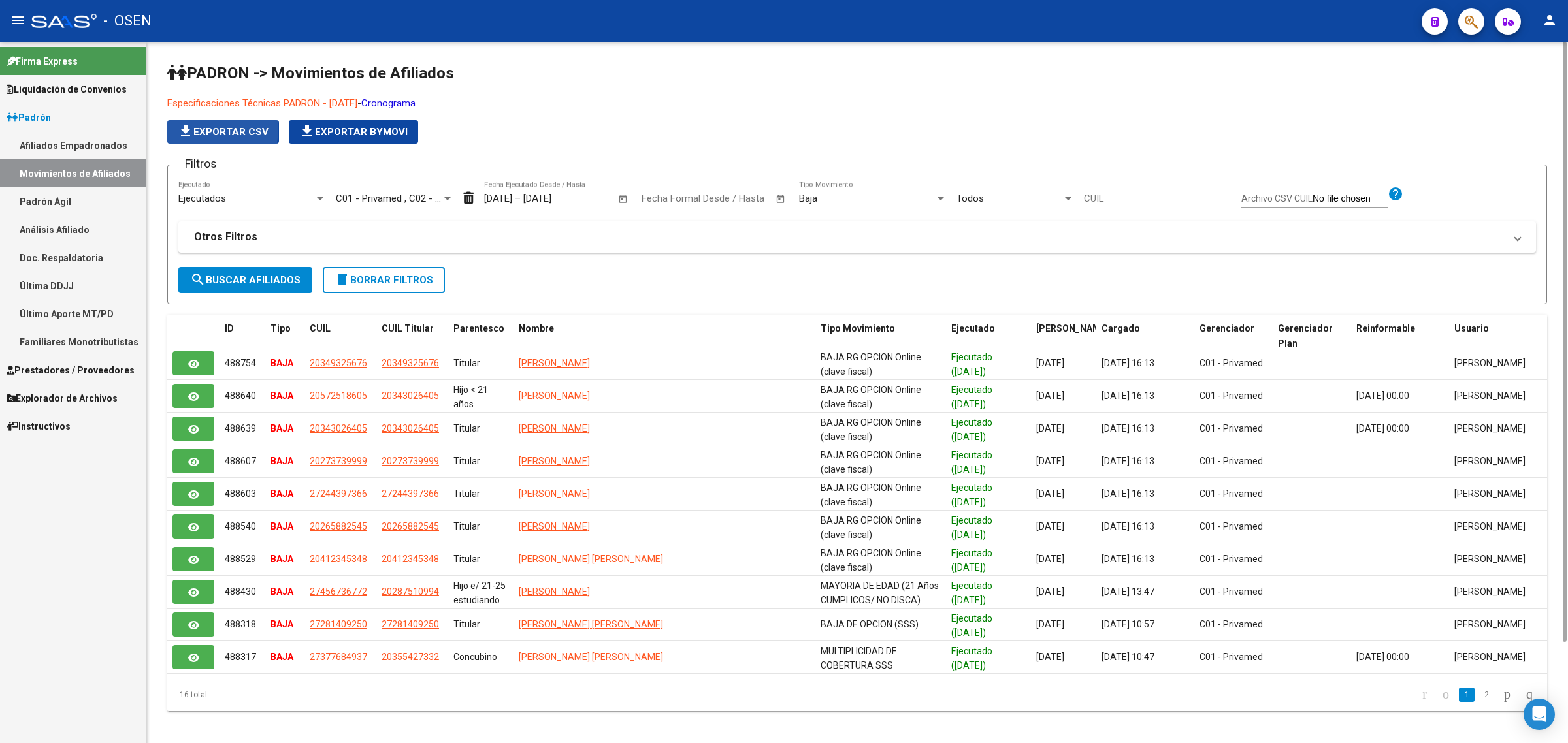 click on "file_download  Exportar CSV" 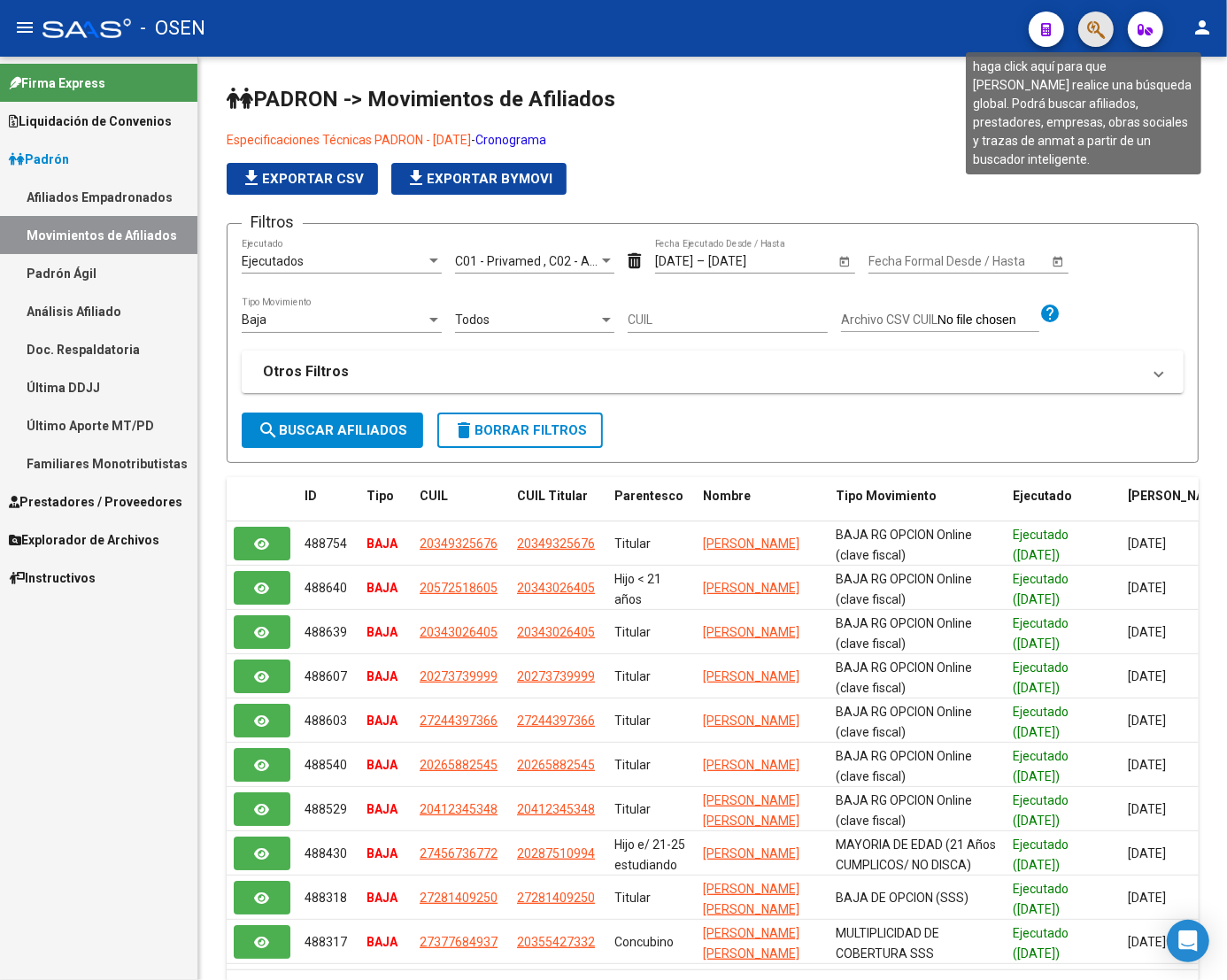 click 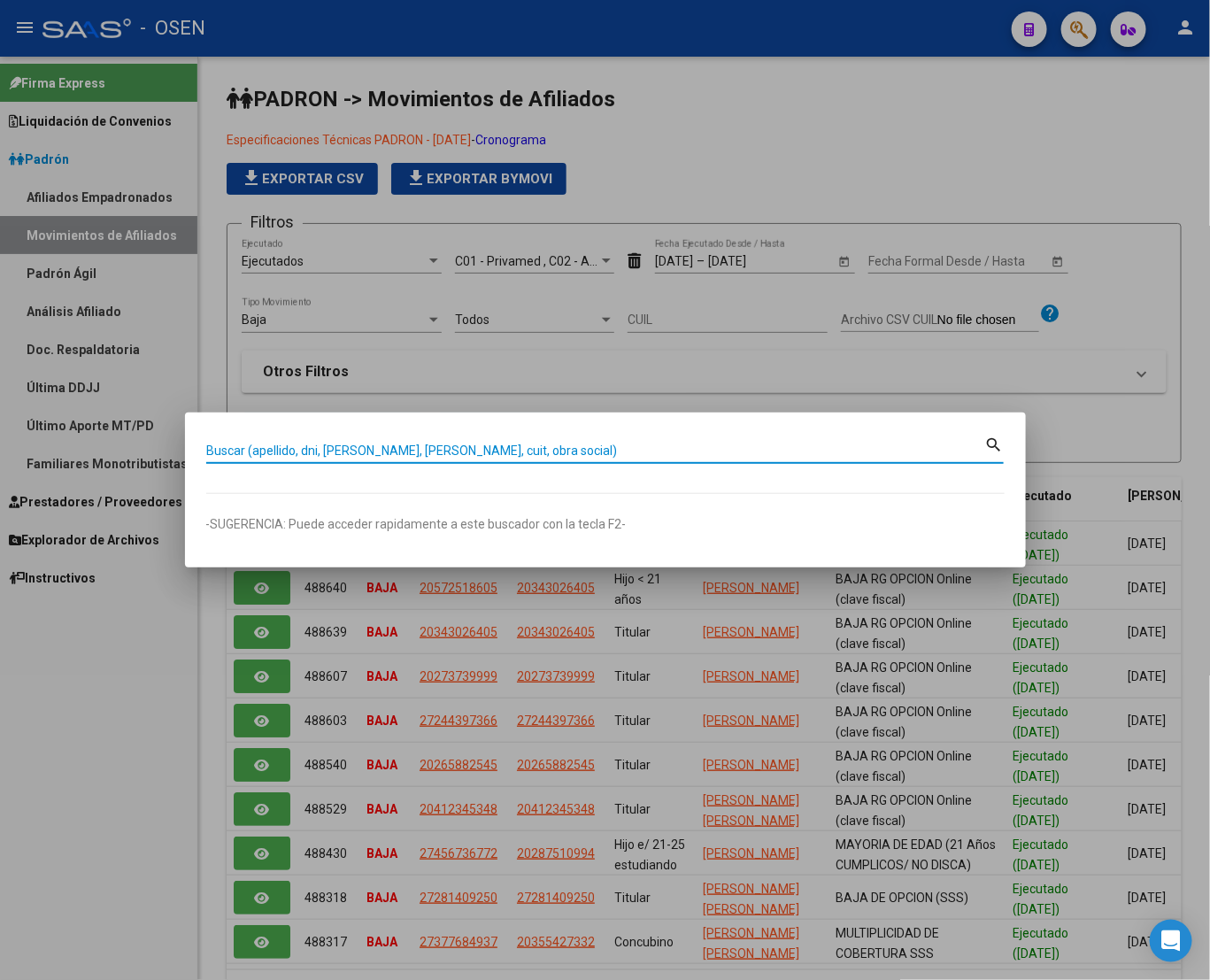 paste on "20333245796" 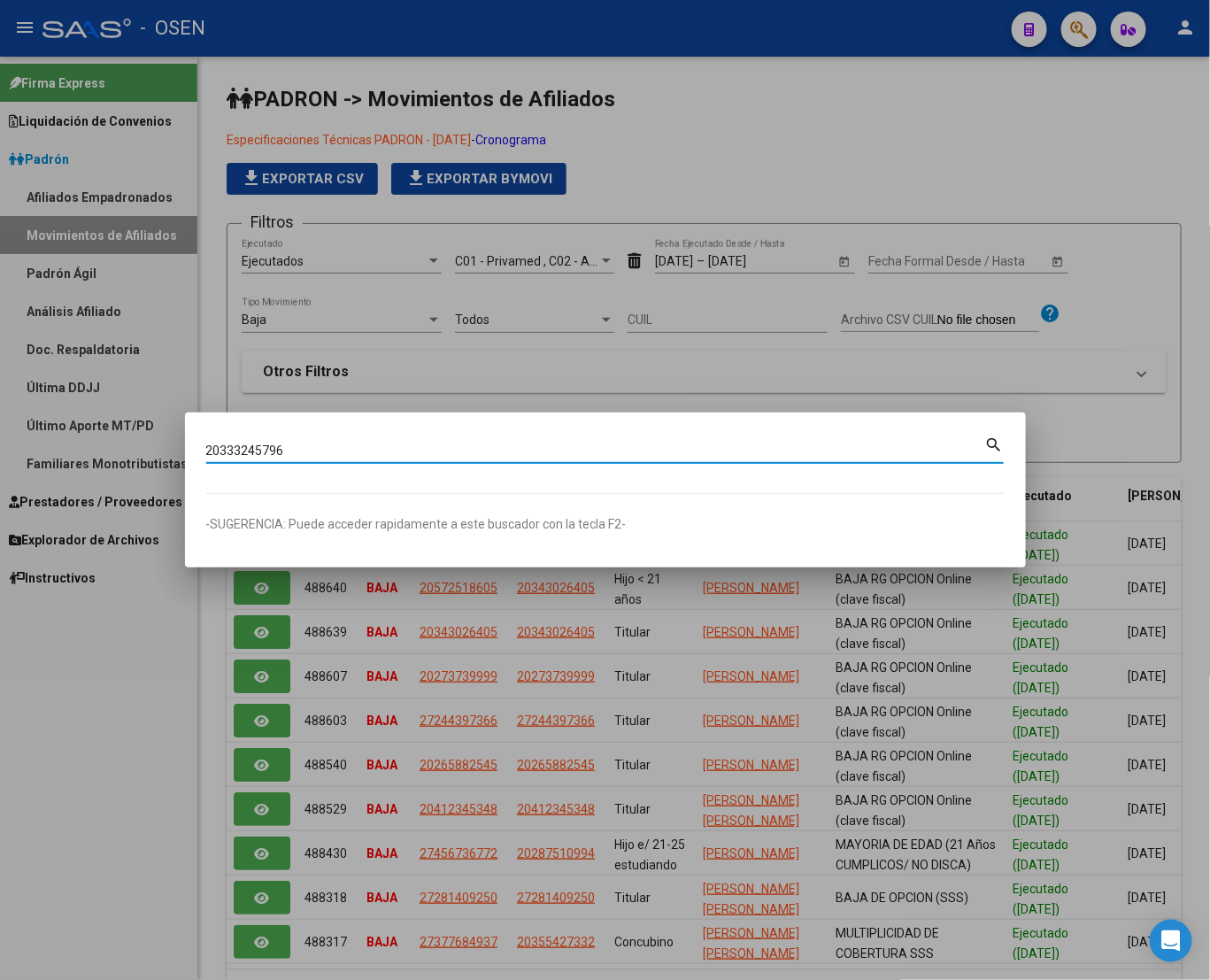 type on "20333245796" 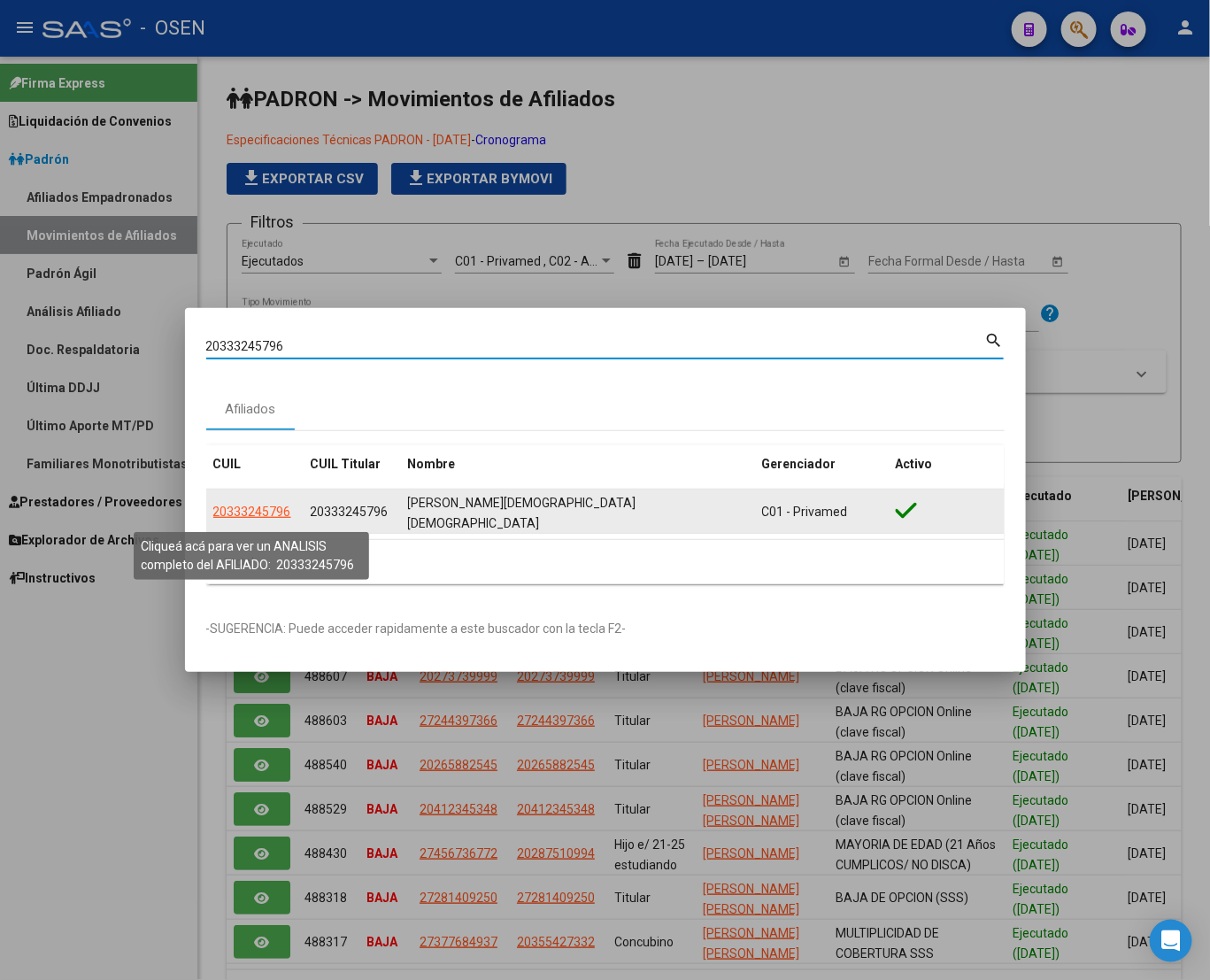 click on "20333245796" 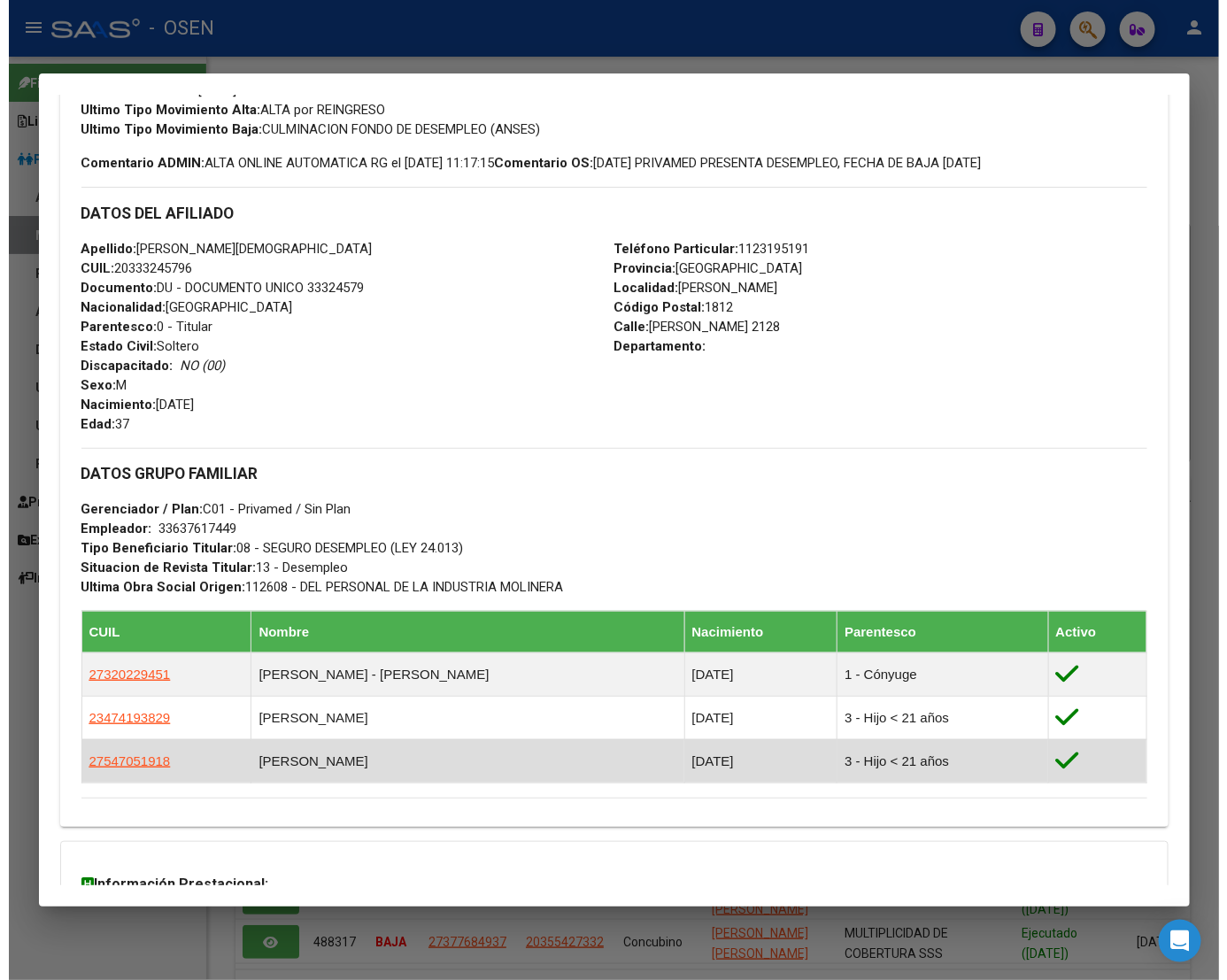scroll, scrollTop: 0, scrollLeft: 0, axis: both 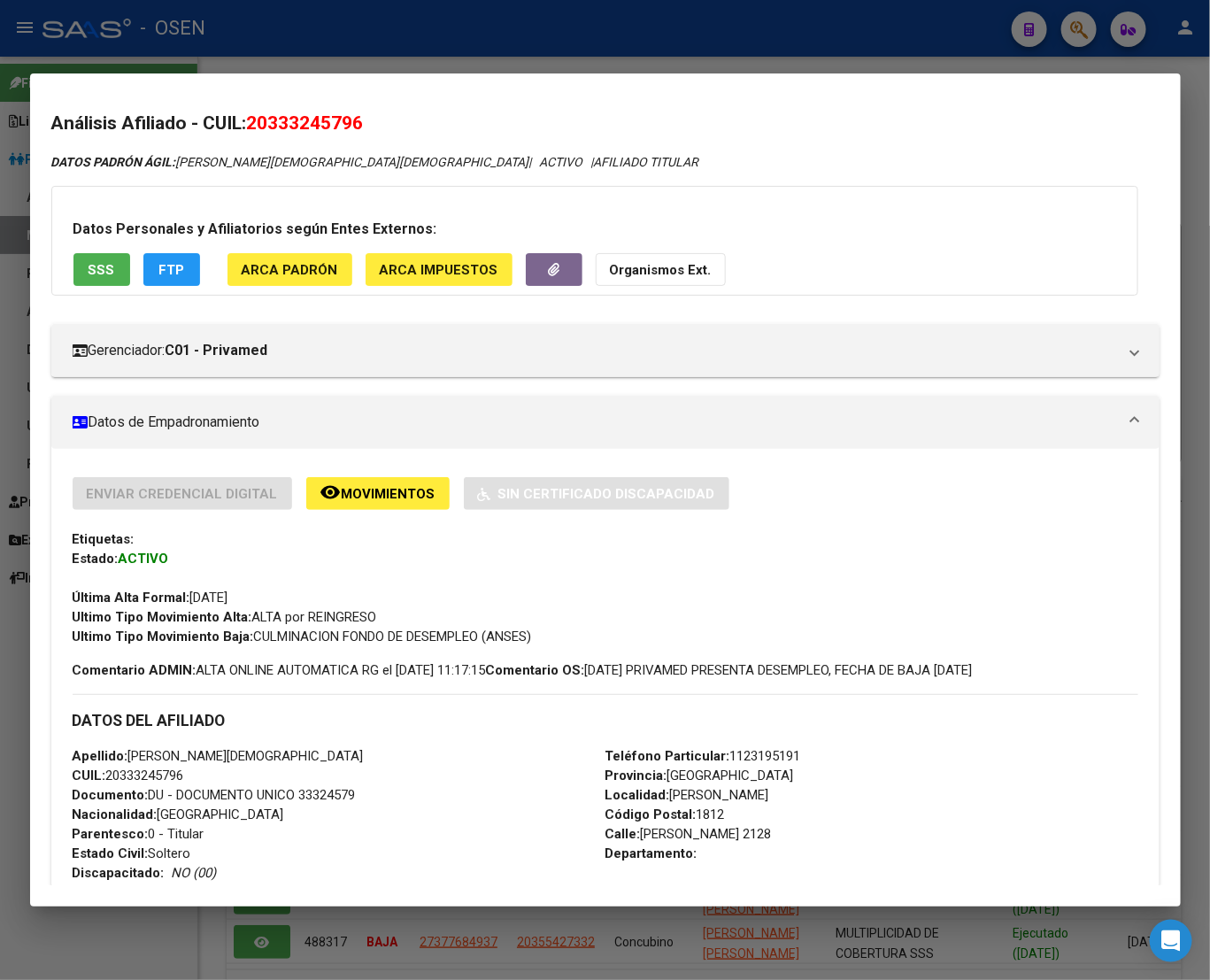 click at bounding box center (605, 490) 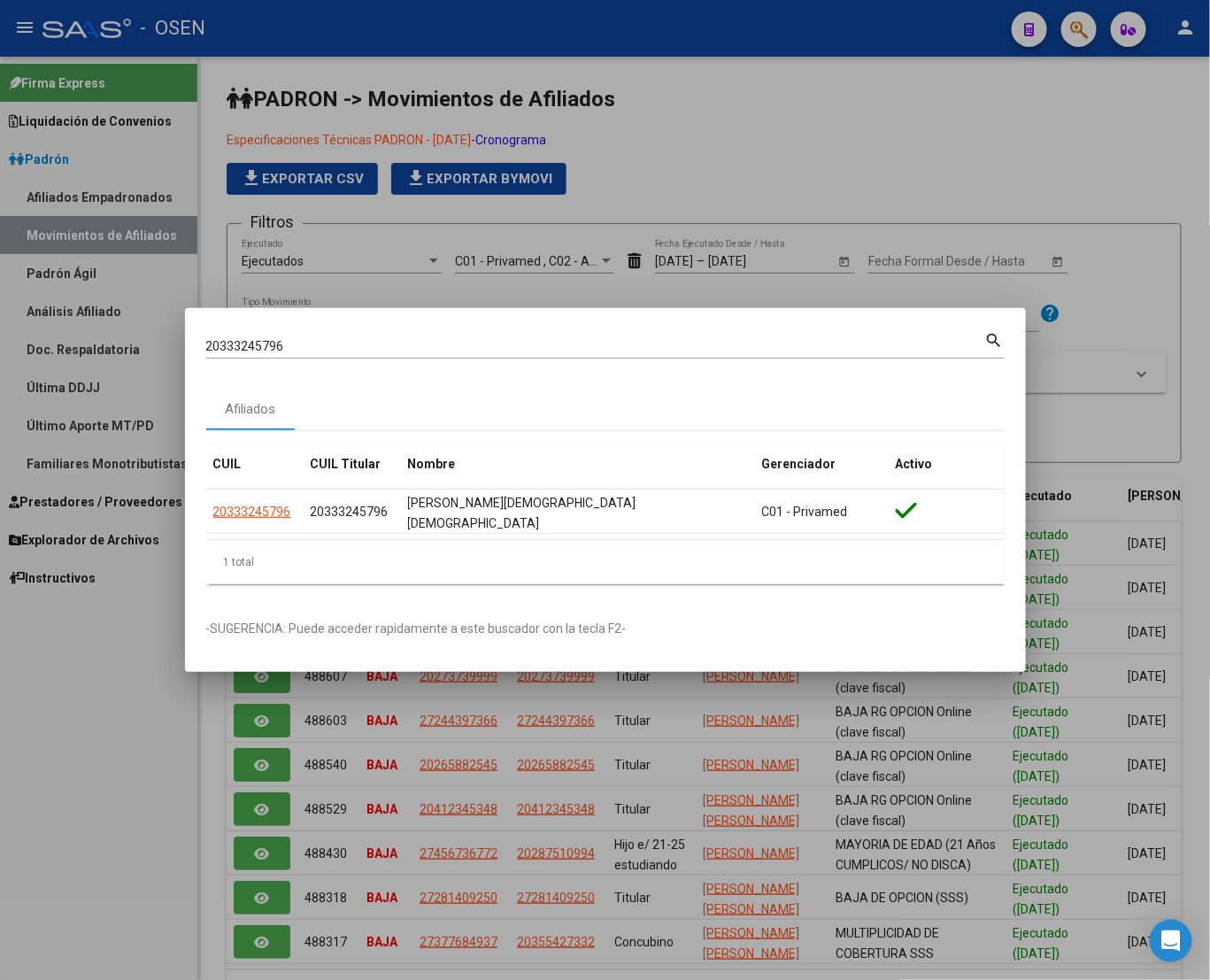 click at bounding box center [605, 490] 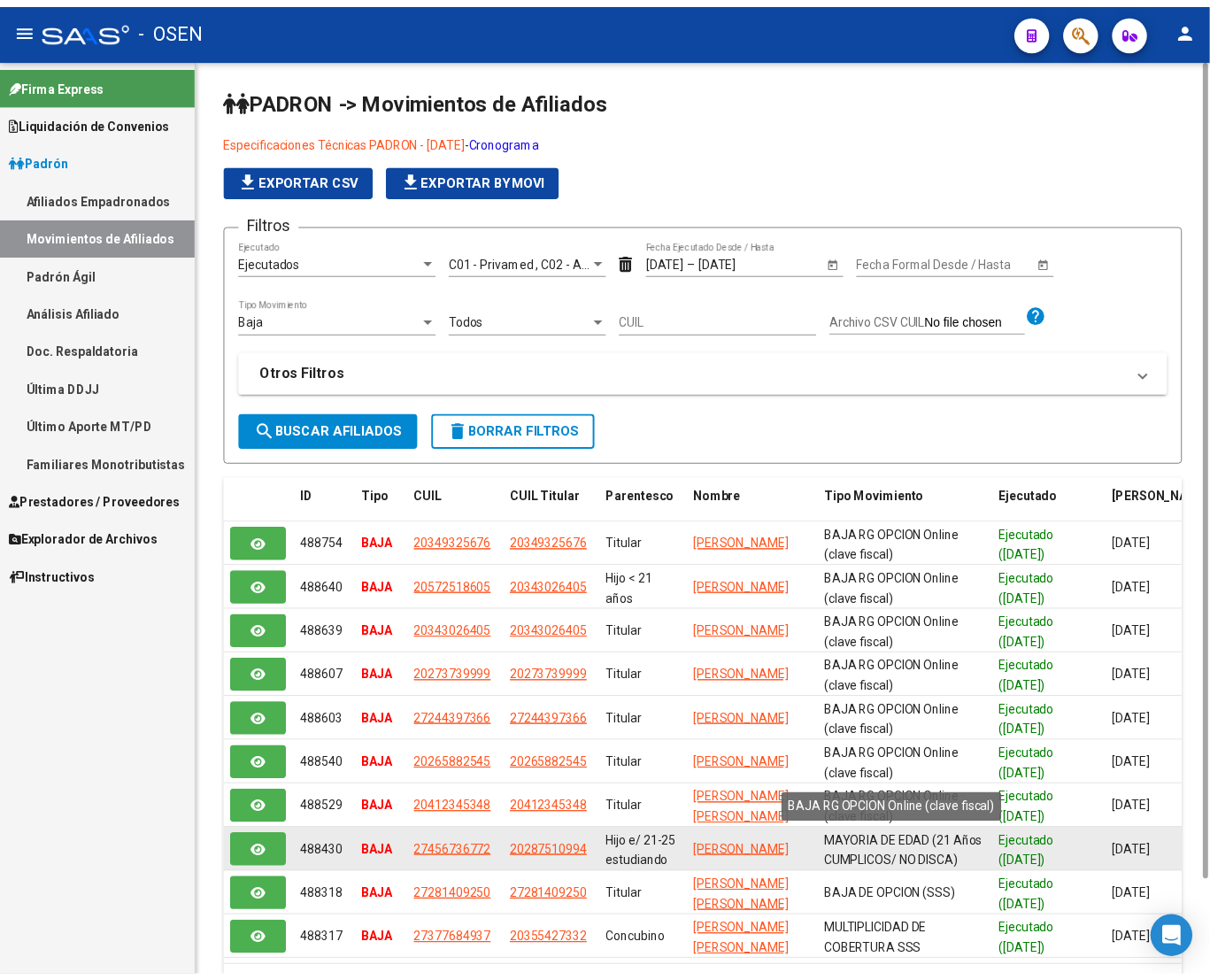 scroll, scrollTop: 108, scrollLeft: 0, axis: vertical 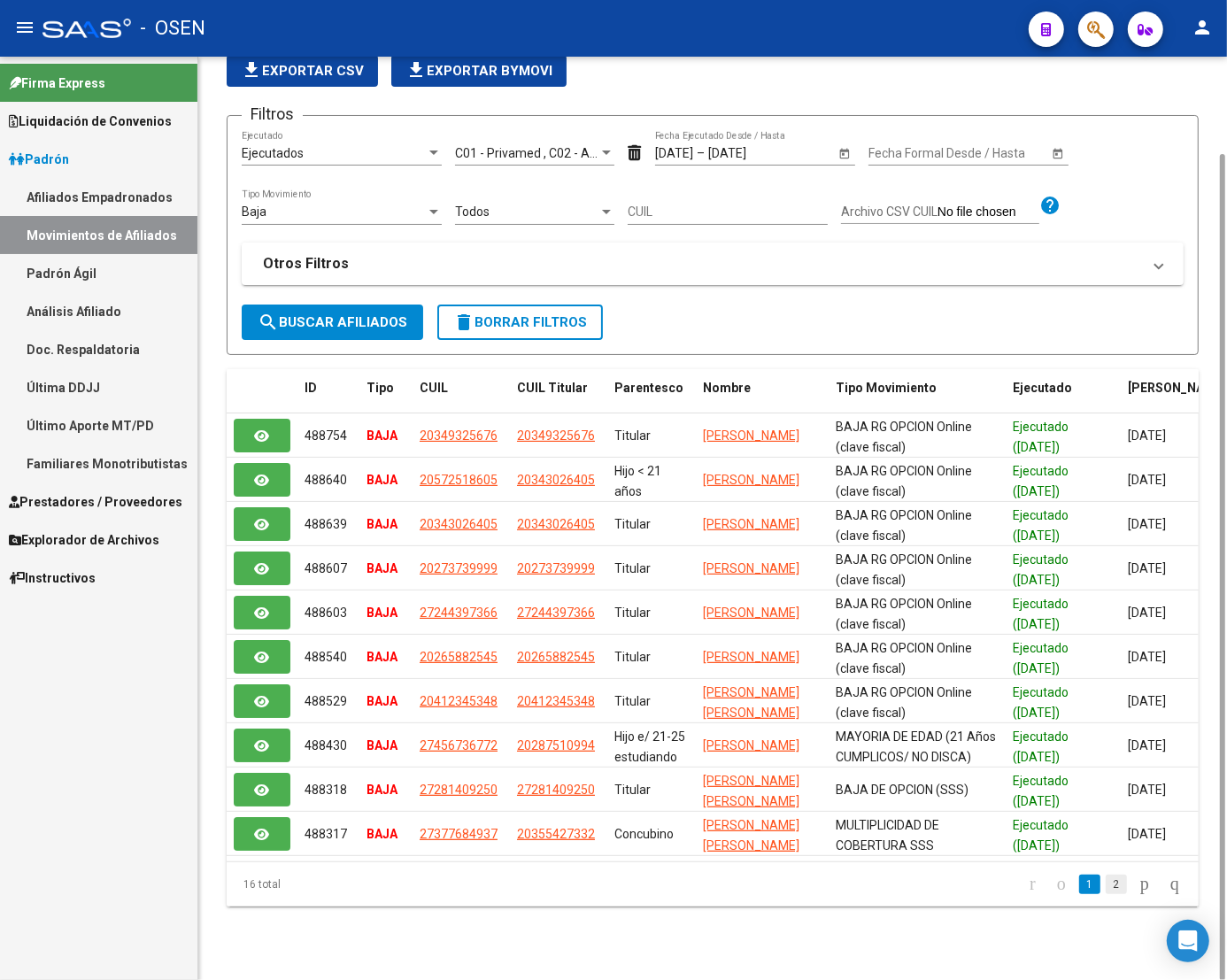 click on "2" 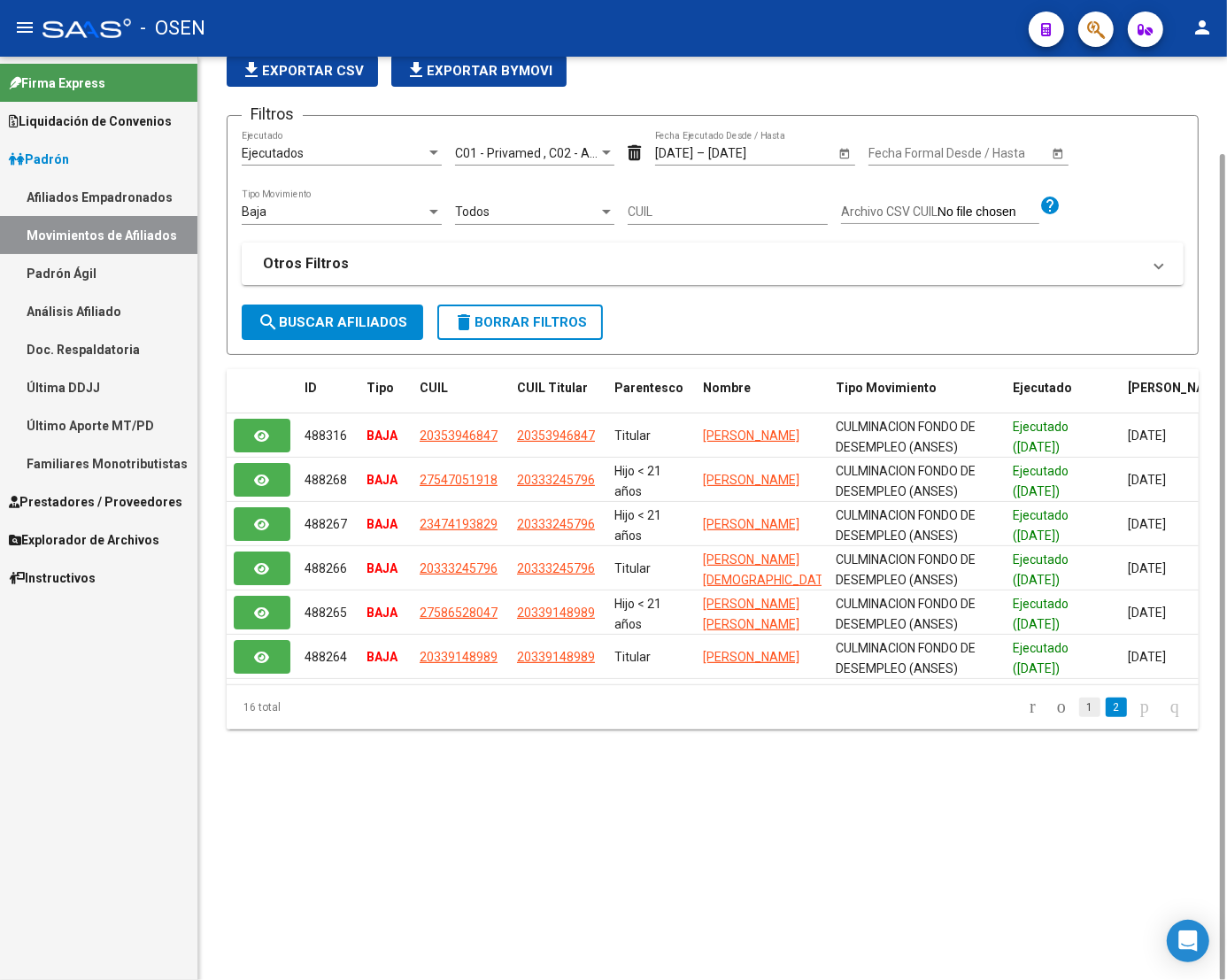 click on "1" 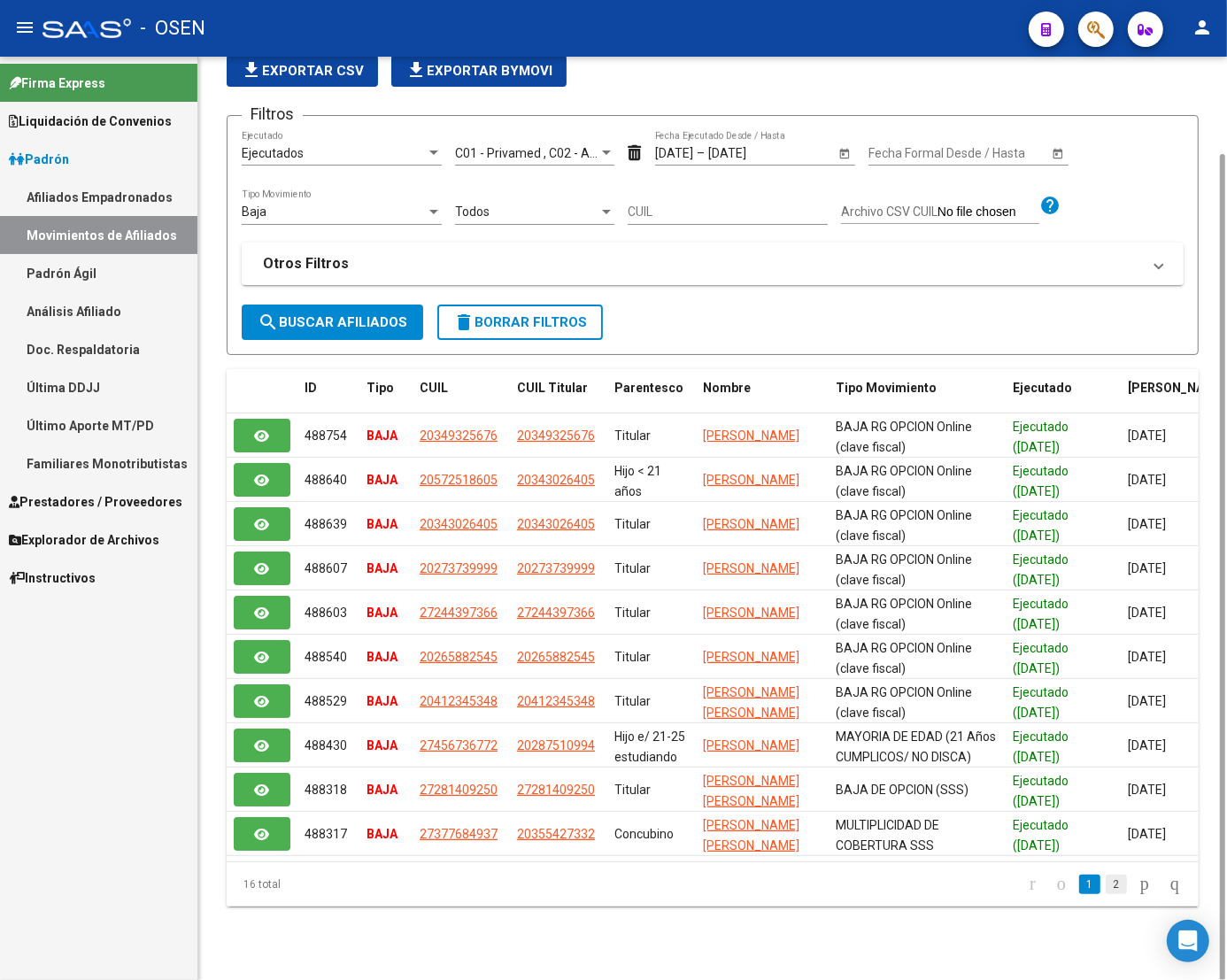 click on "2" 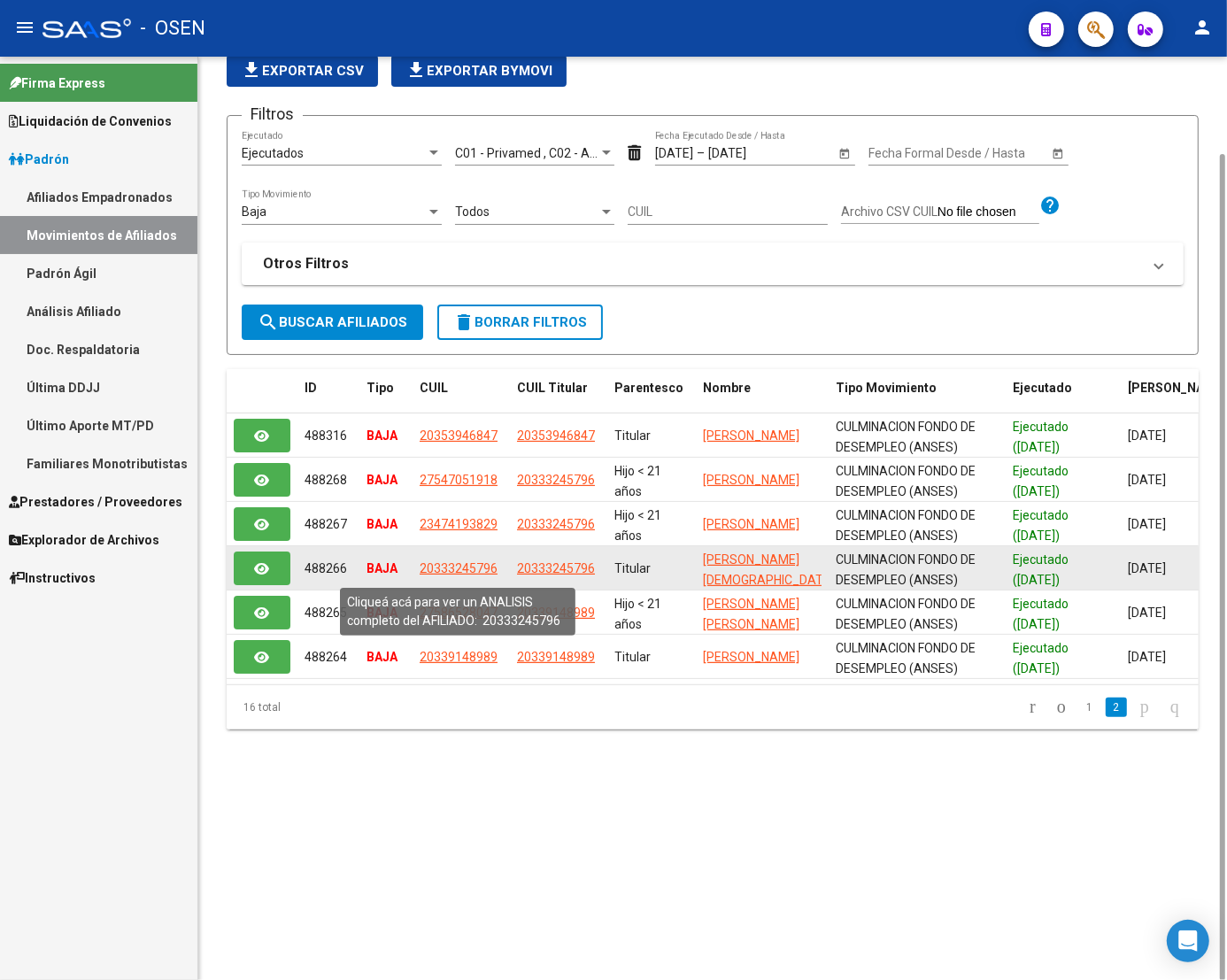 click on "20333245796" 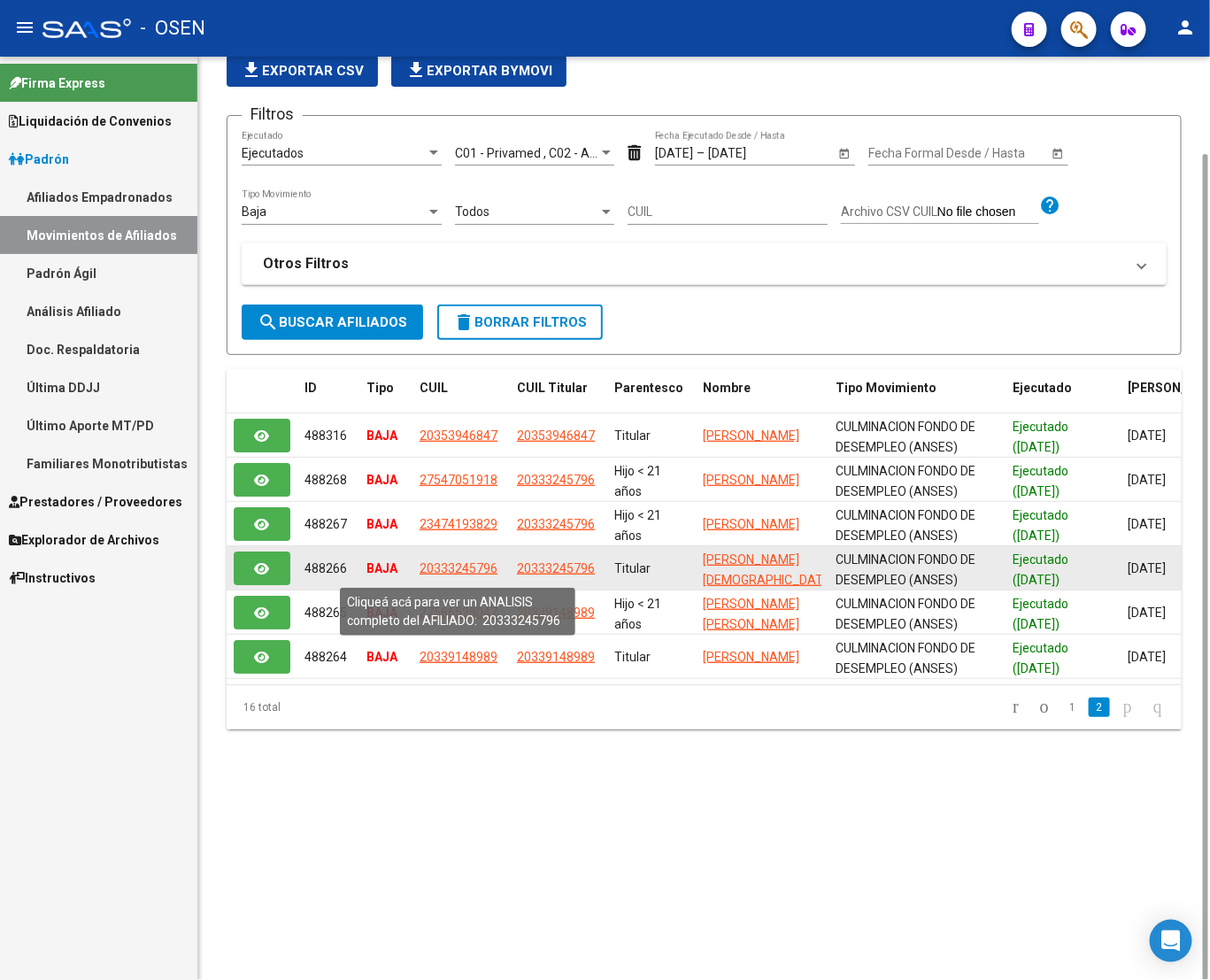 scroll, scrollTop: 0, scrollLeft: 0, axis: both 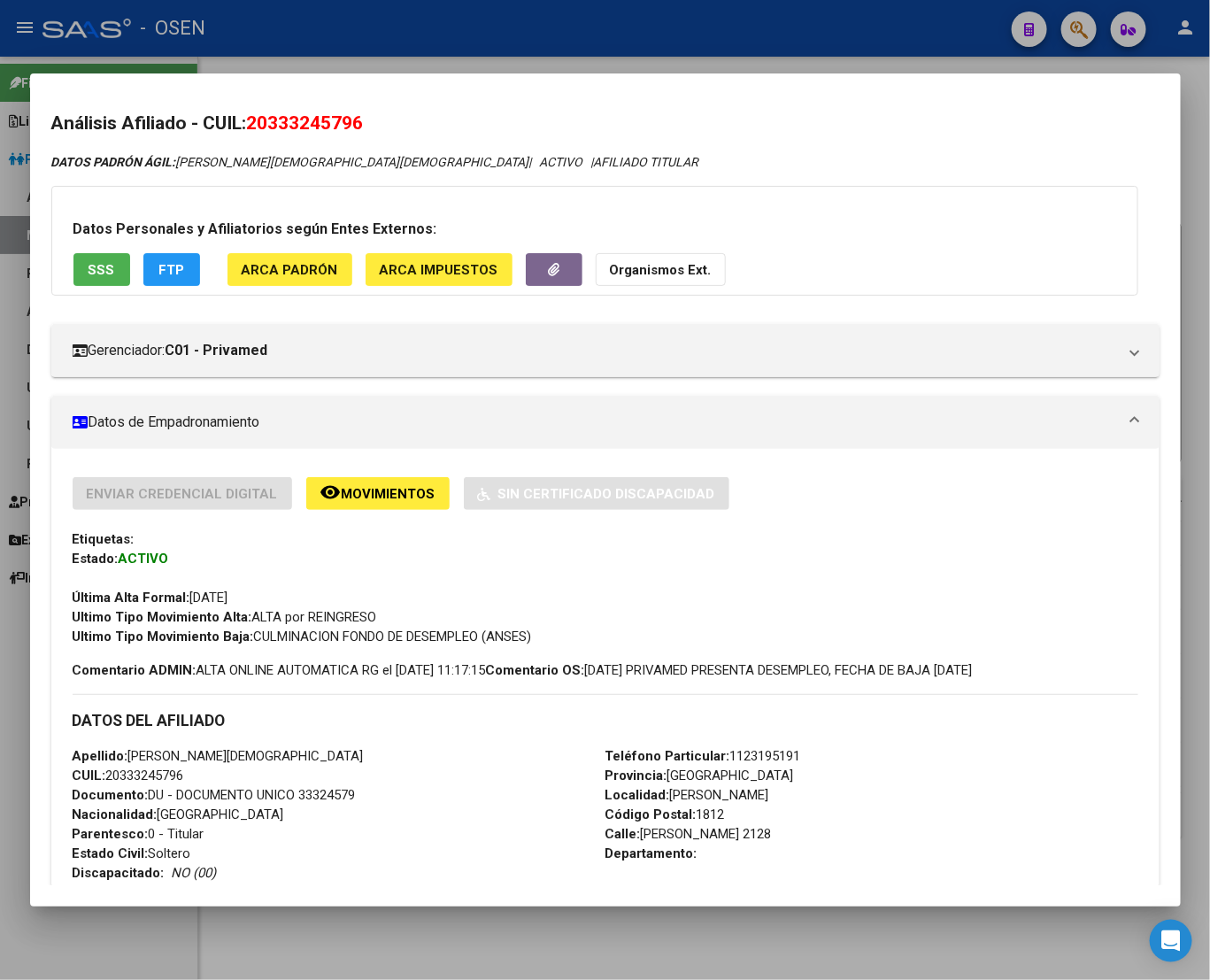 click on "SSS" at bounding box center [102, 270] 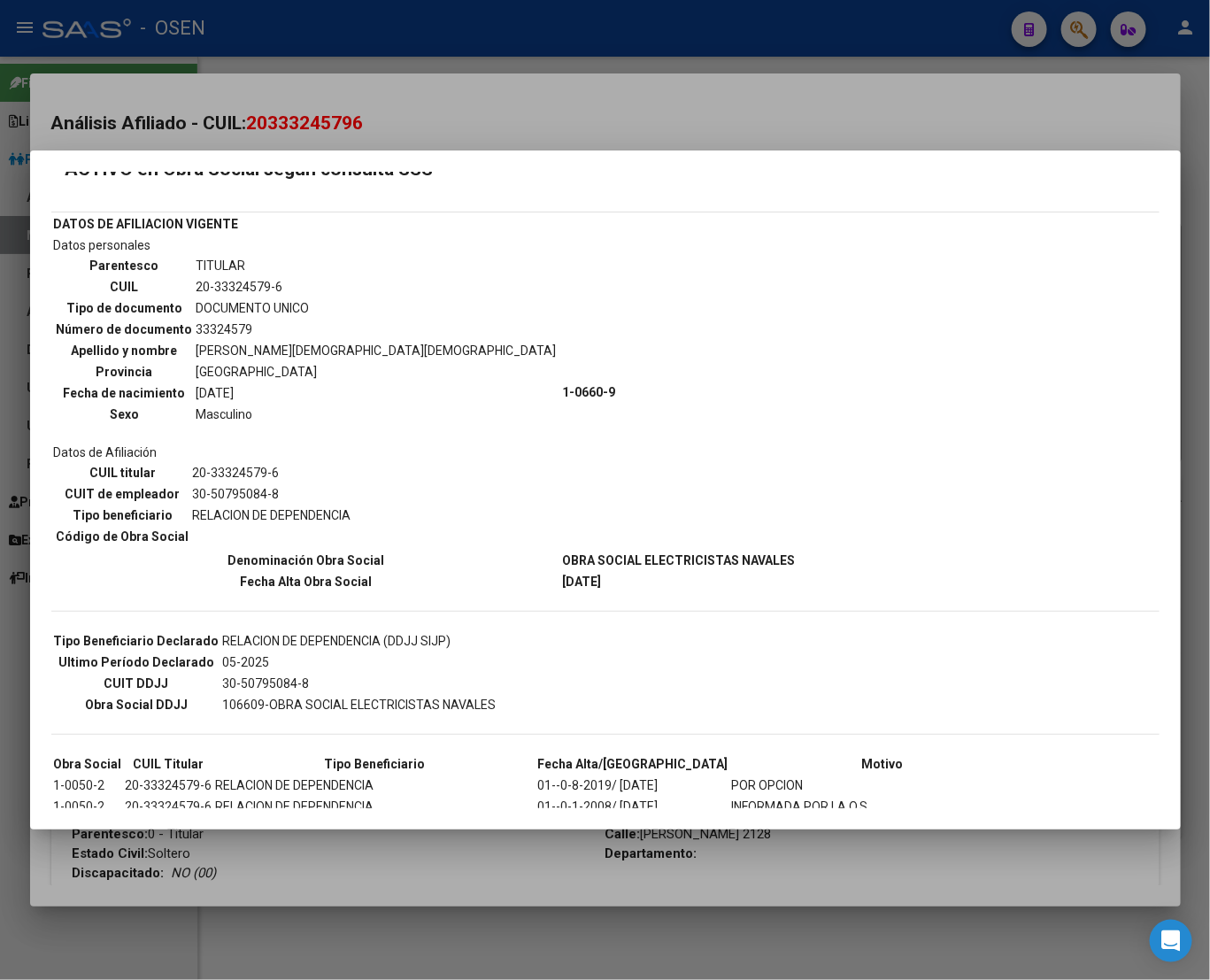 scroll, scrollTop: 177, scrollLeft: 0, axis: vertical 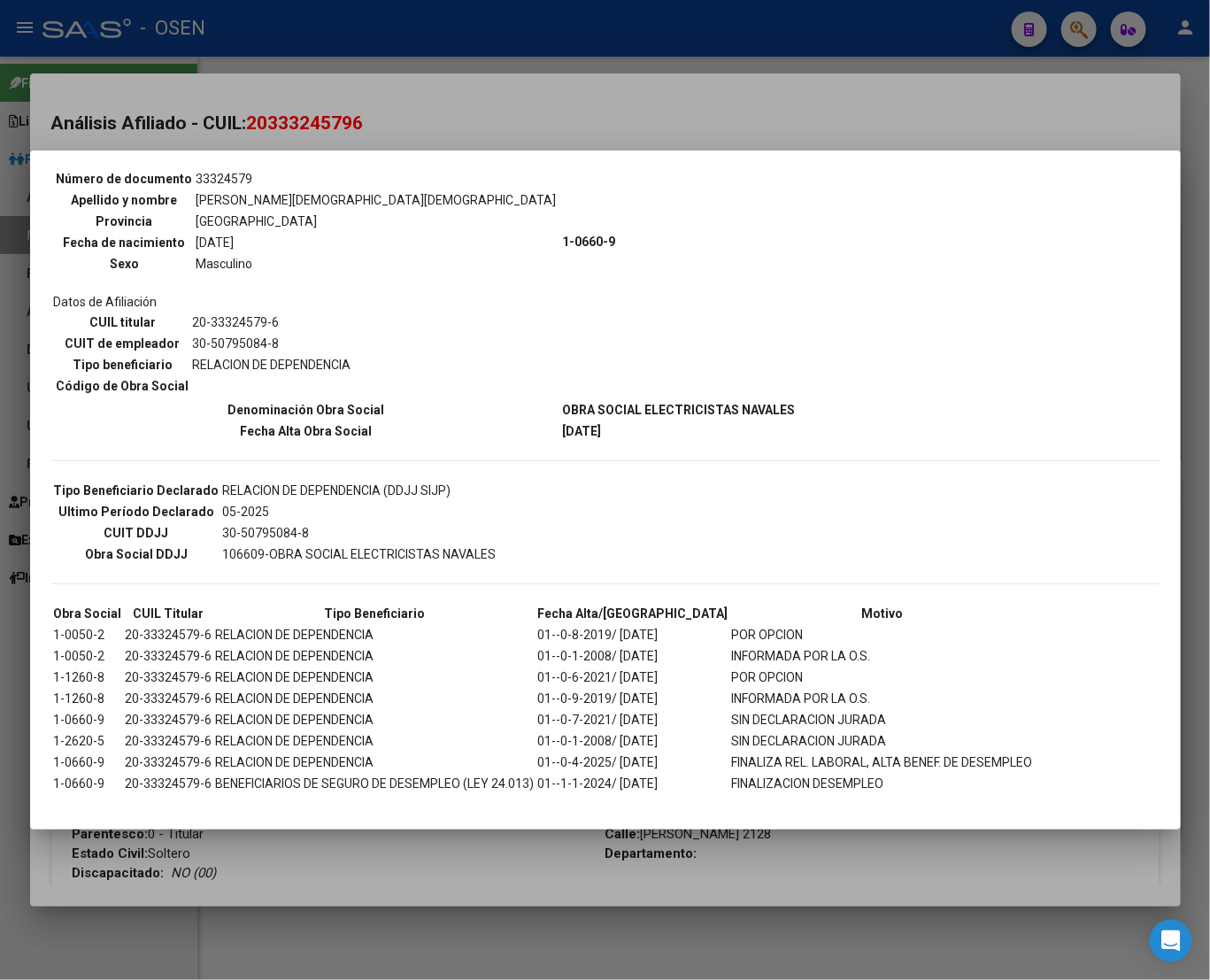 click at bounding box center (605, 490) 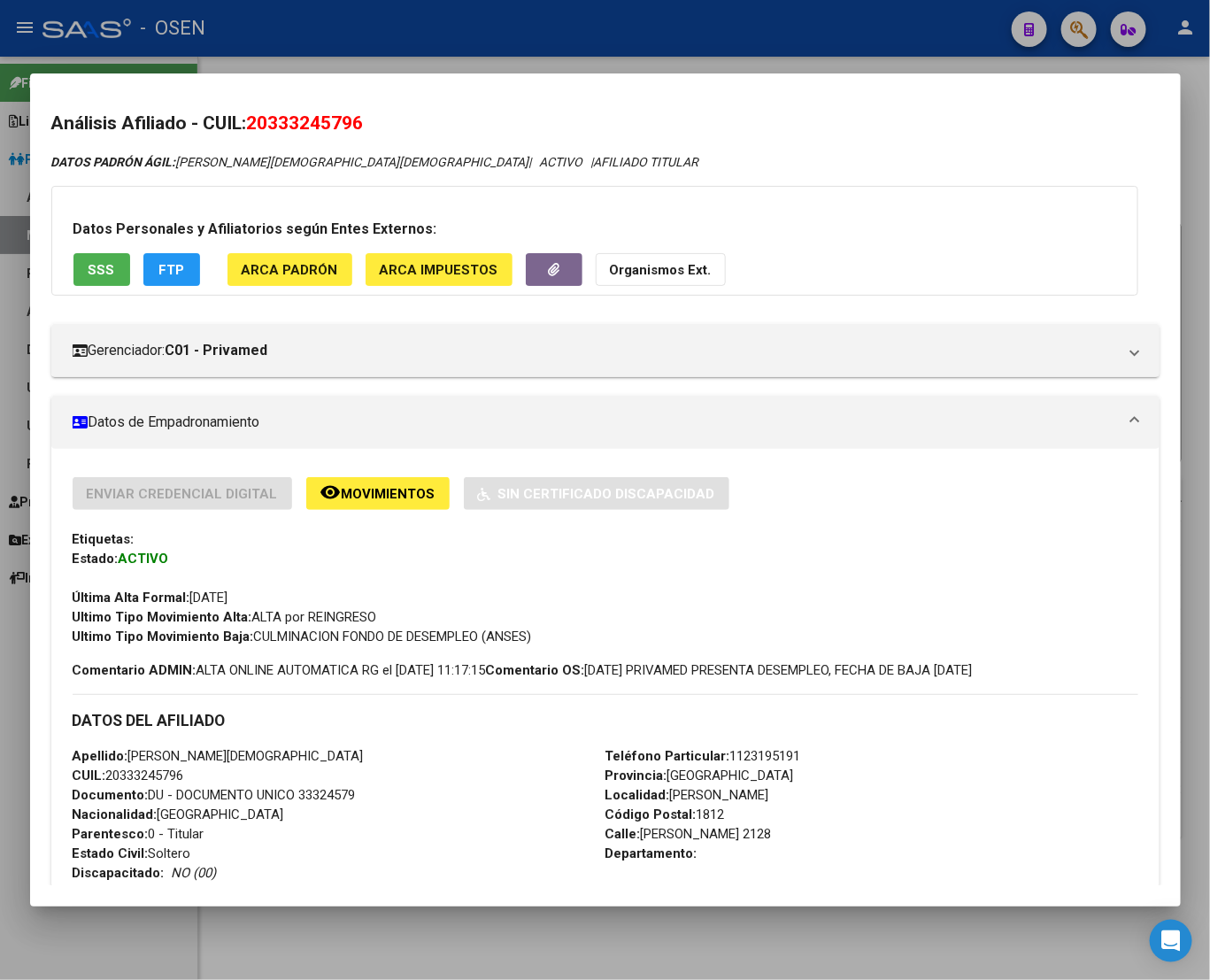click on "20333245796" at bounding box center (305, 123) 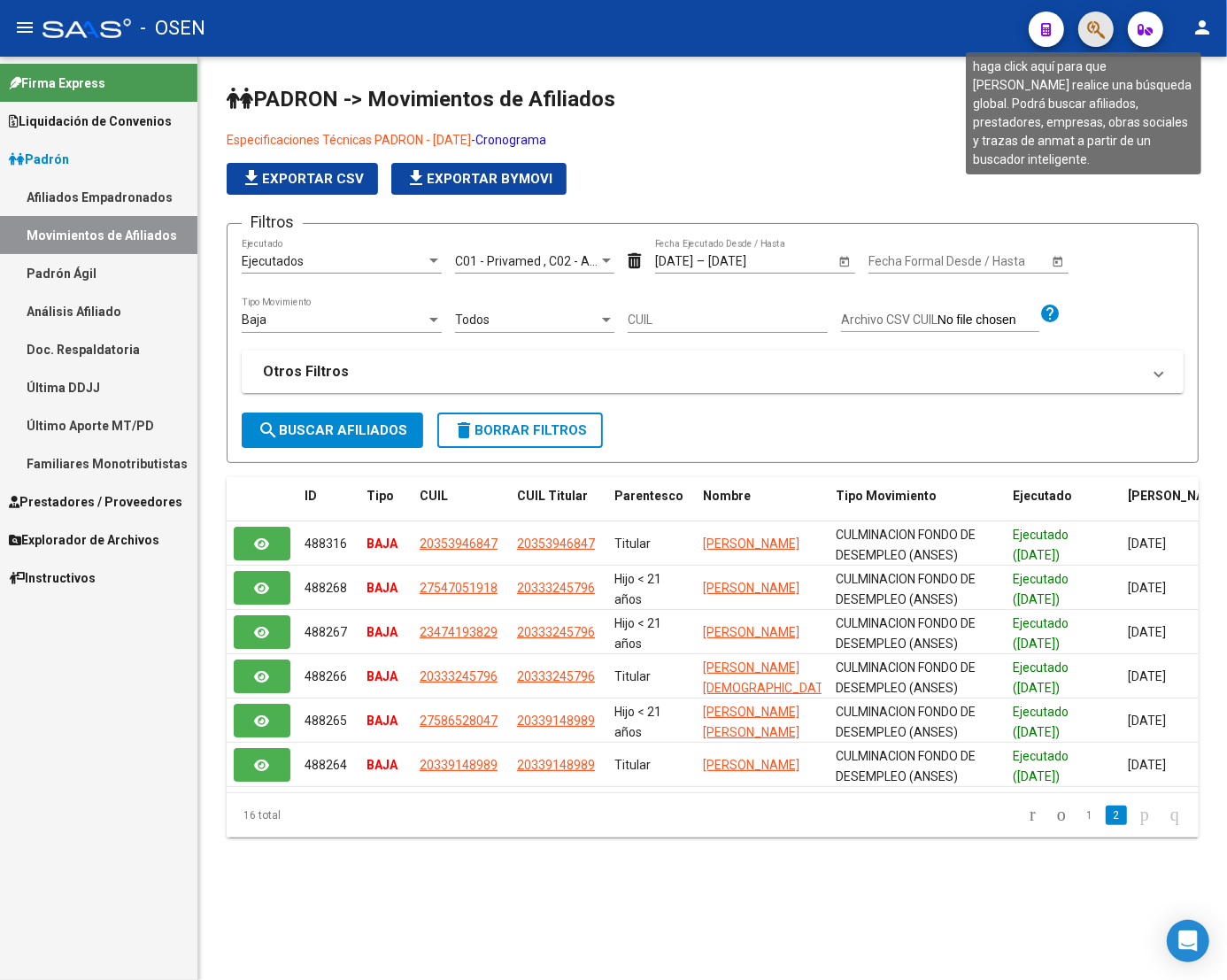 click 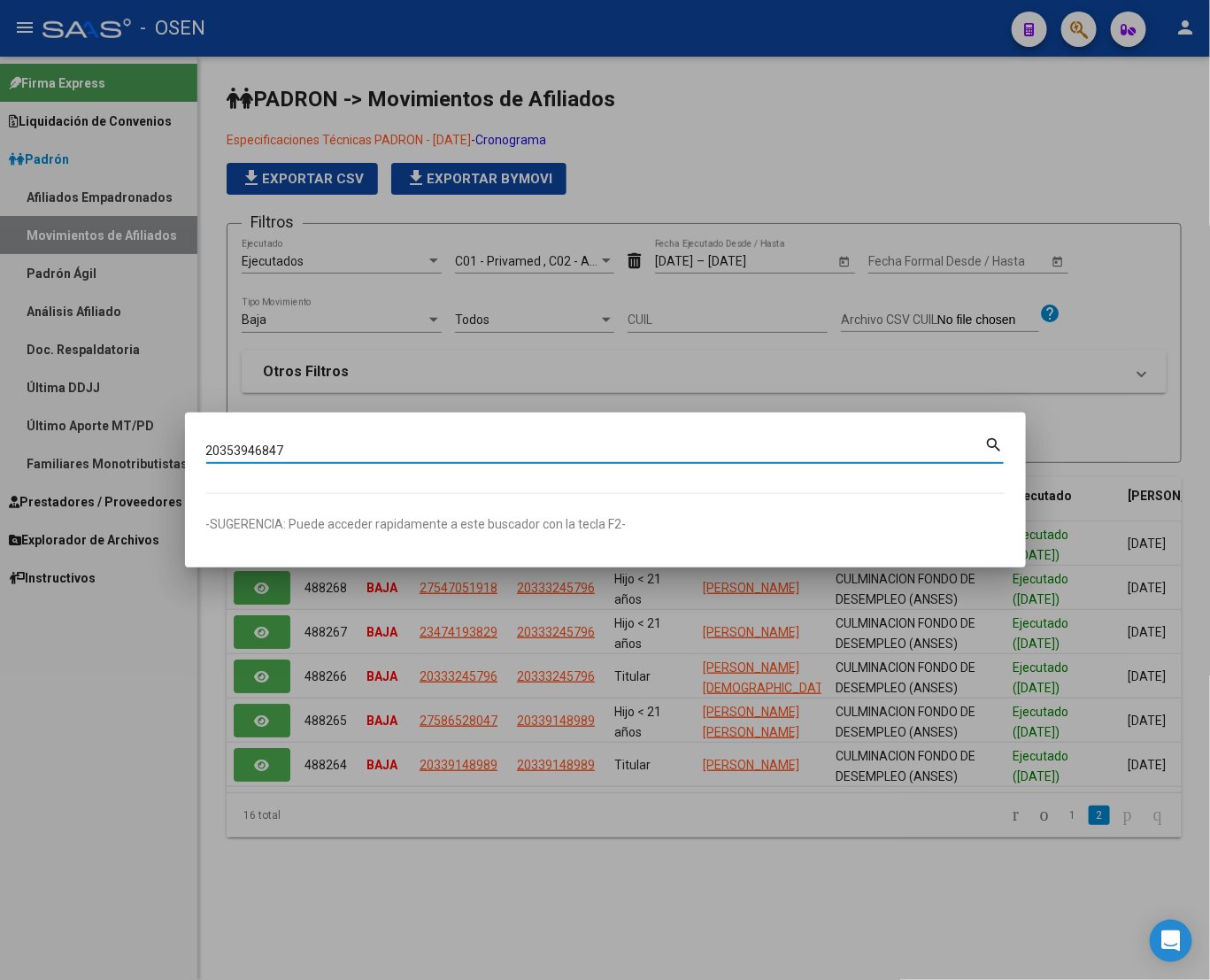 type on "20353946847" 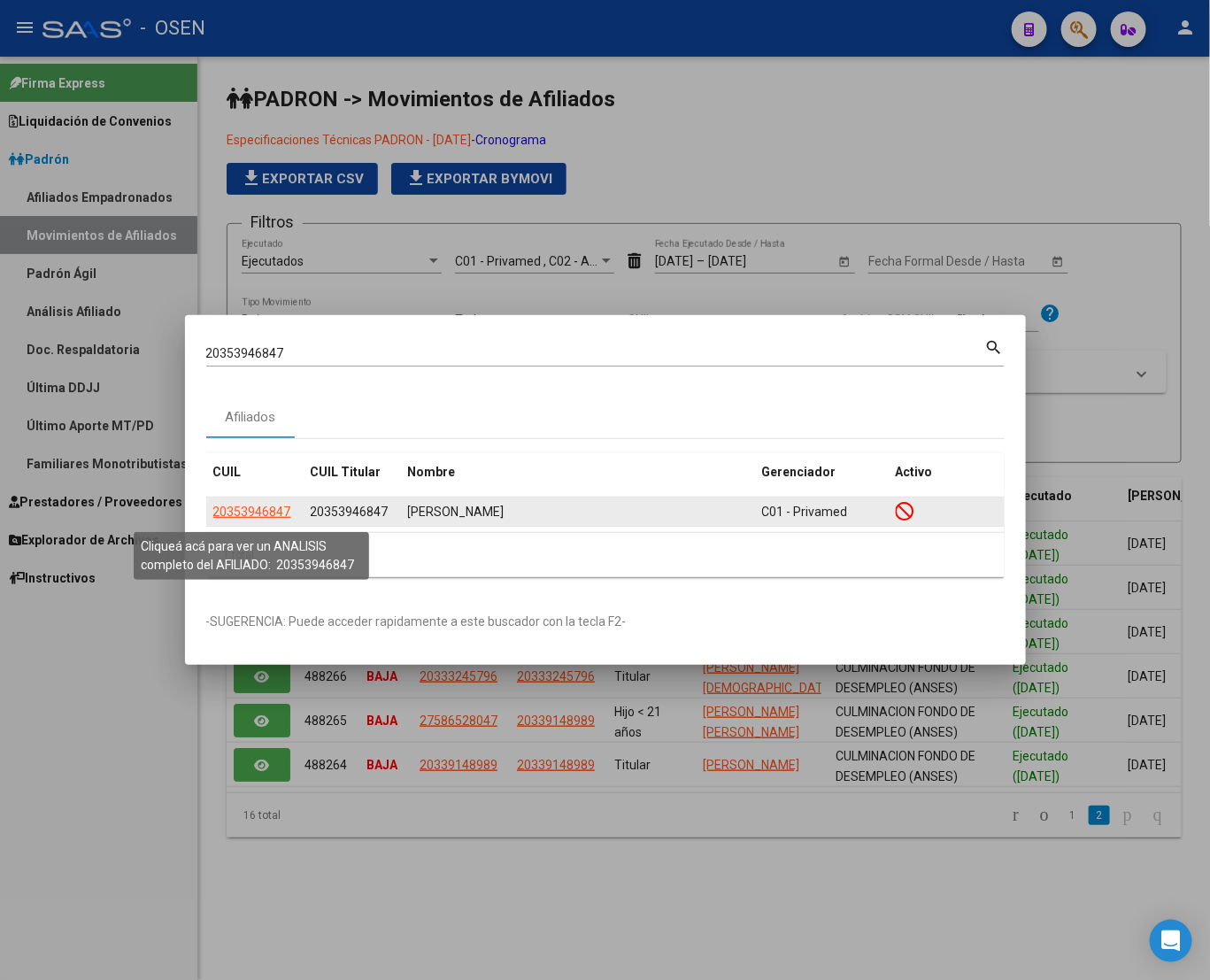 click on "20353946847" 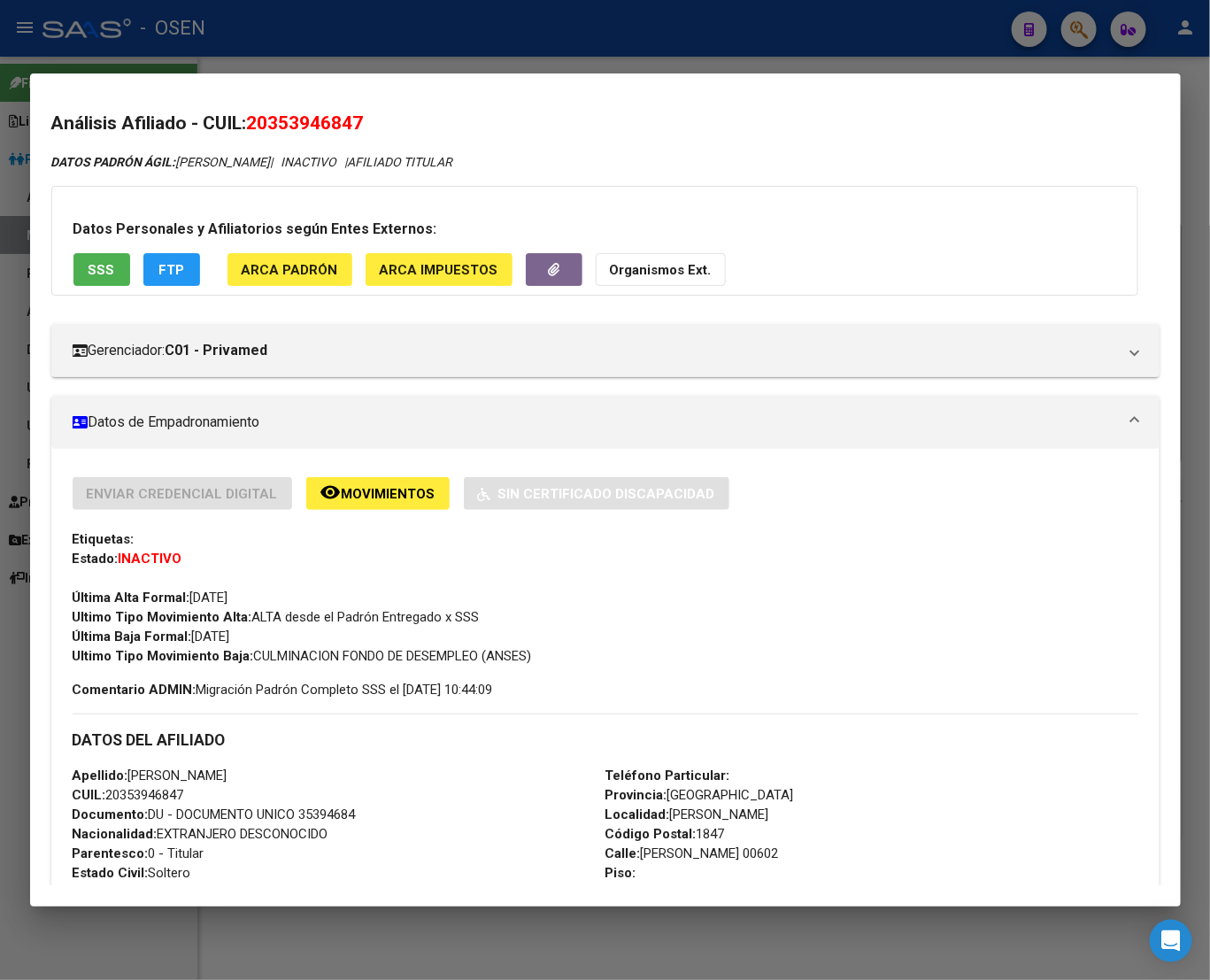 click at bounding box center [605, 490] 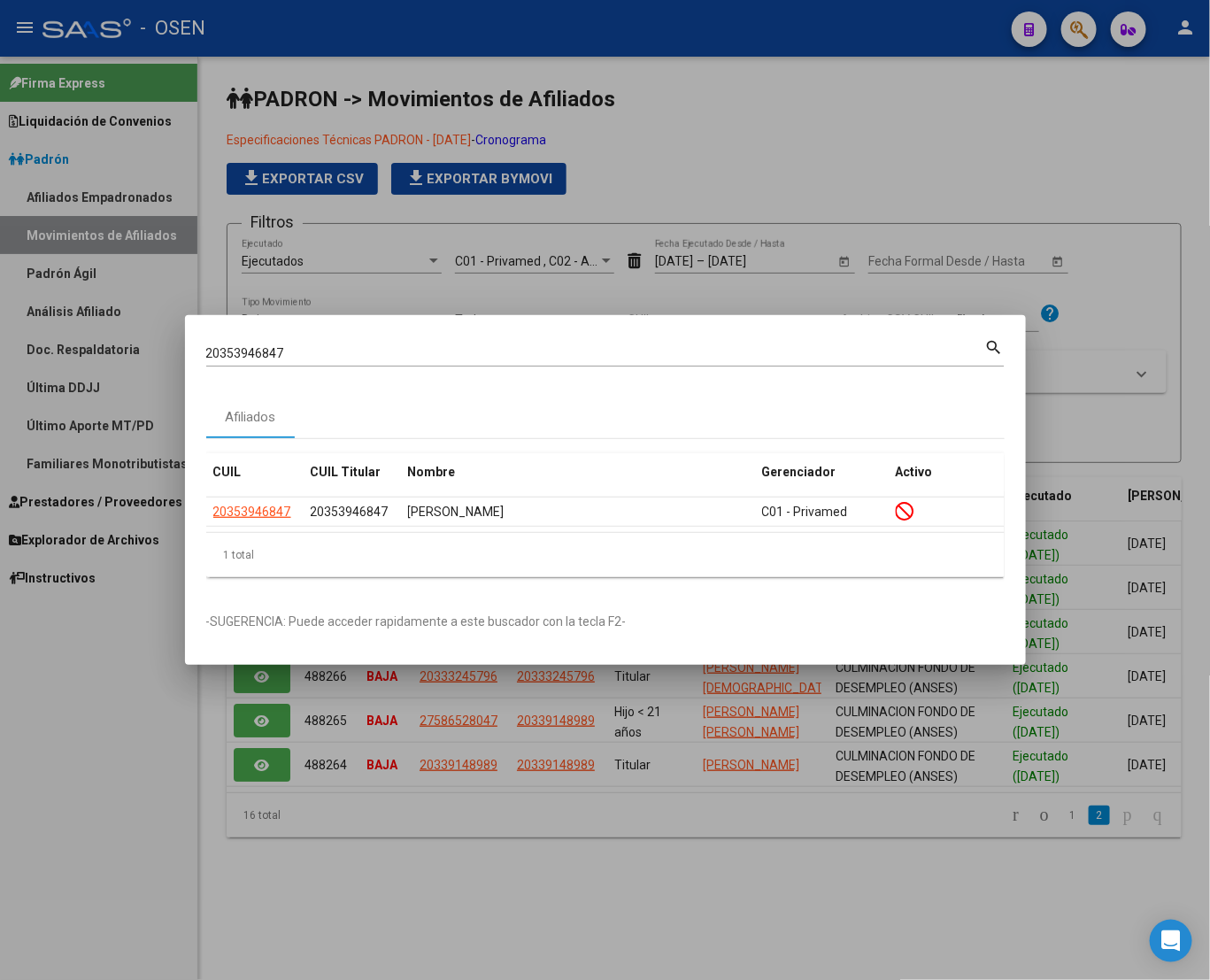 click on "20353946847 [PERSON_NAME] (apellido, dni, [PERSON_NAME], [PERSON_NAME], cuit, obra social)" at bounding box center (596, 354) 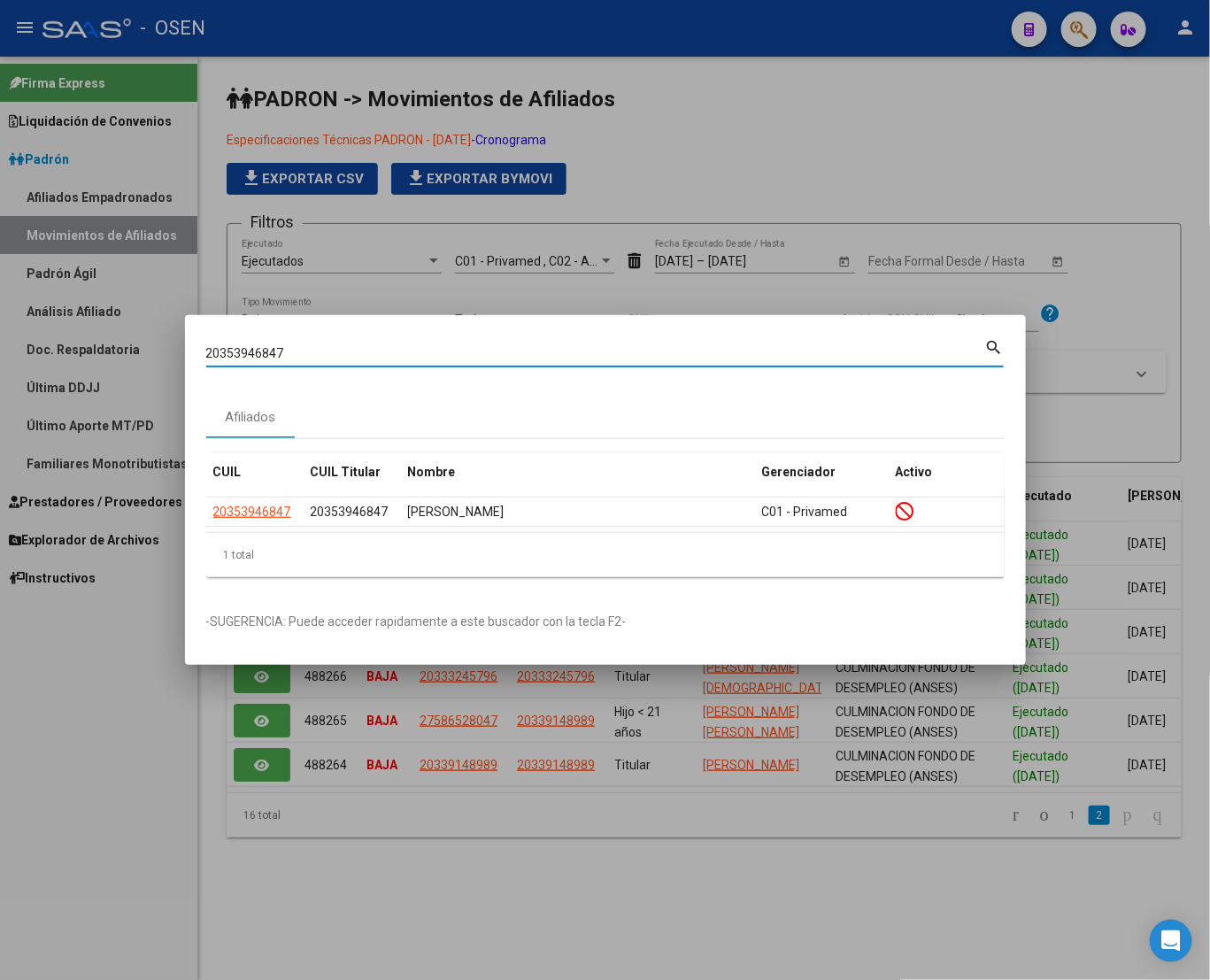 click on "20353946847" at bounding box center [596, 353] 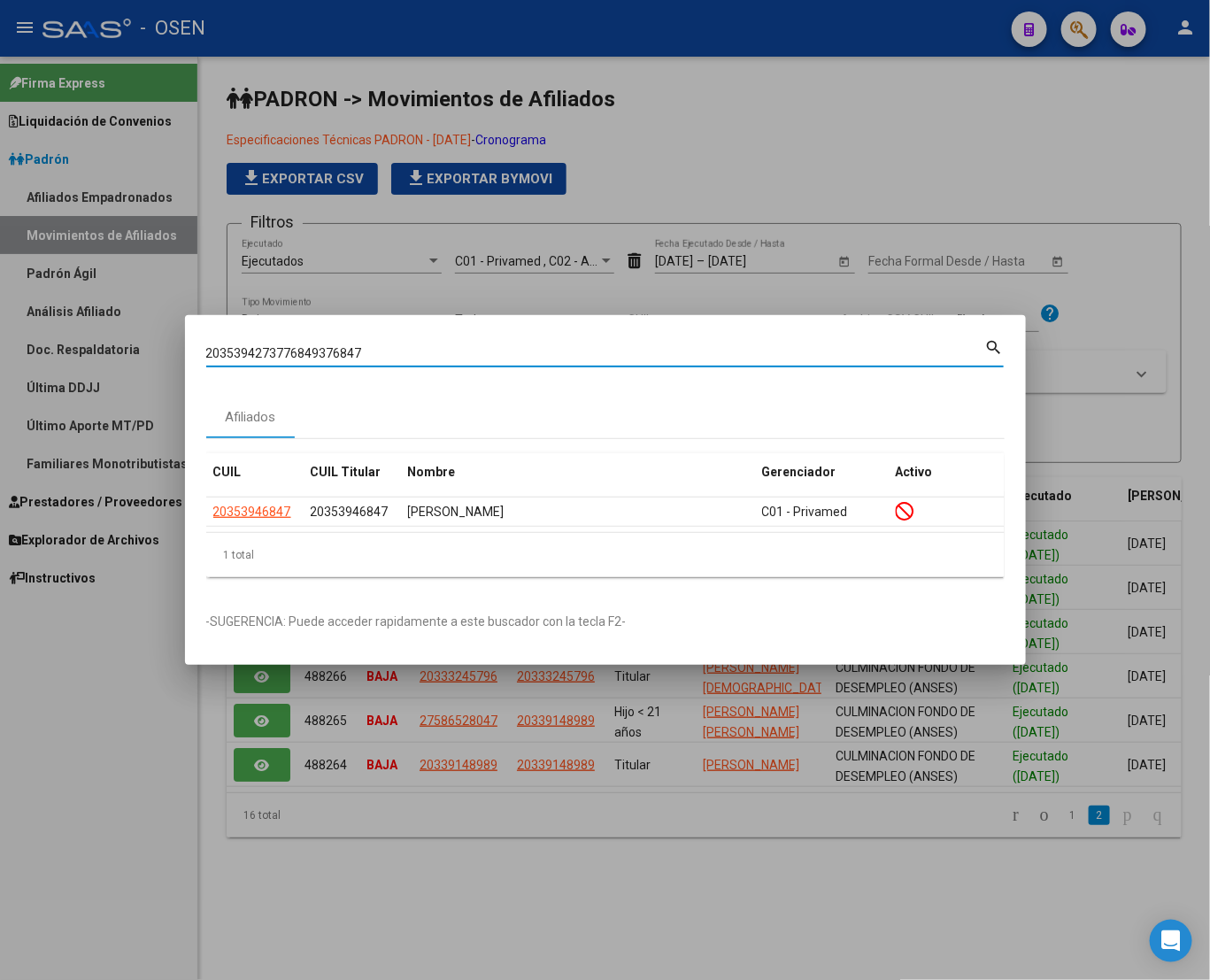 click on "2035394273776849376847" at bounding box center [596, 353] 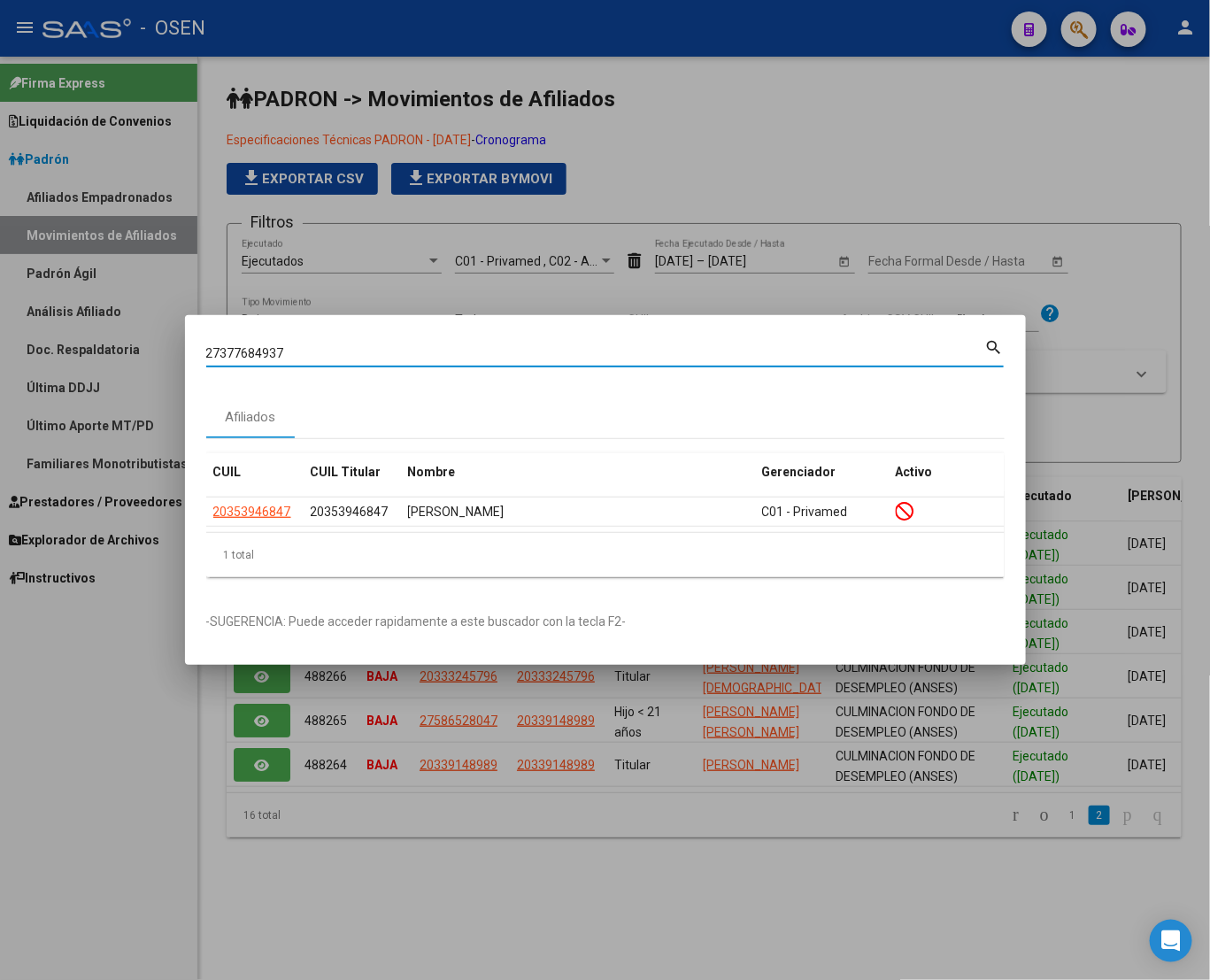 type on "27377684937" 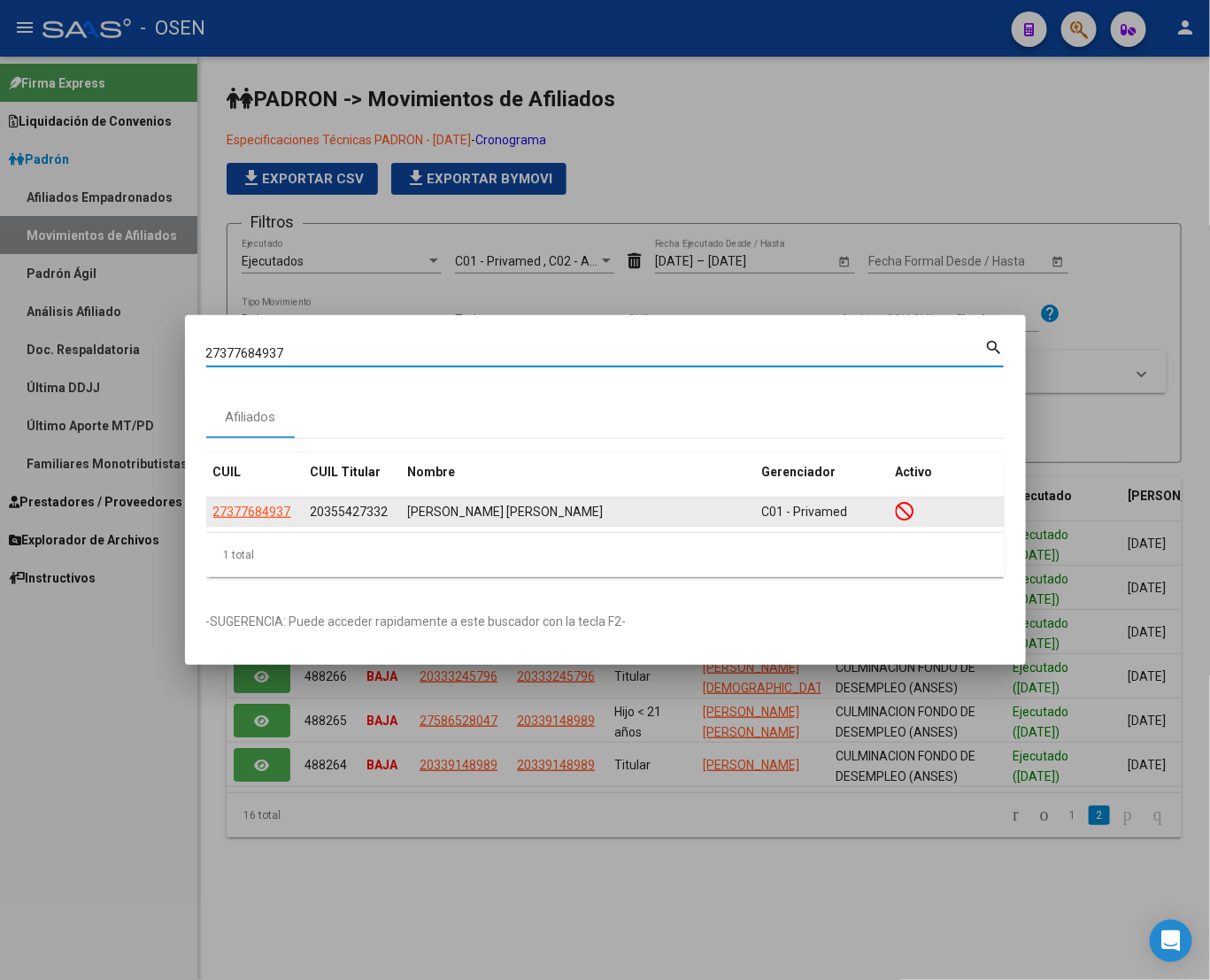click on "27377684937" 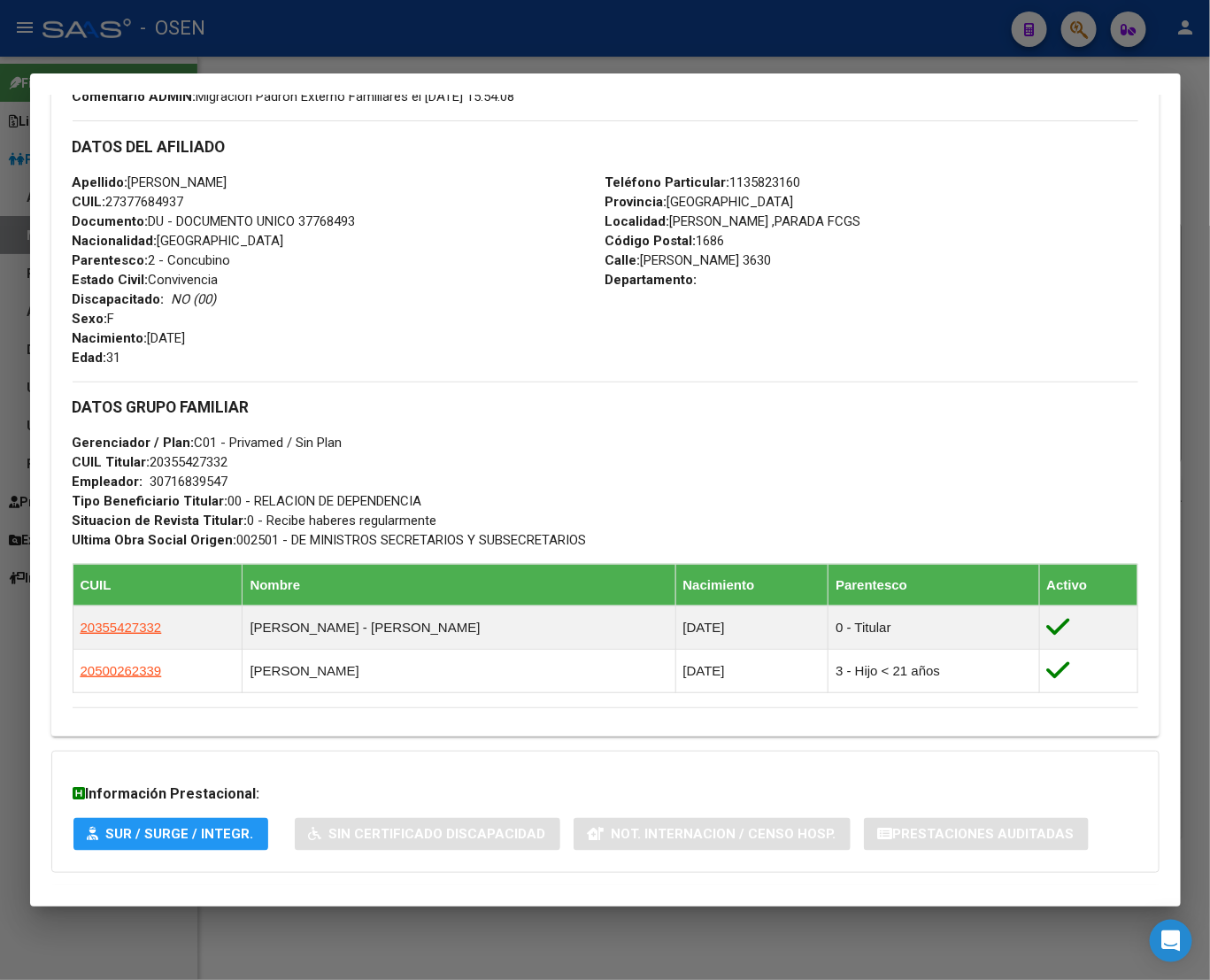 scroll, scrollTop: 719, scrollLeft: 0, axis: vertical 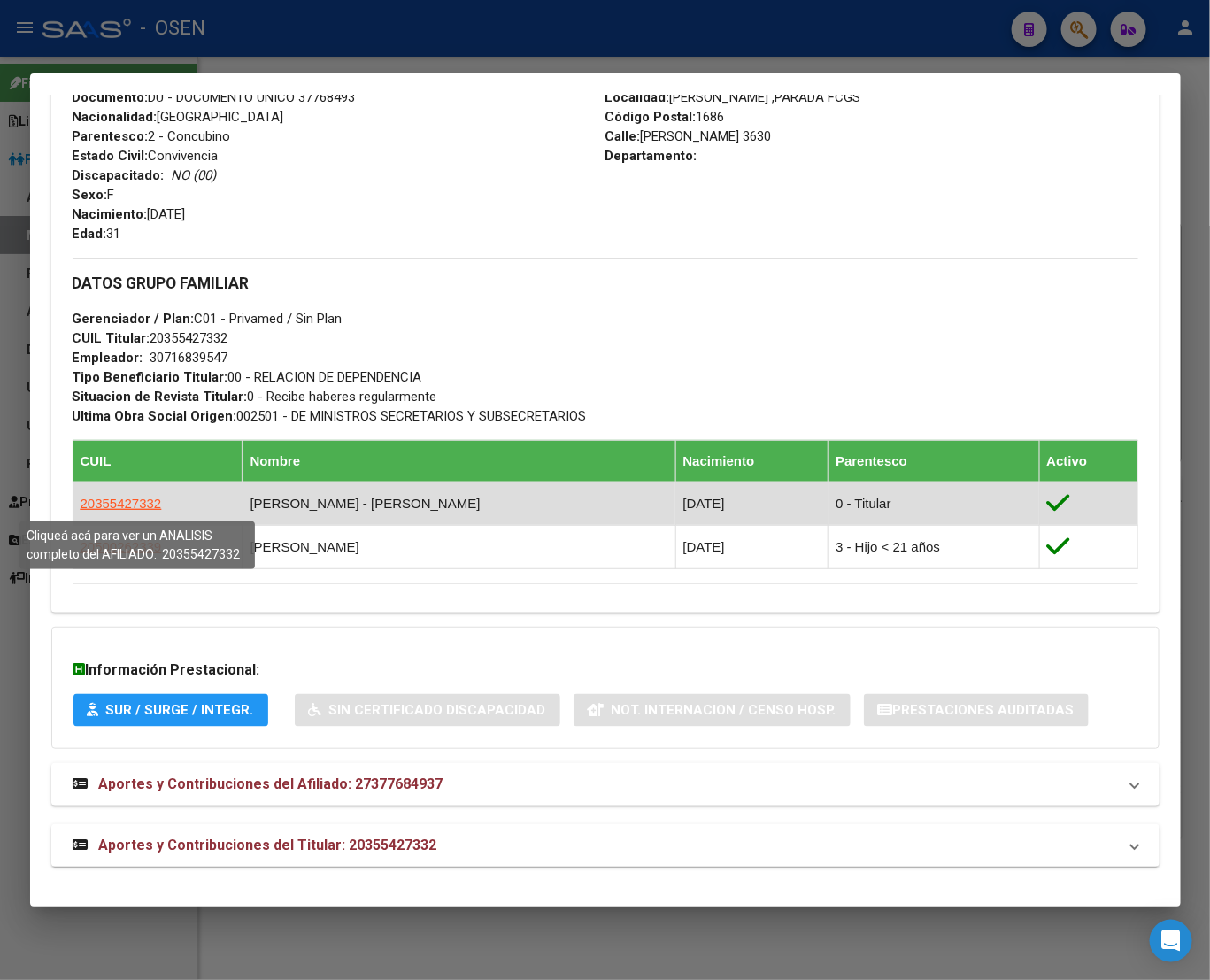 click on "20355427332" at bounding box center [121, 503] 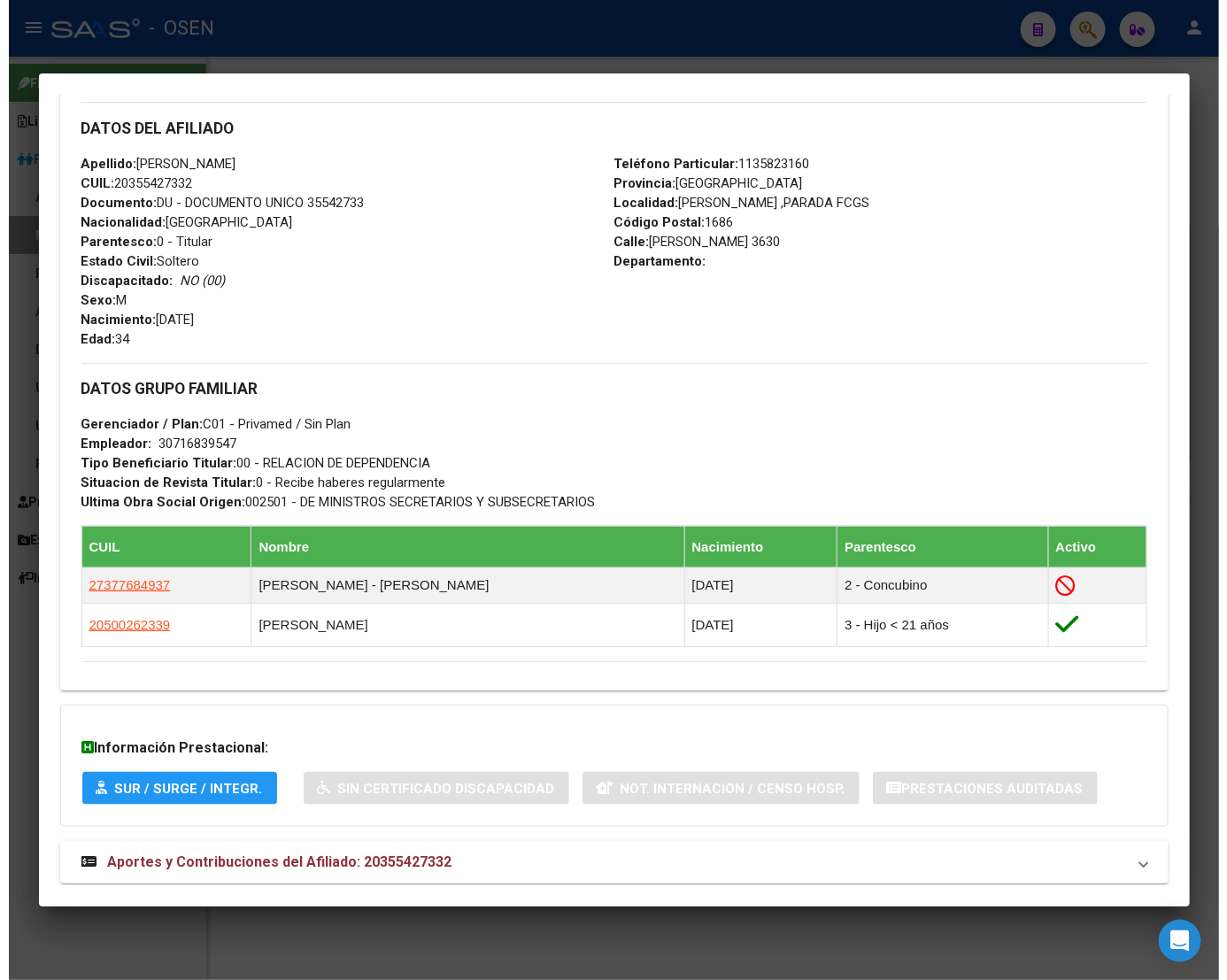 scroll, scrollTop: 590, scrollLeft: 0, axis: vertical 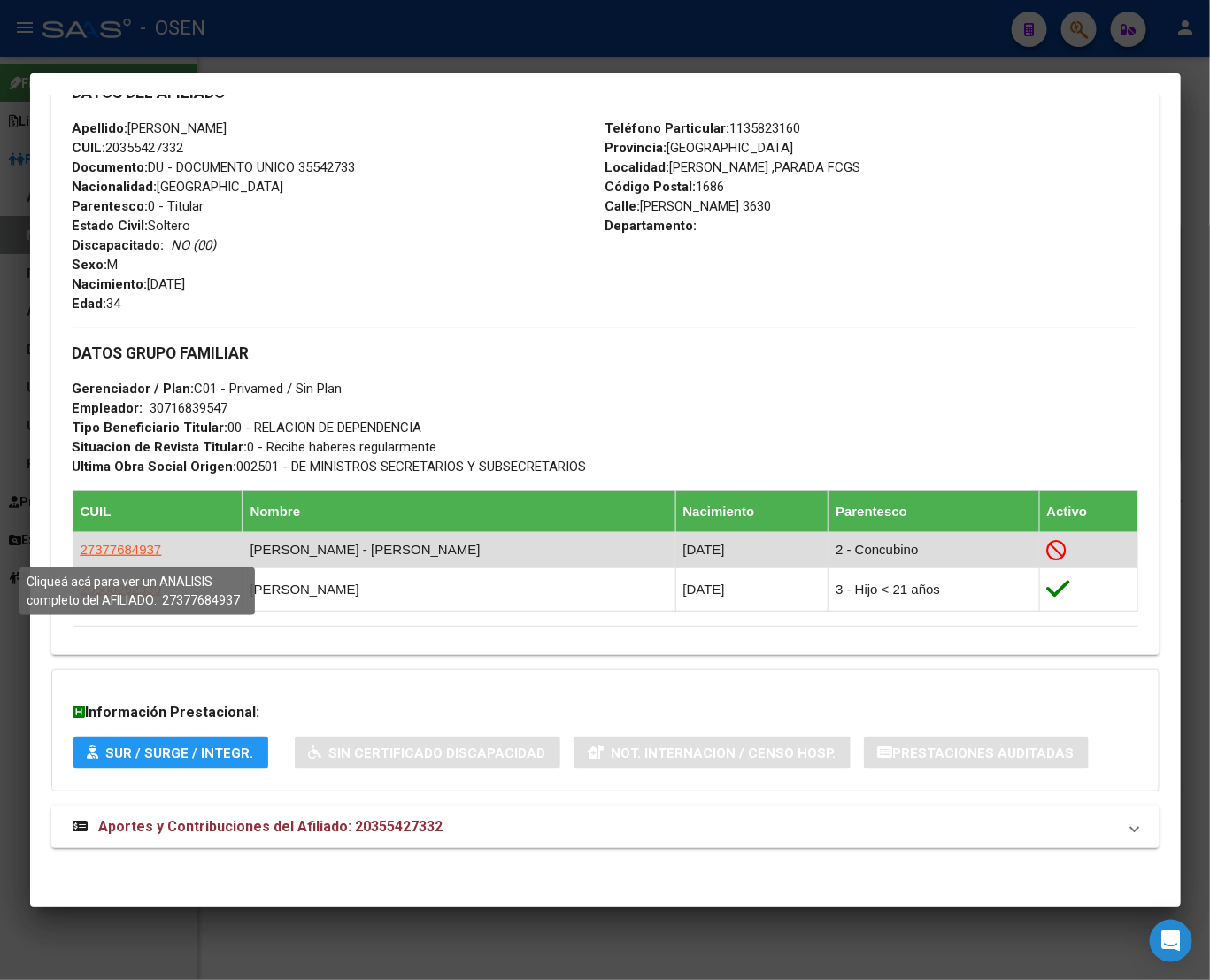 click on "27377684937" at bounding box center [121, 549] 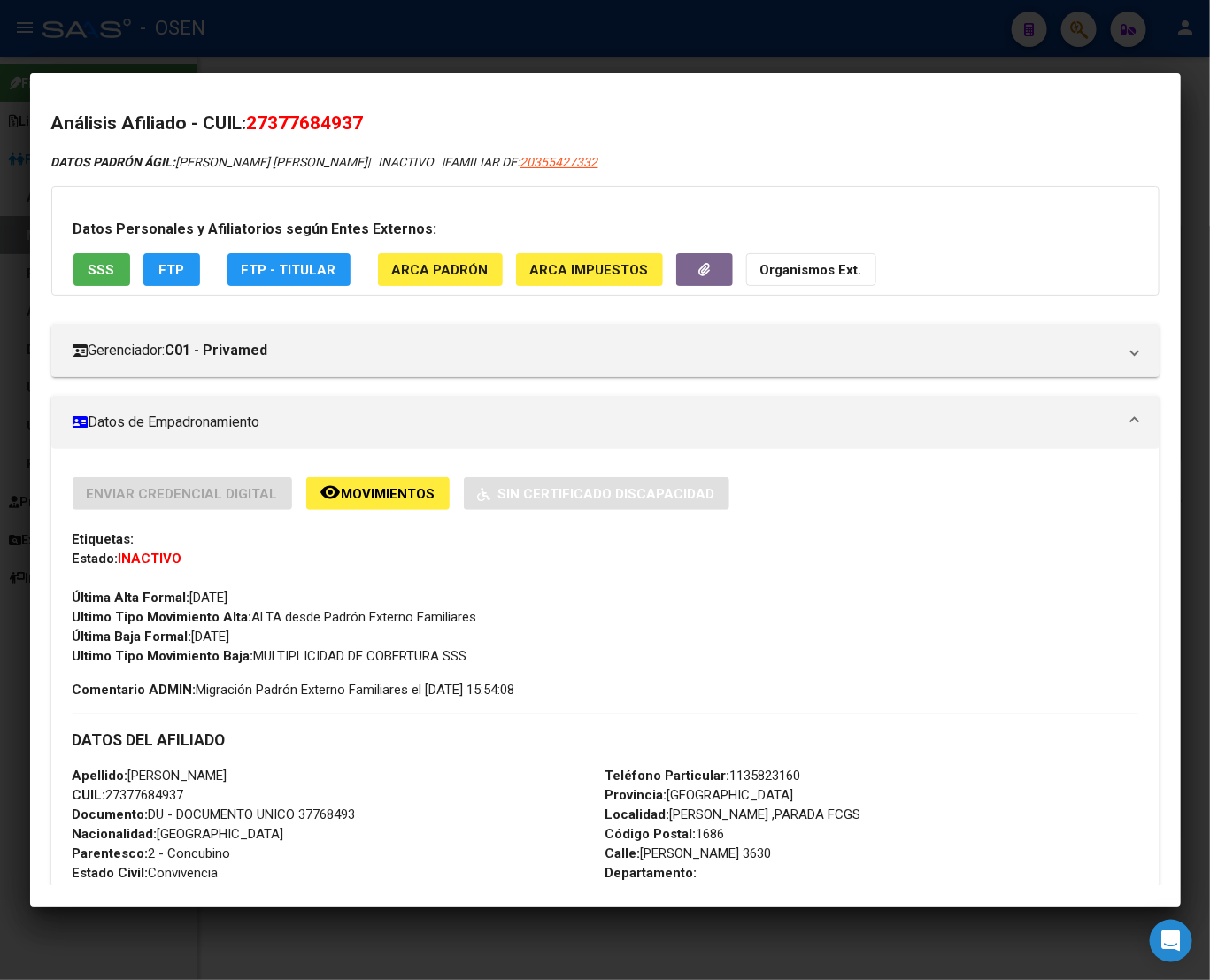 click on "SSS" at bounding box center (102, 270) 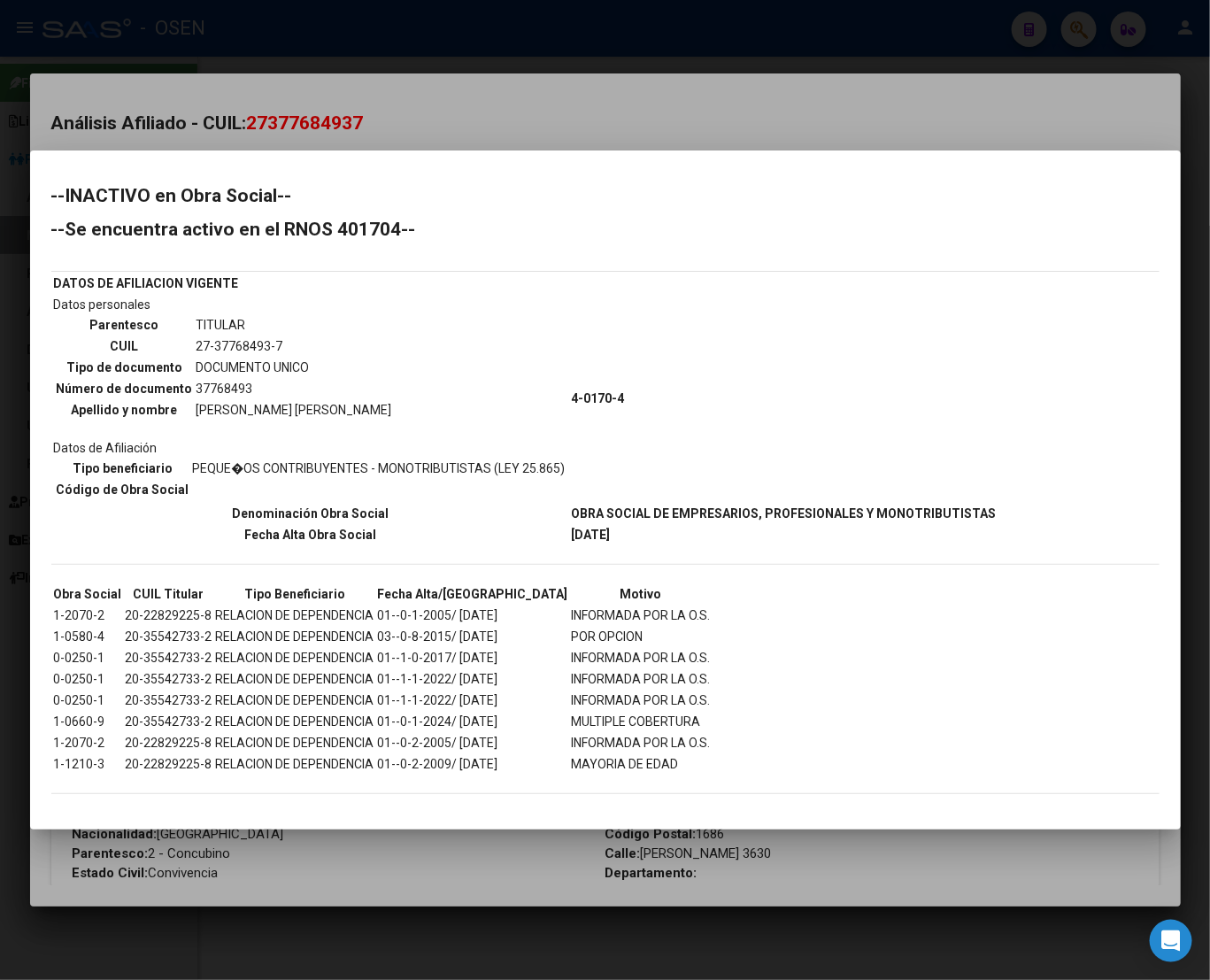 click at bounding box center (605, 490) 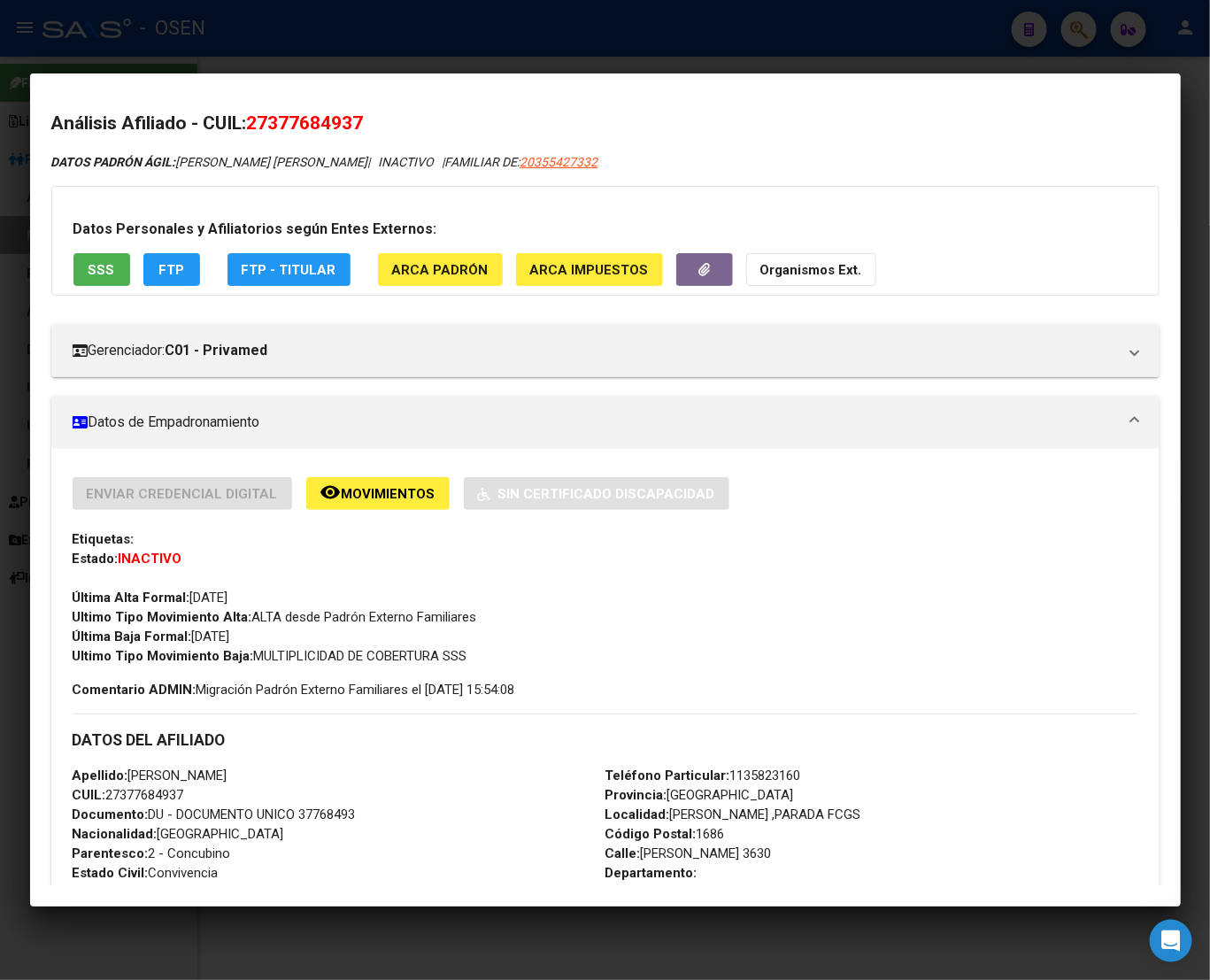 click on "SSS" at bounding box center [102, 269] 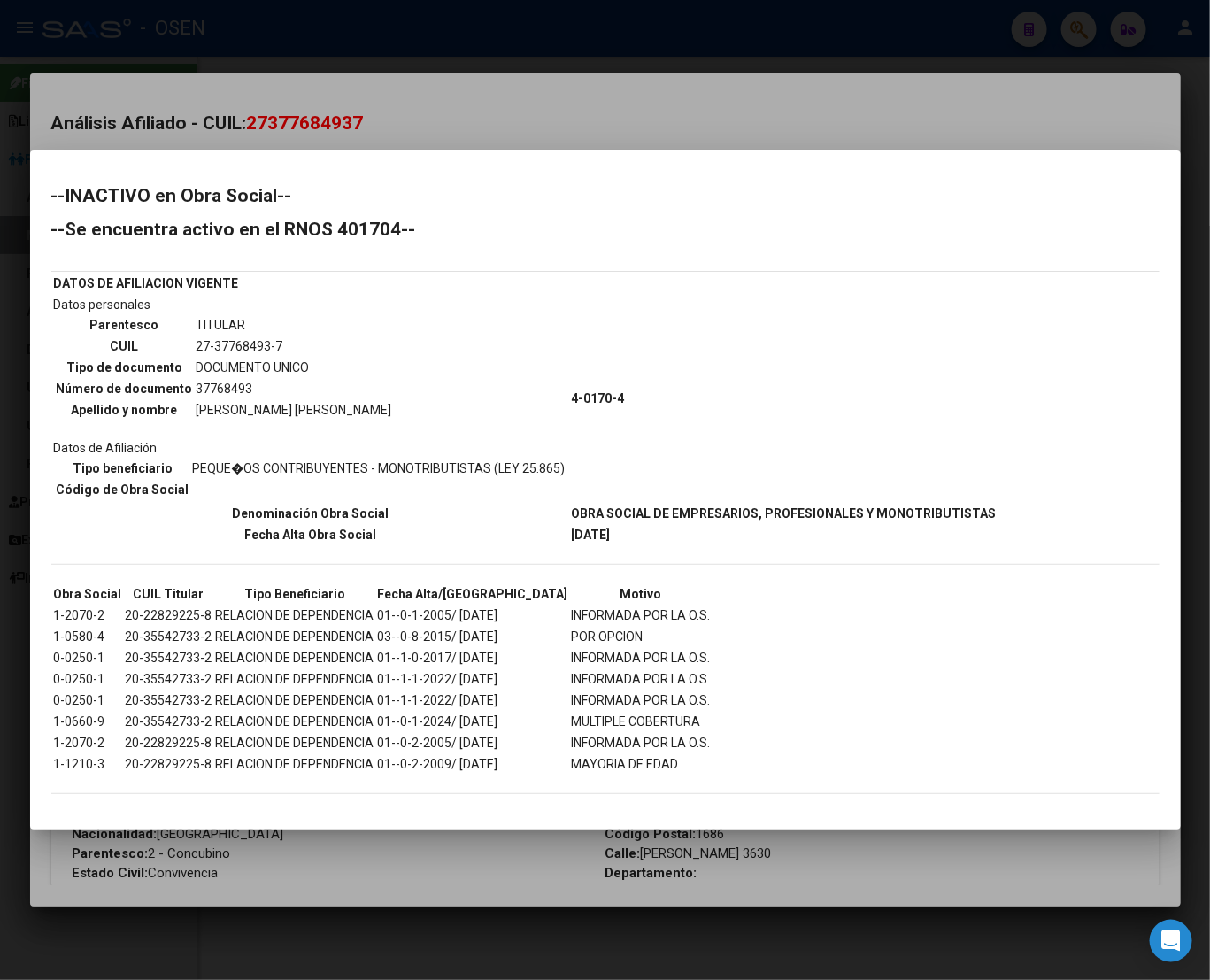 click at bounding box center [605, 490] 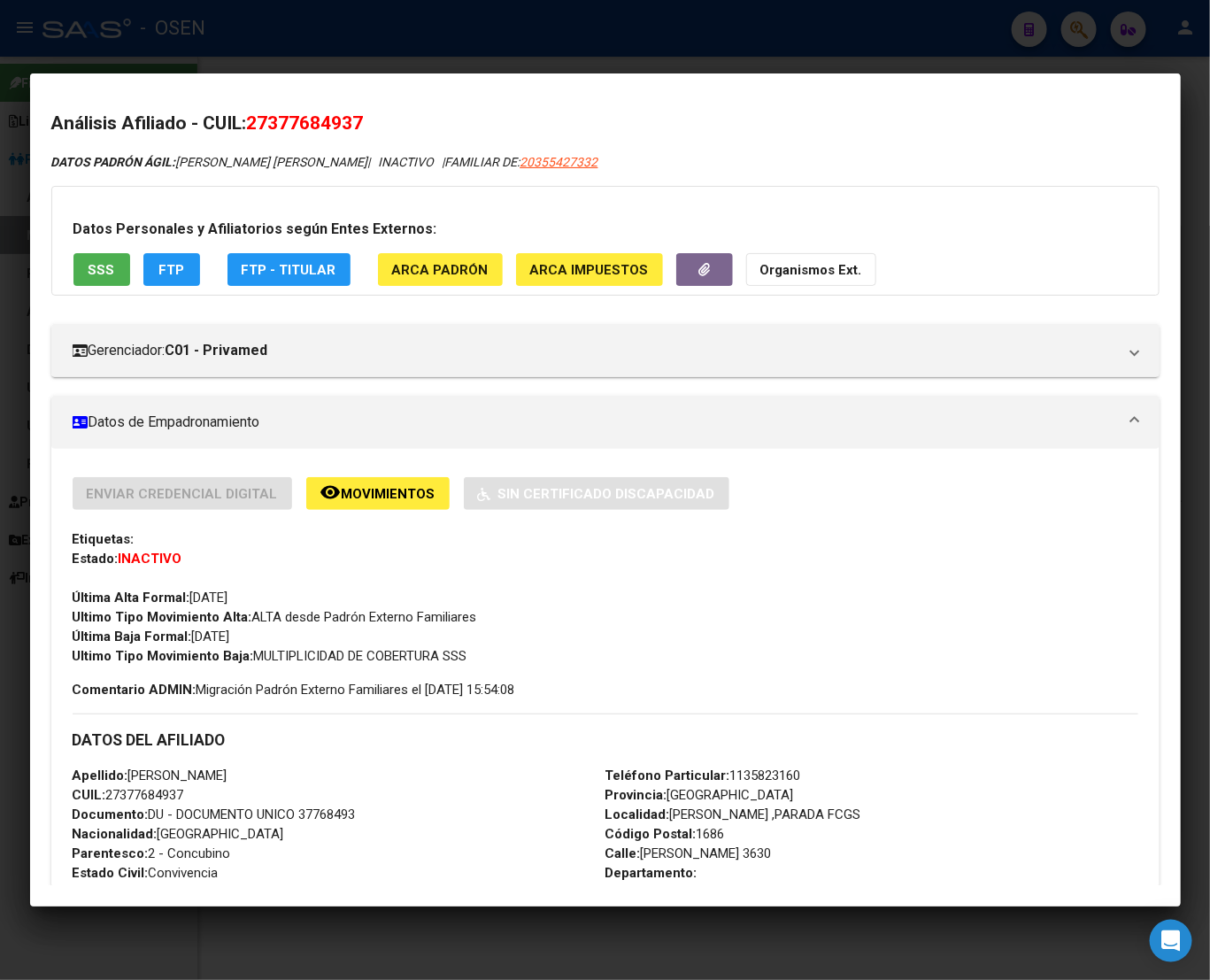click at bounding box center [605, 490] 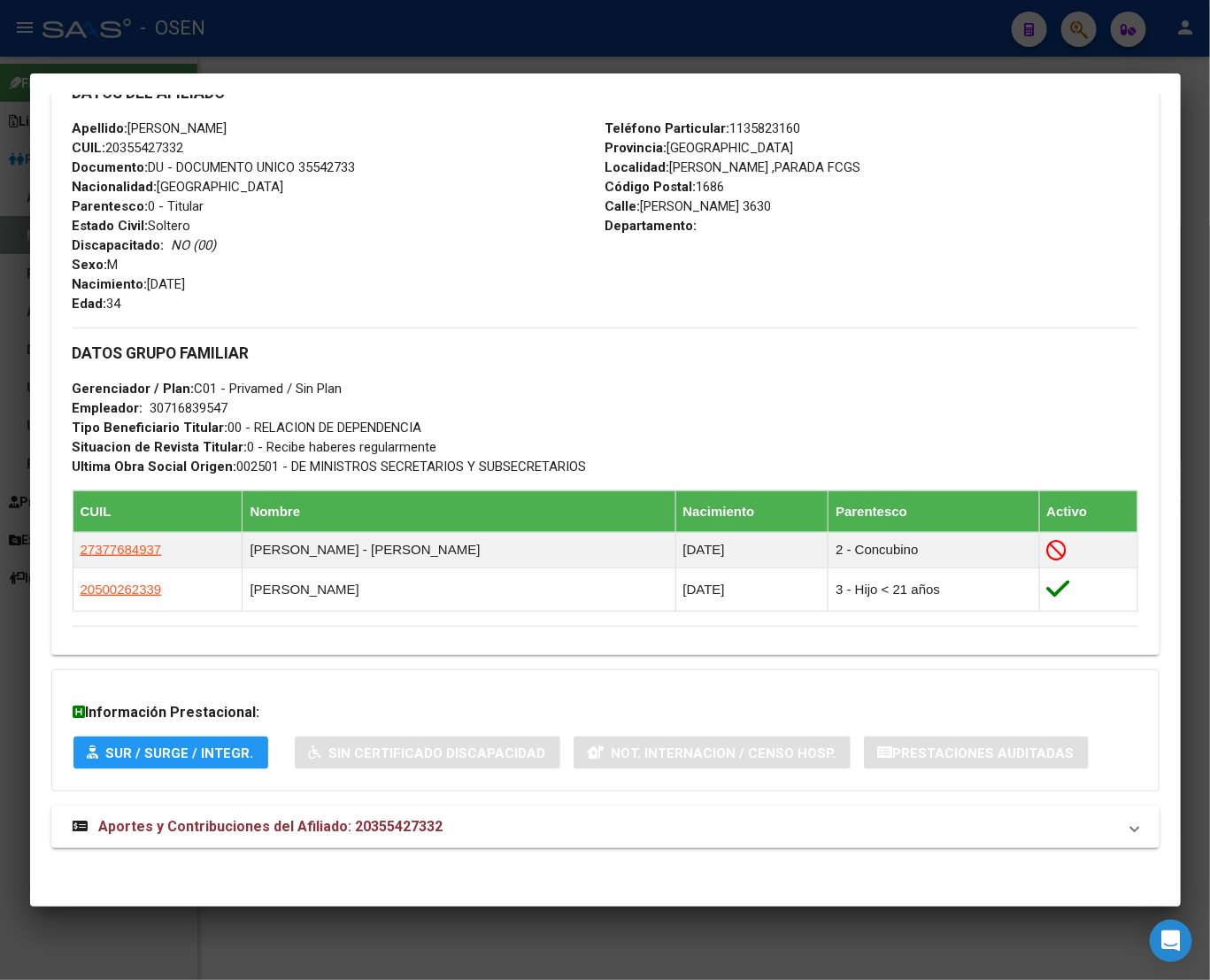 click at bounding box center (605, 490) 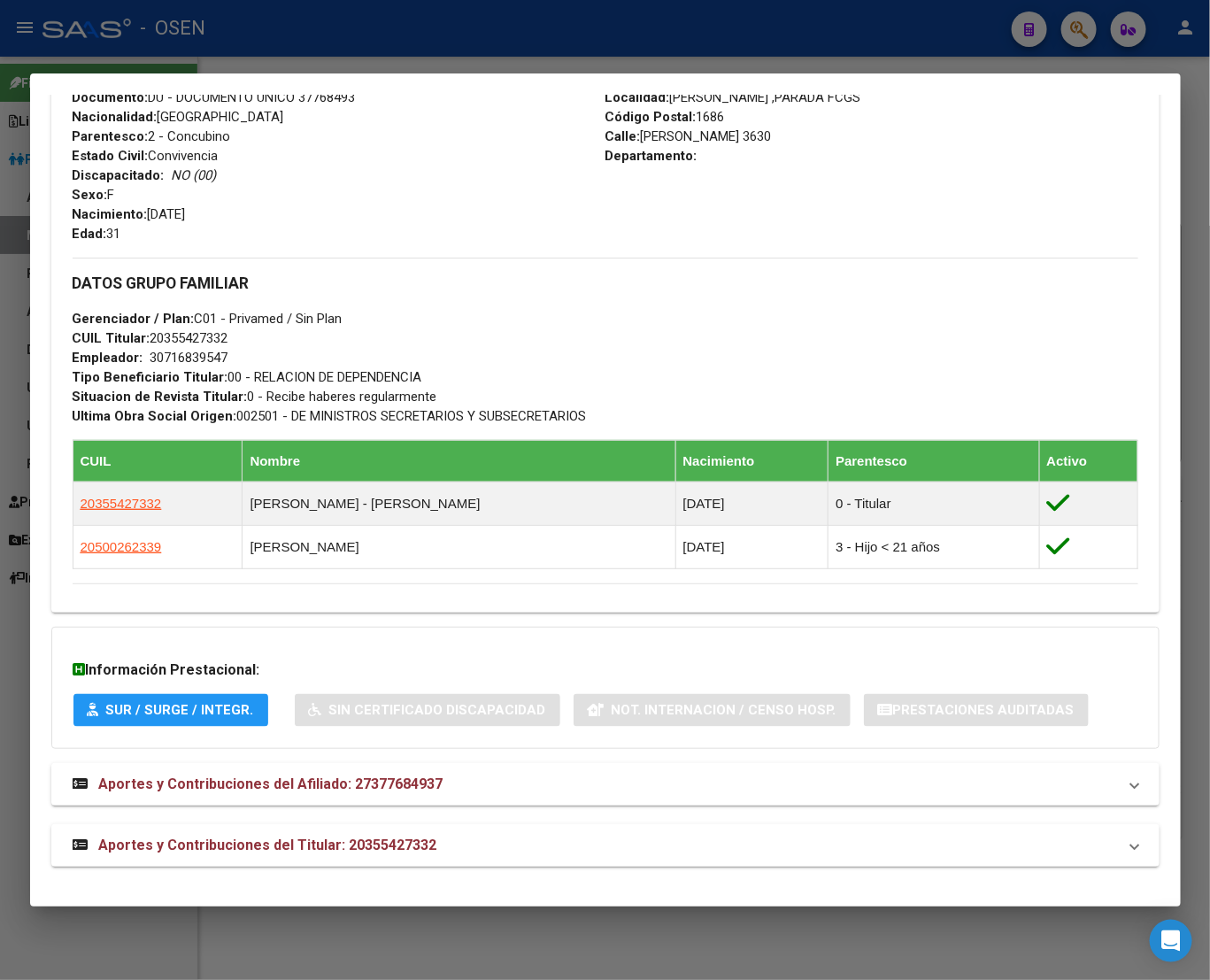 click at bounding box center (605, 490) 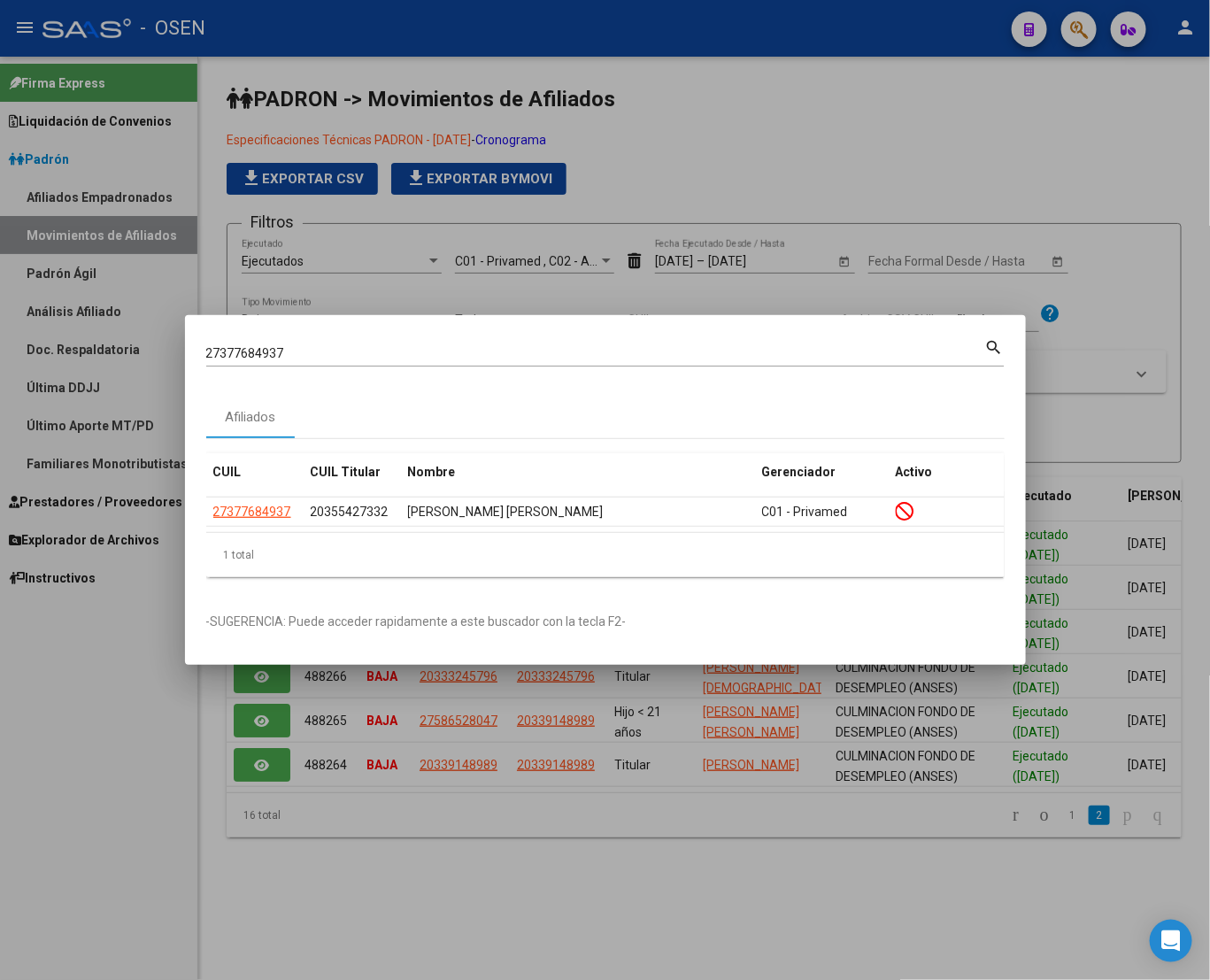 click at bounding box center [605, 490] 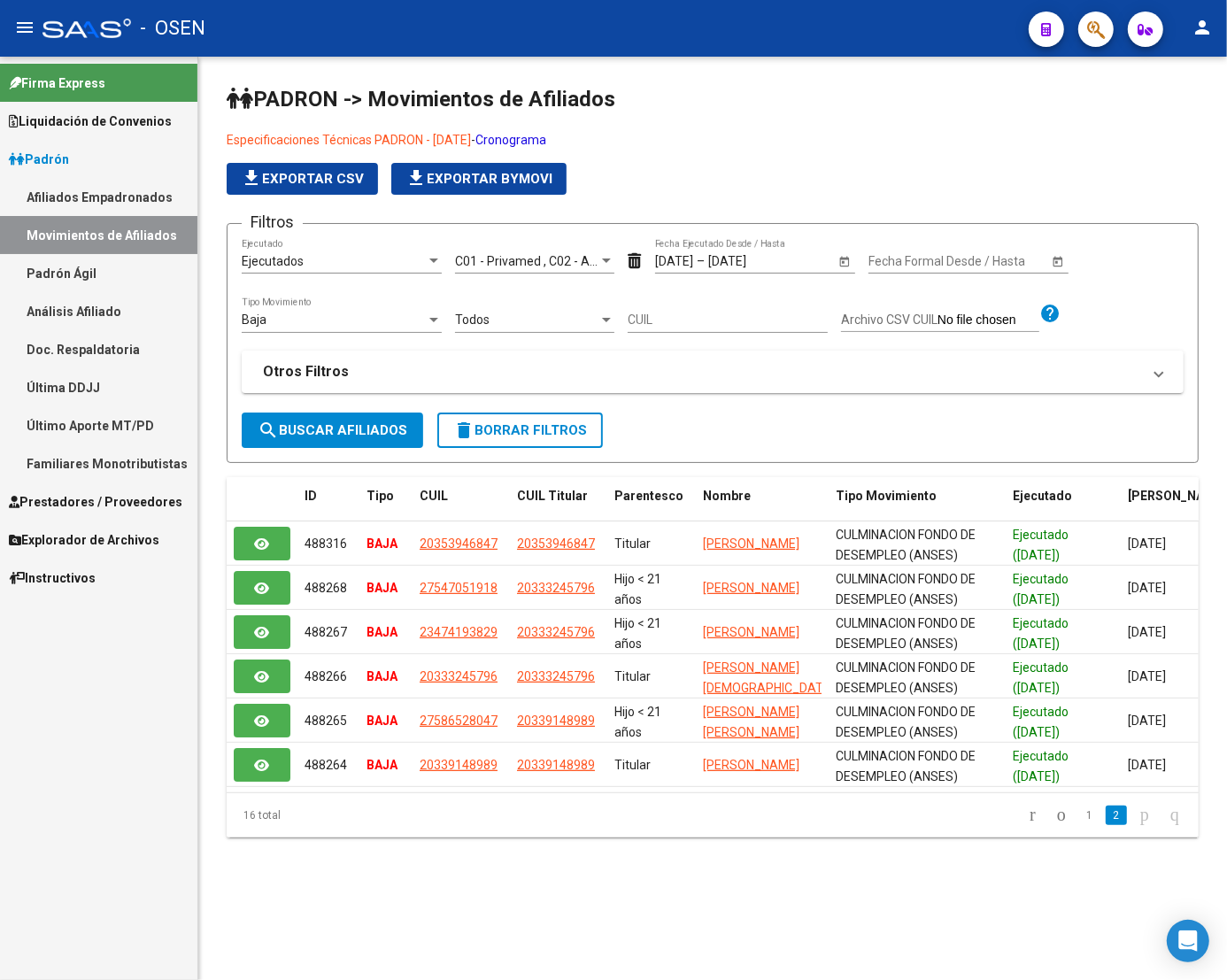 click on "Liquidación de Convenios" at bounding box center (90, 121) 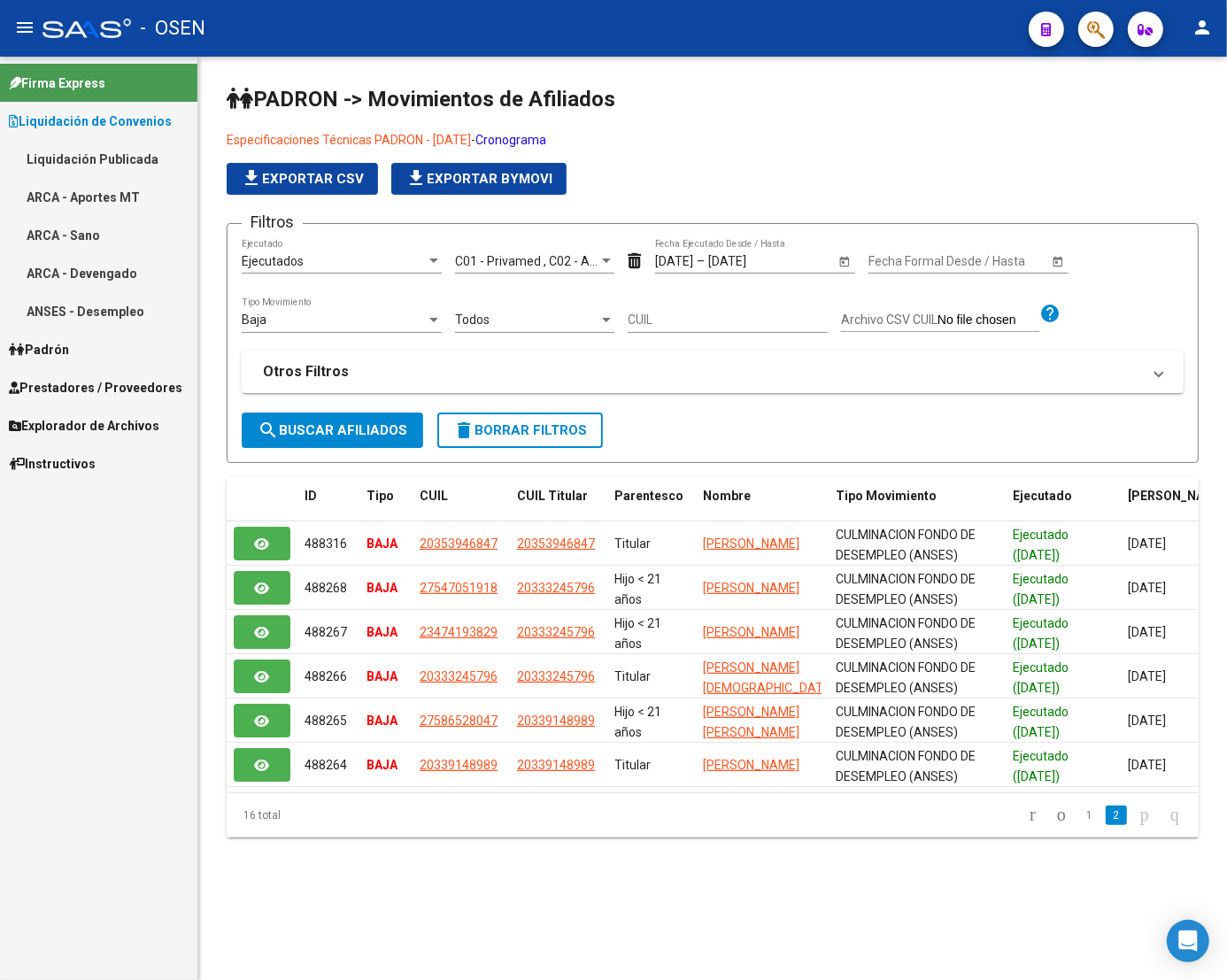 click on "Liquidación Publicada" at bounding box center (98, 158) 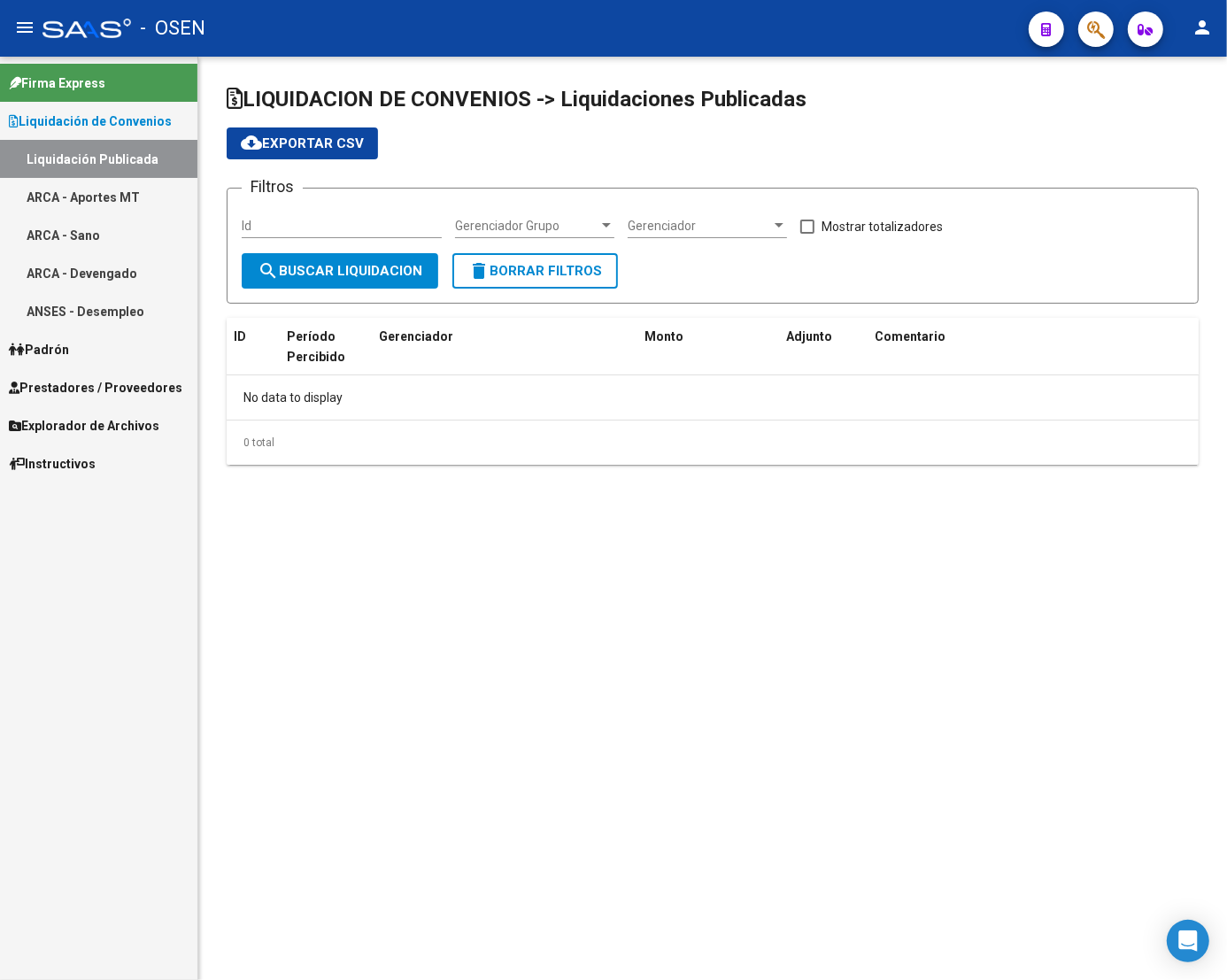 checkbox on "true" 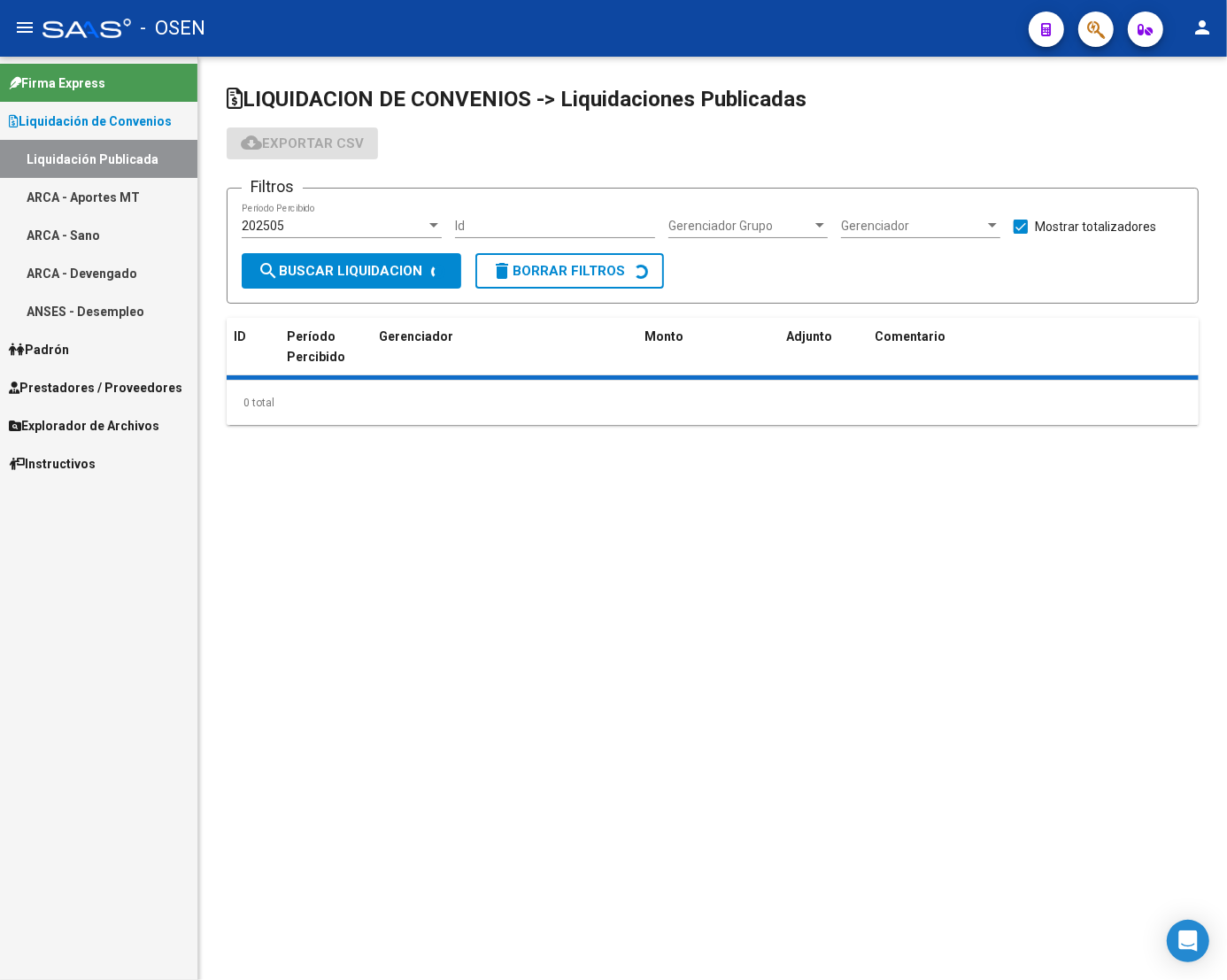 click on "202505" at bounding box center [334, 226] 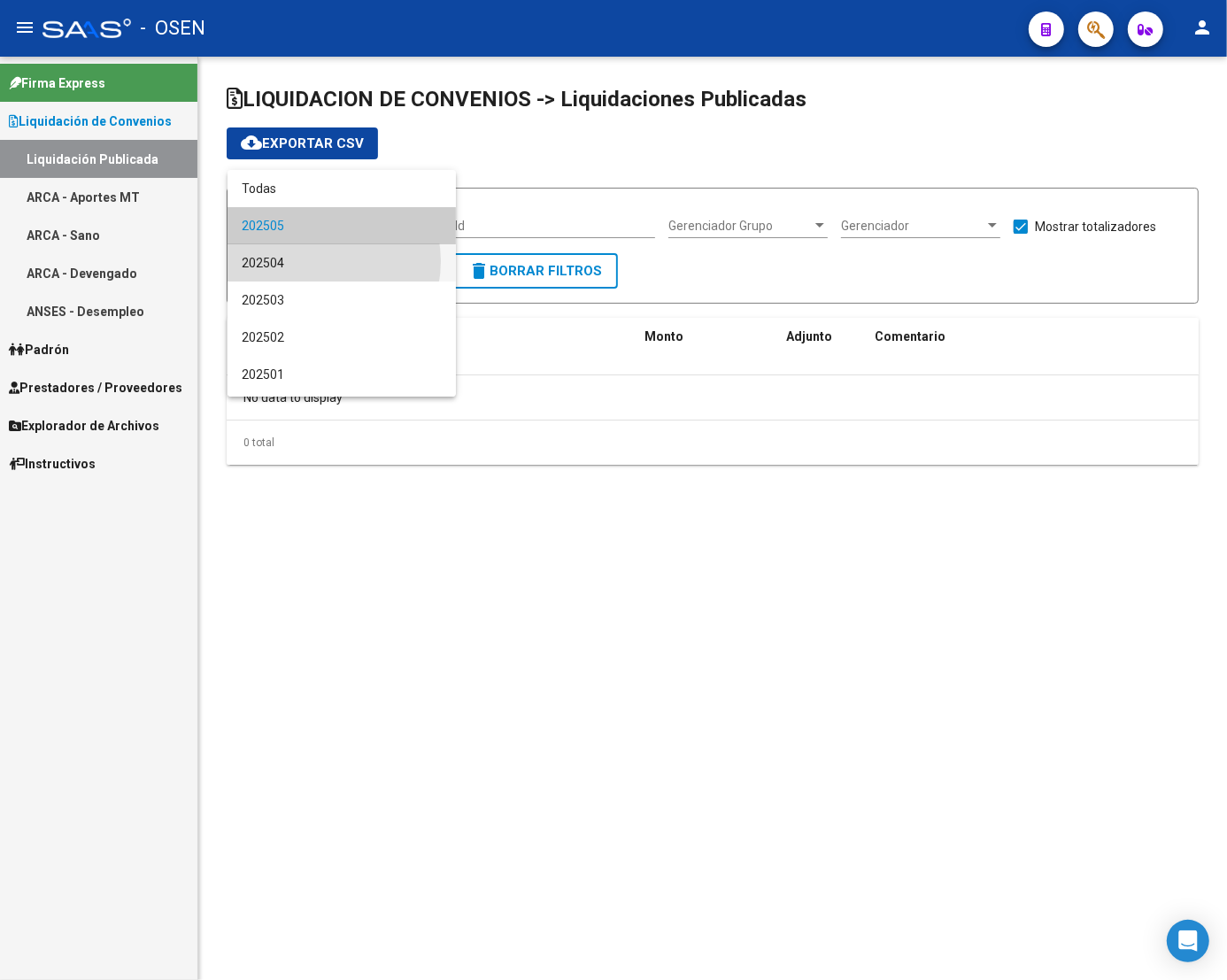 click on "202504" at bounding box center (342, 263) 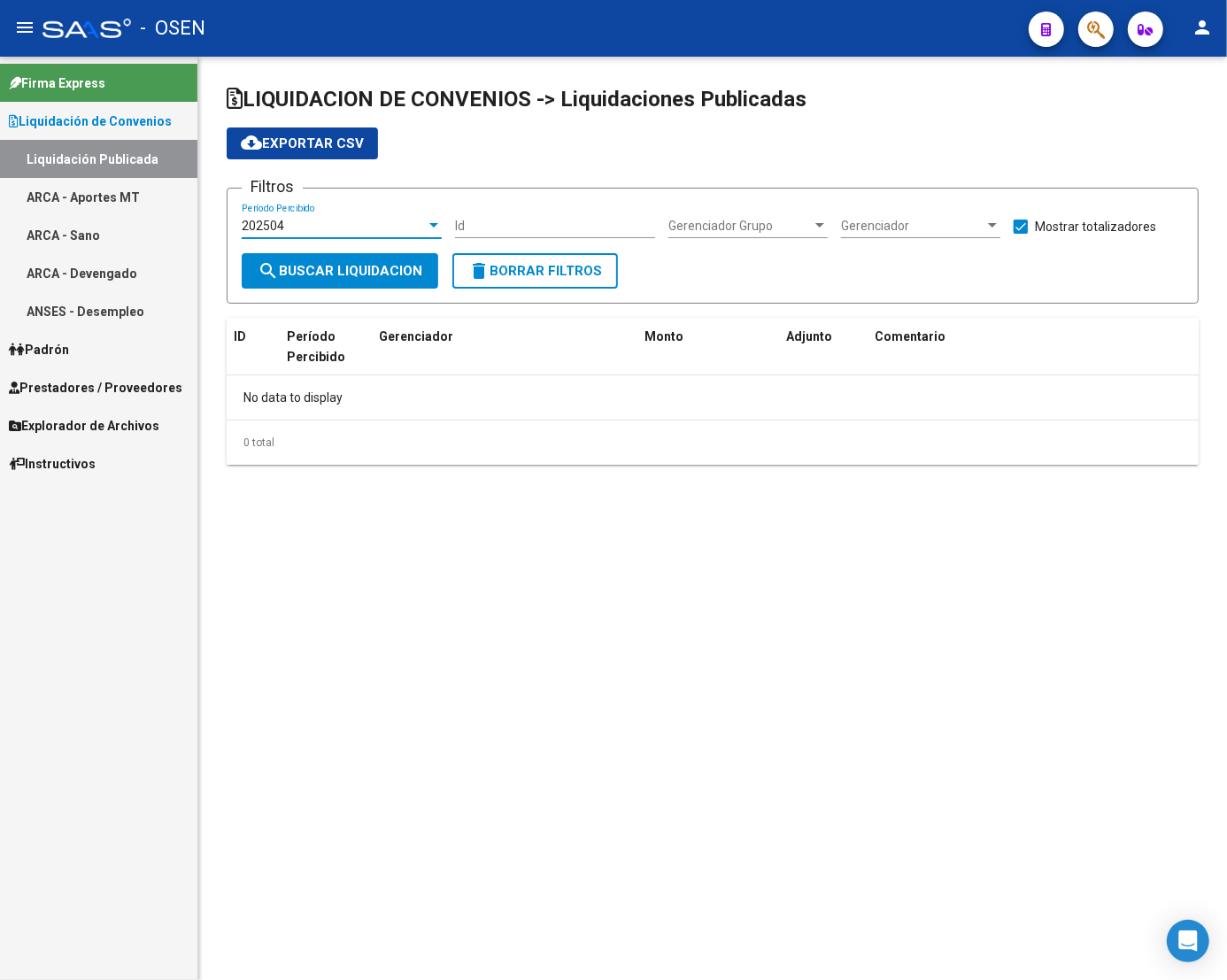 click on "202504" at bounding box center (334, 226) 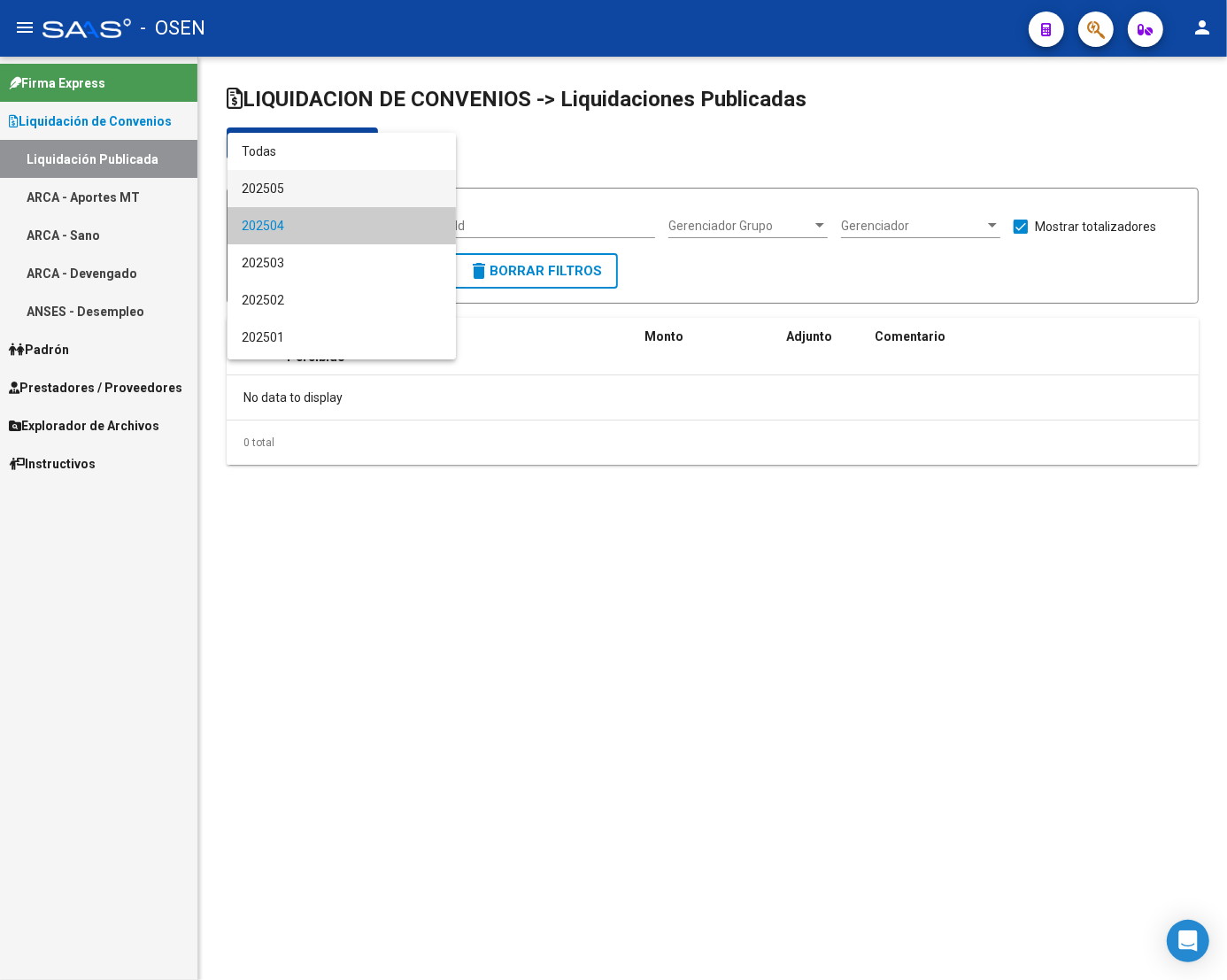 click on "202505" at bounding box center [342, 189] 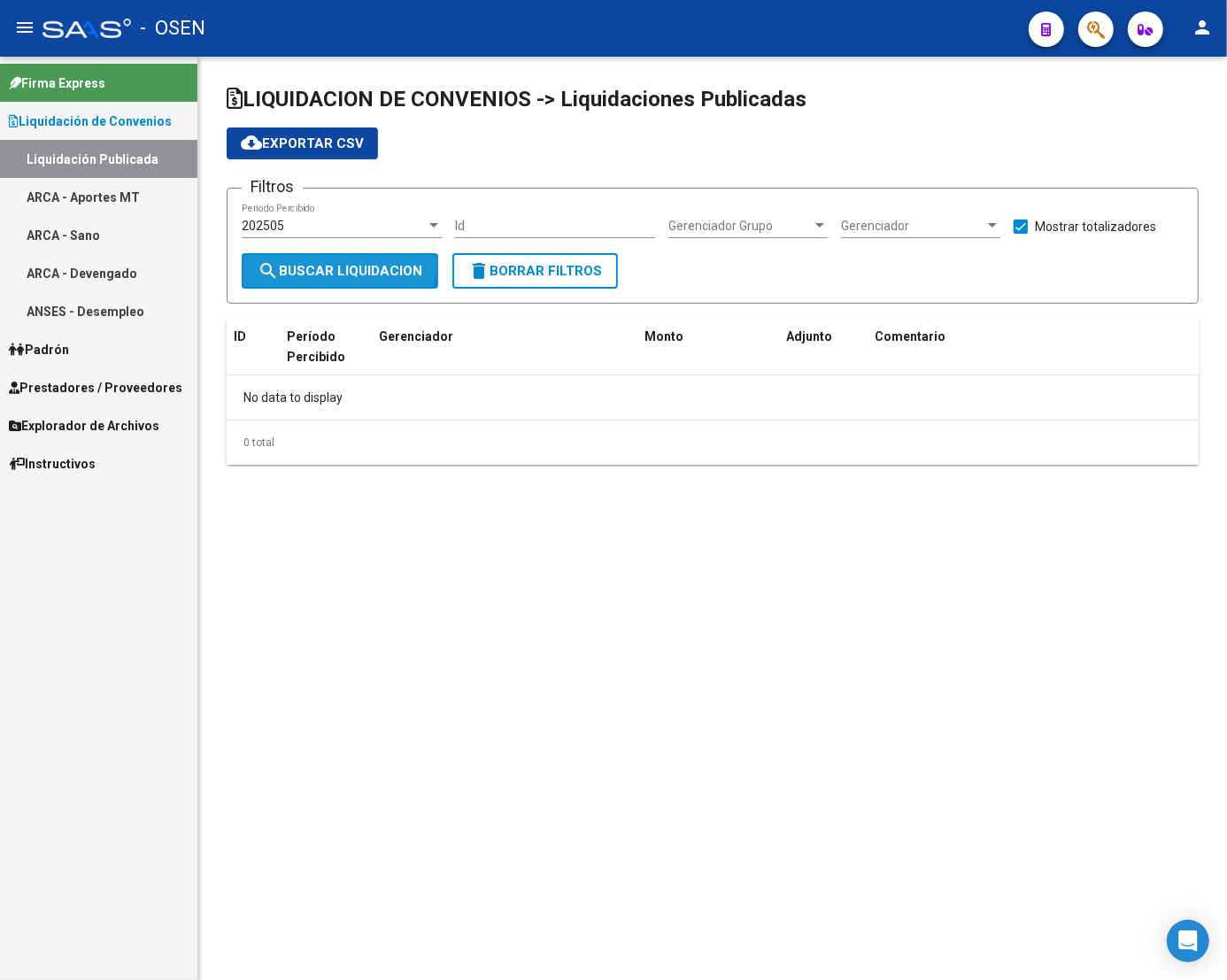click on "search  Buscar Liquidacion" 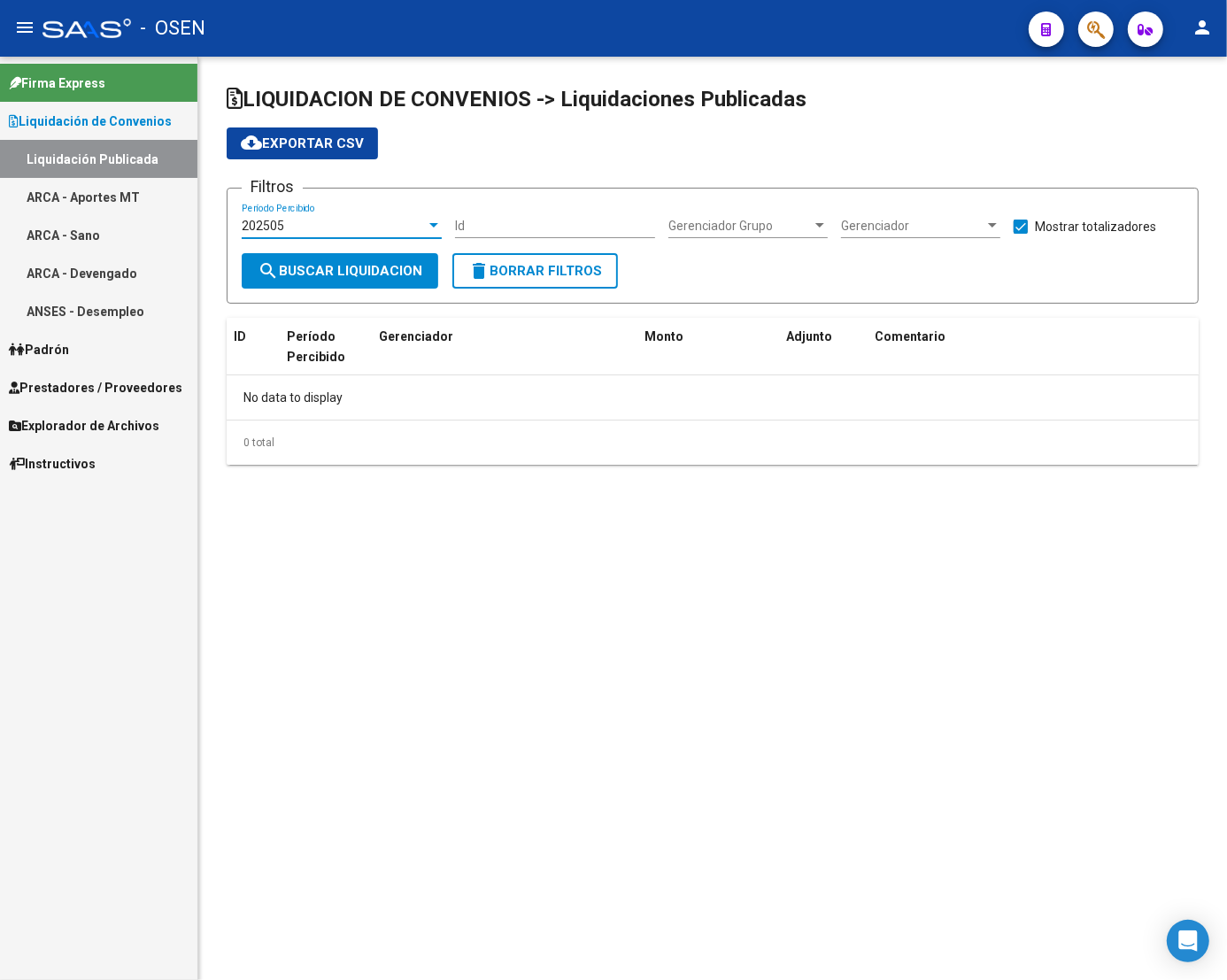 click on "202505" at bounding box center (334, 226) 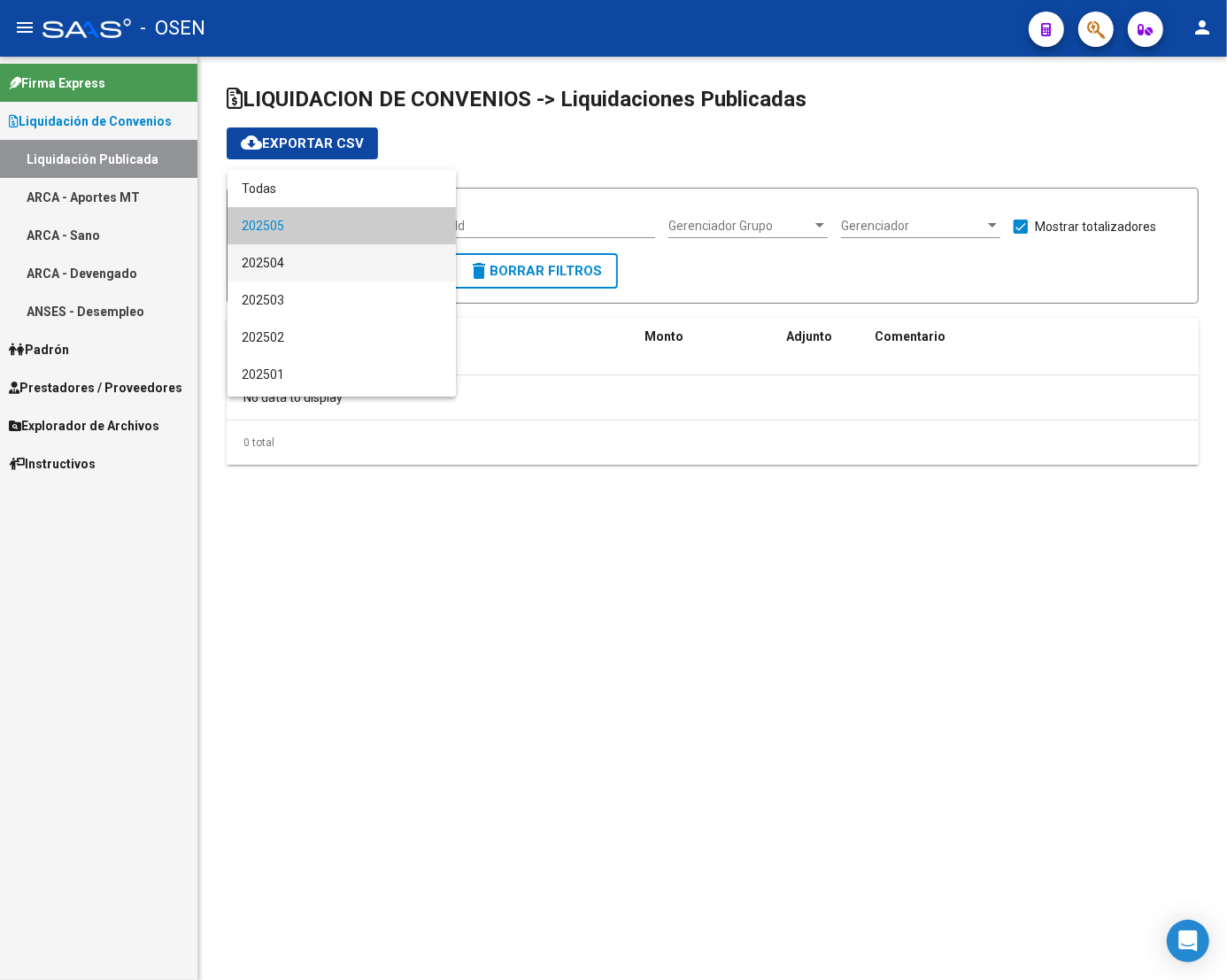 click on "202504" at bounding box center (342, 263) 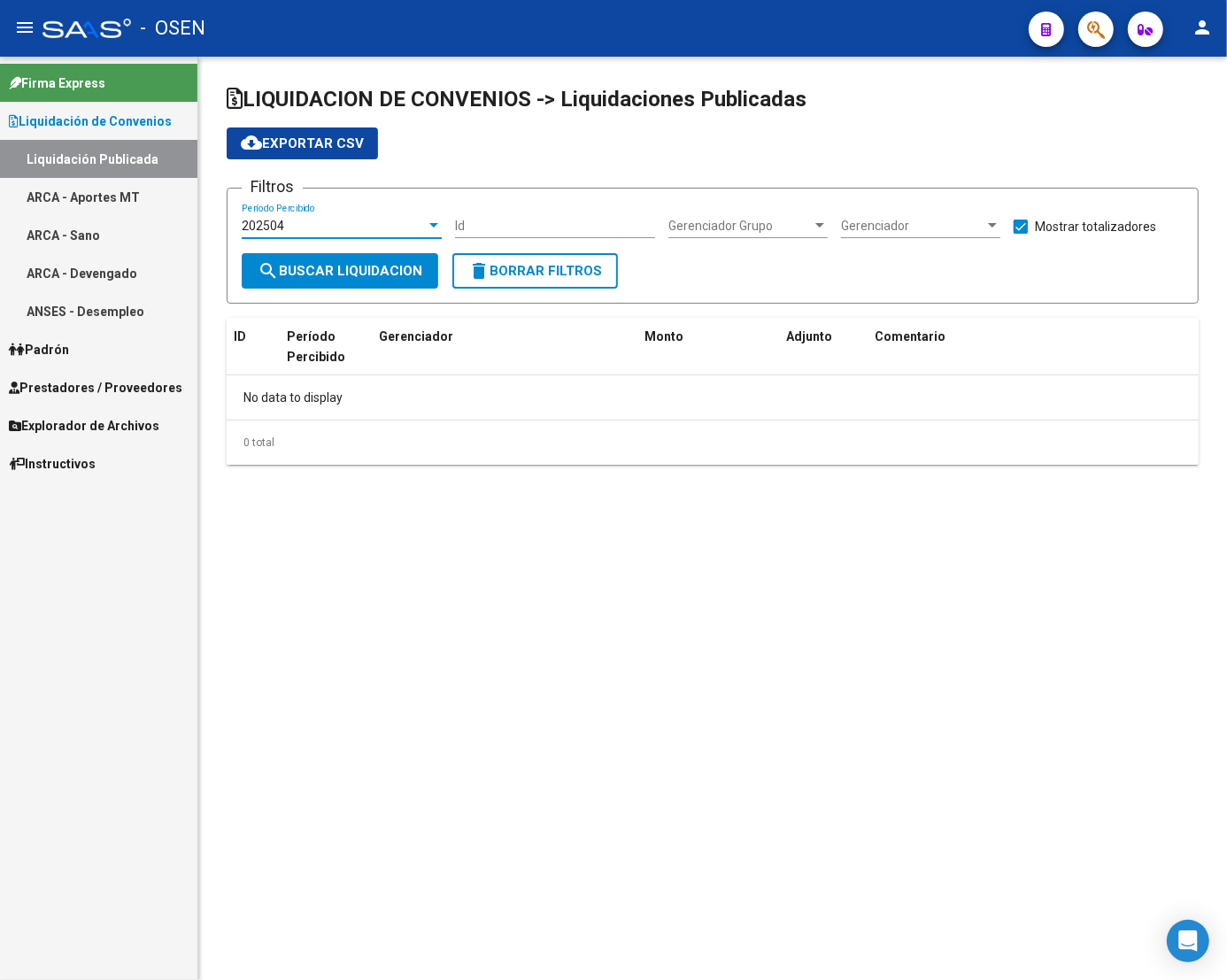 click on "search  Buscar Liquidacion" 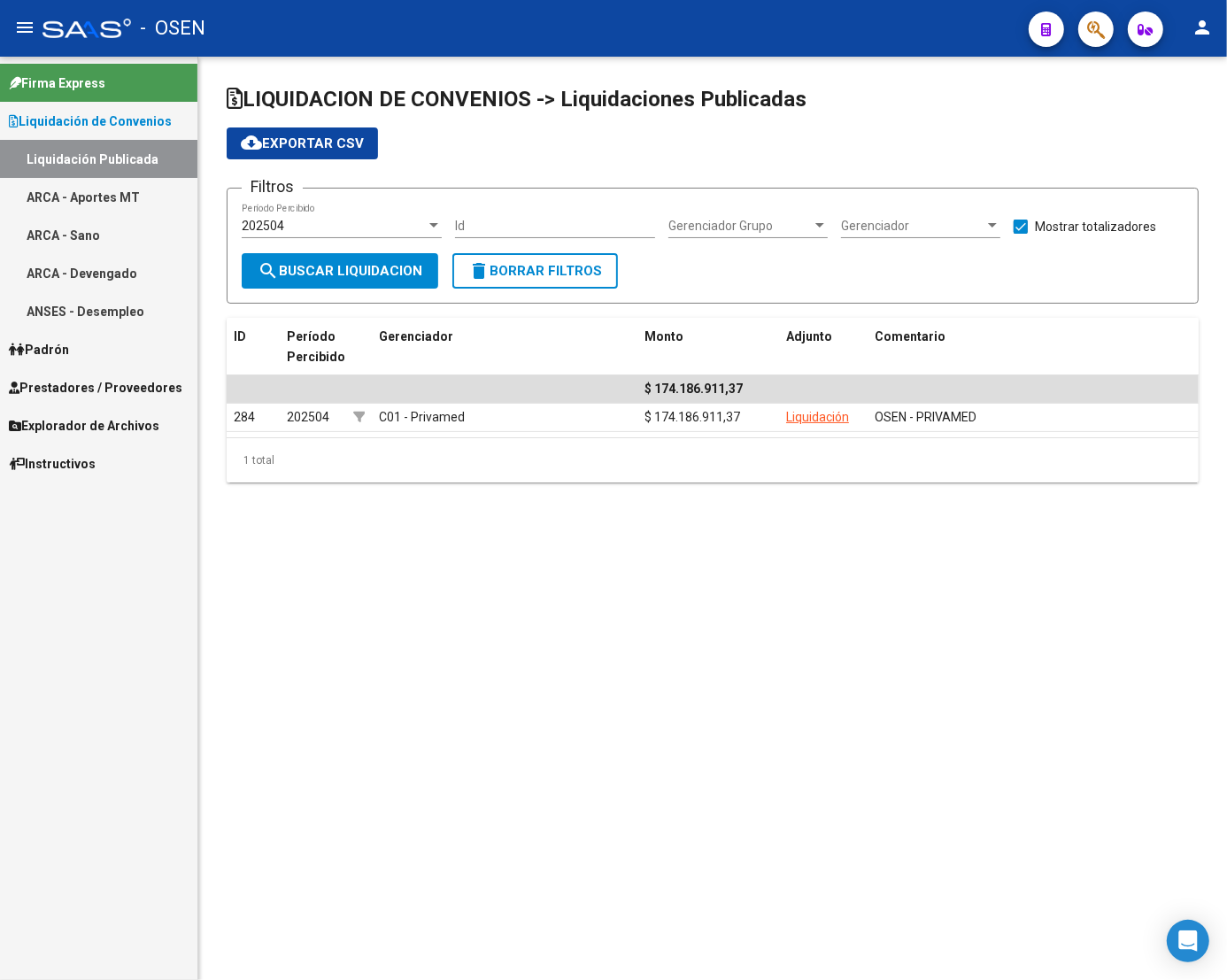 click on "202504" at bounding box center (334, 226) 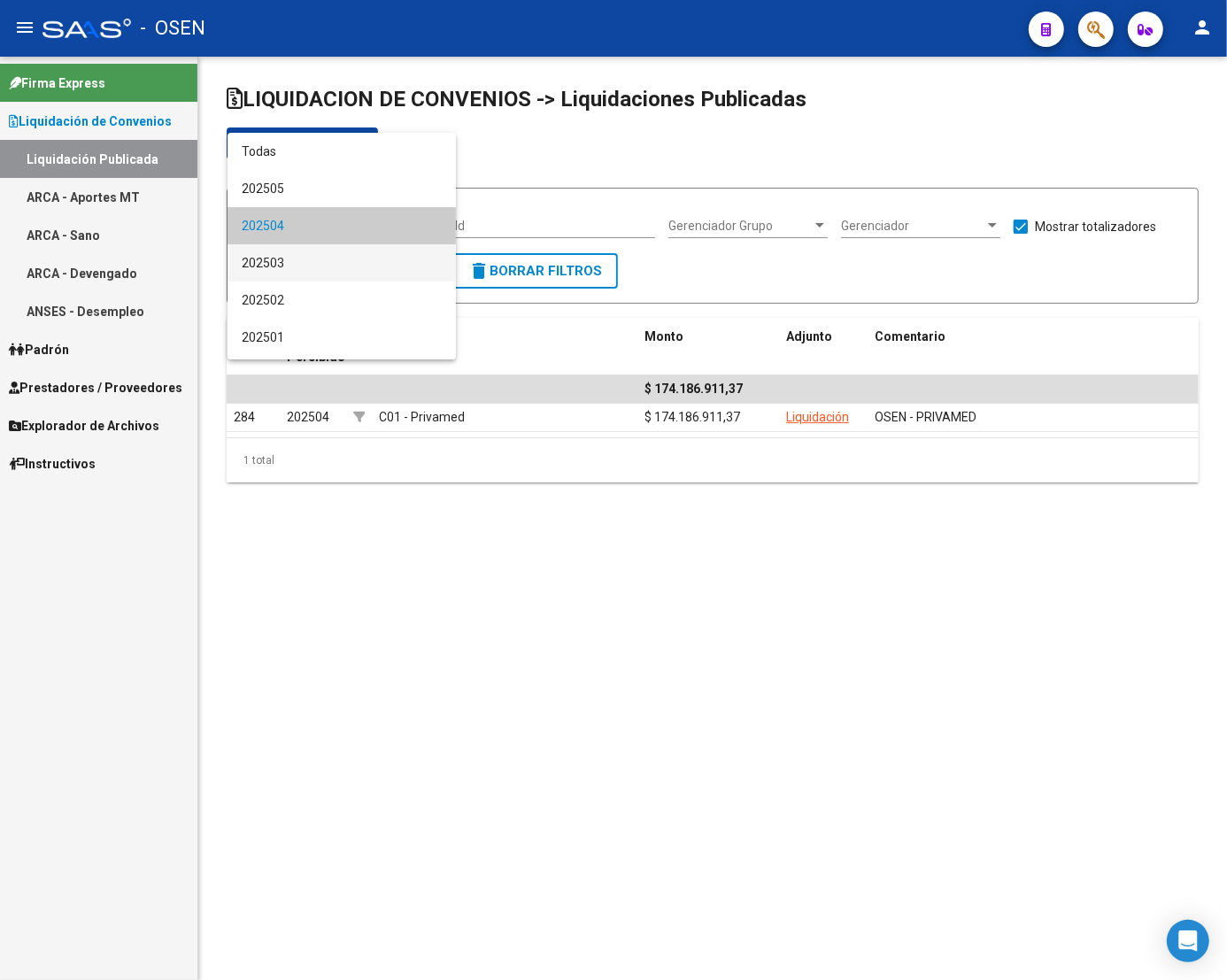 click on "202503" at bounding box center [342, 263] 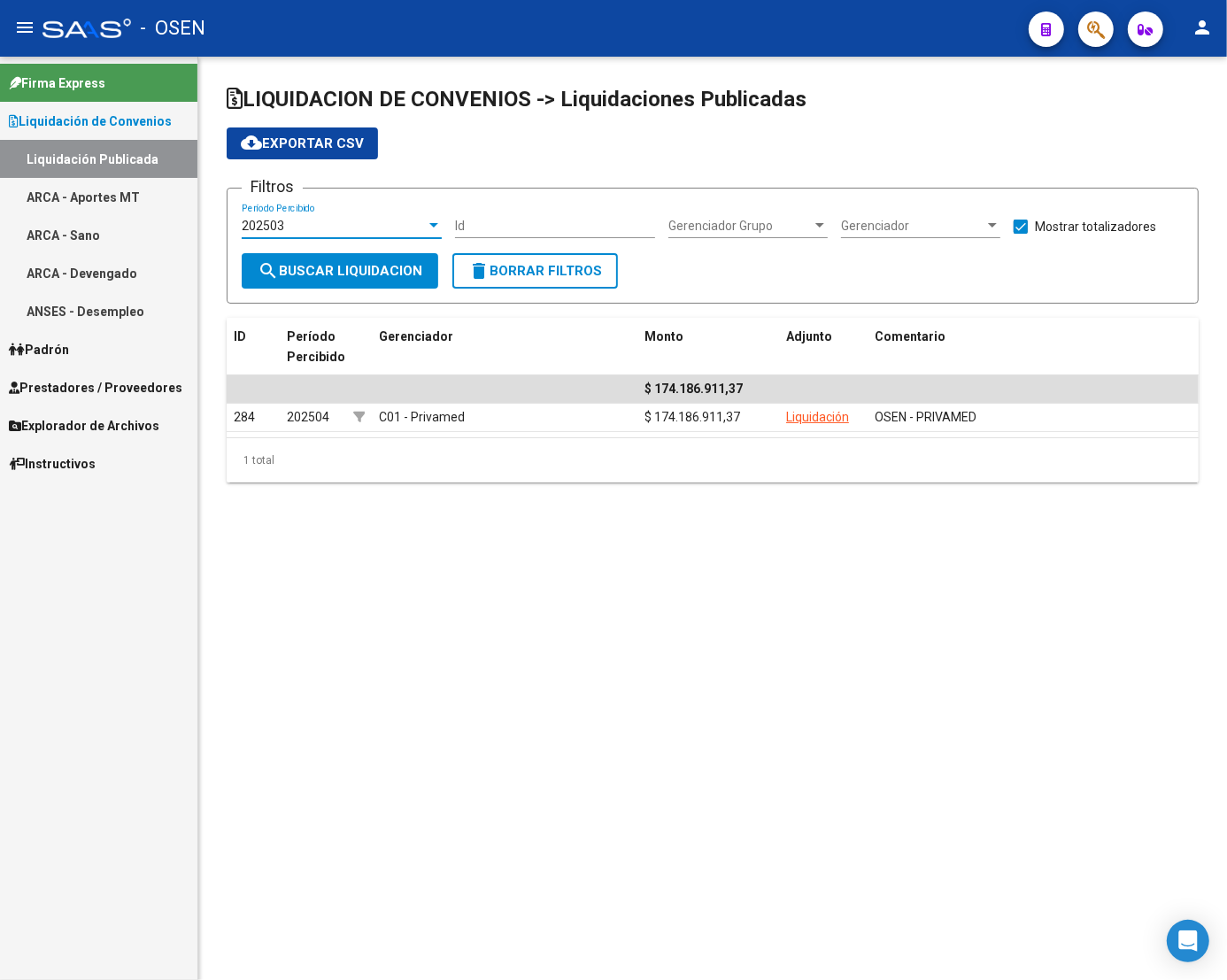 click on "search  Buscar Liquidacion" 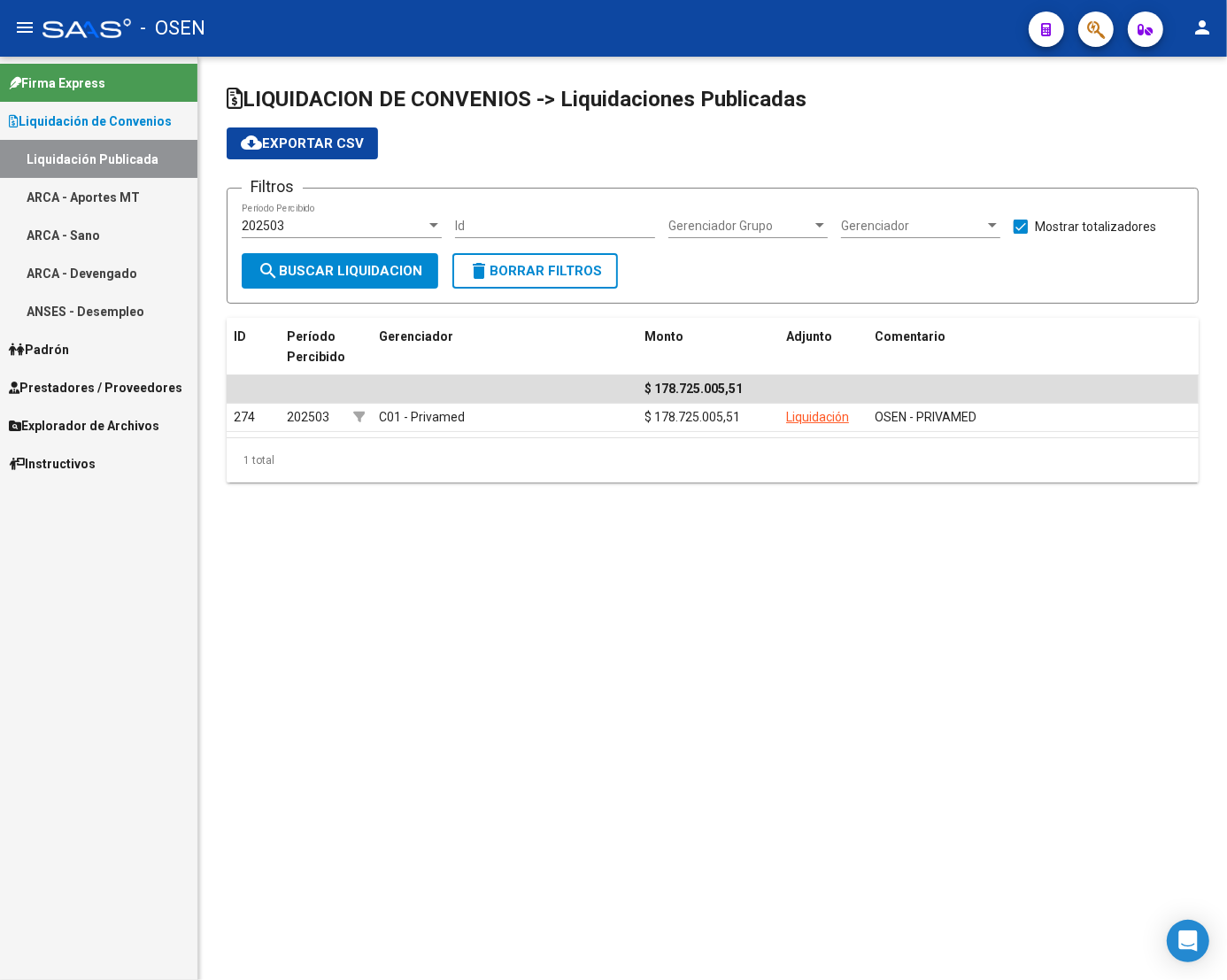 click on "202503" at bounding box center [334, 226] 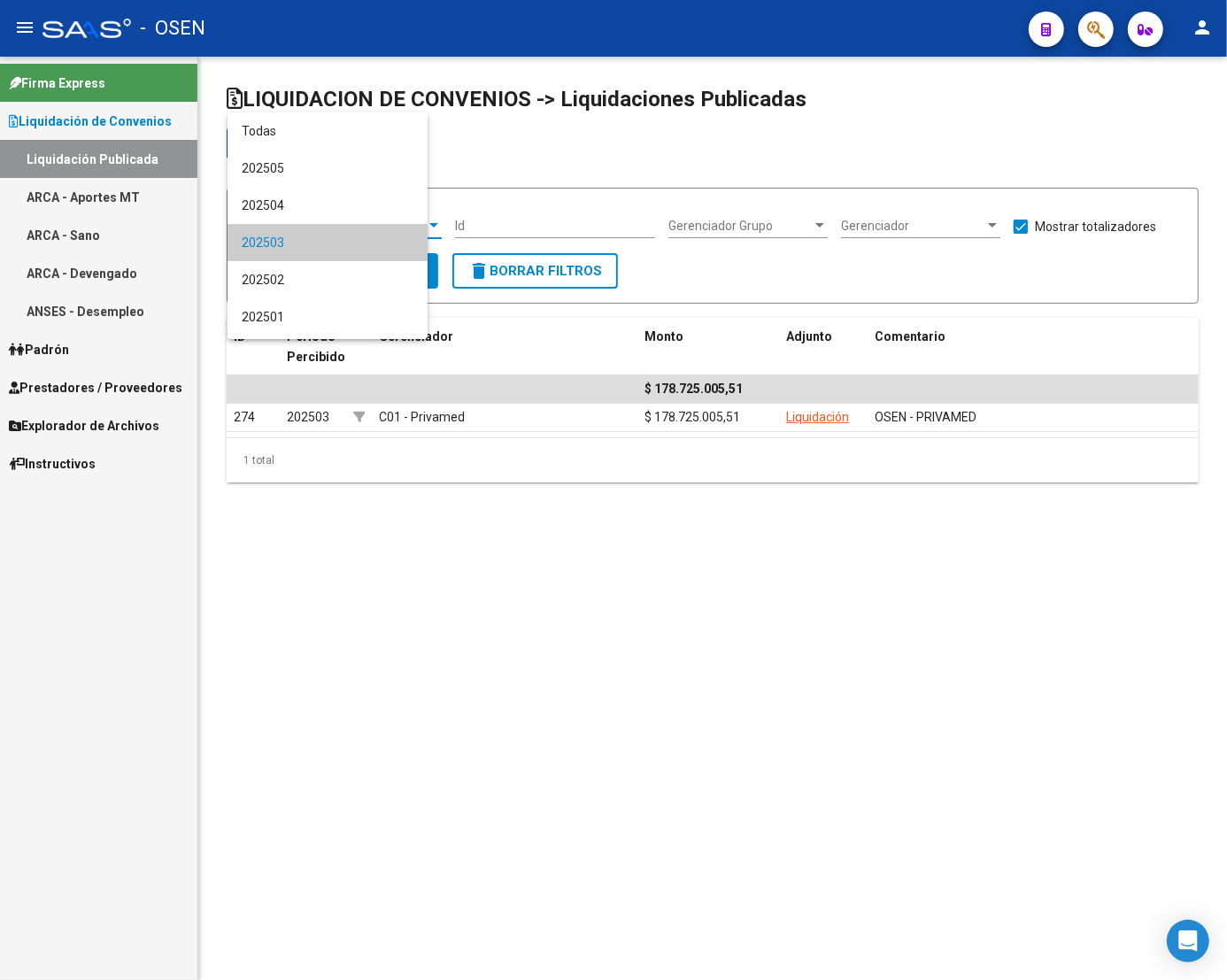 scroll, scrollTop: 16, scrollLeft: 0, axis: vertical 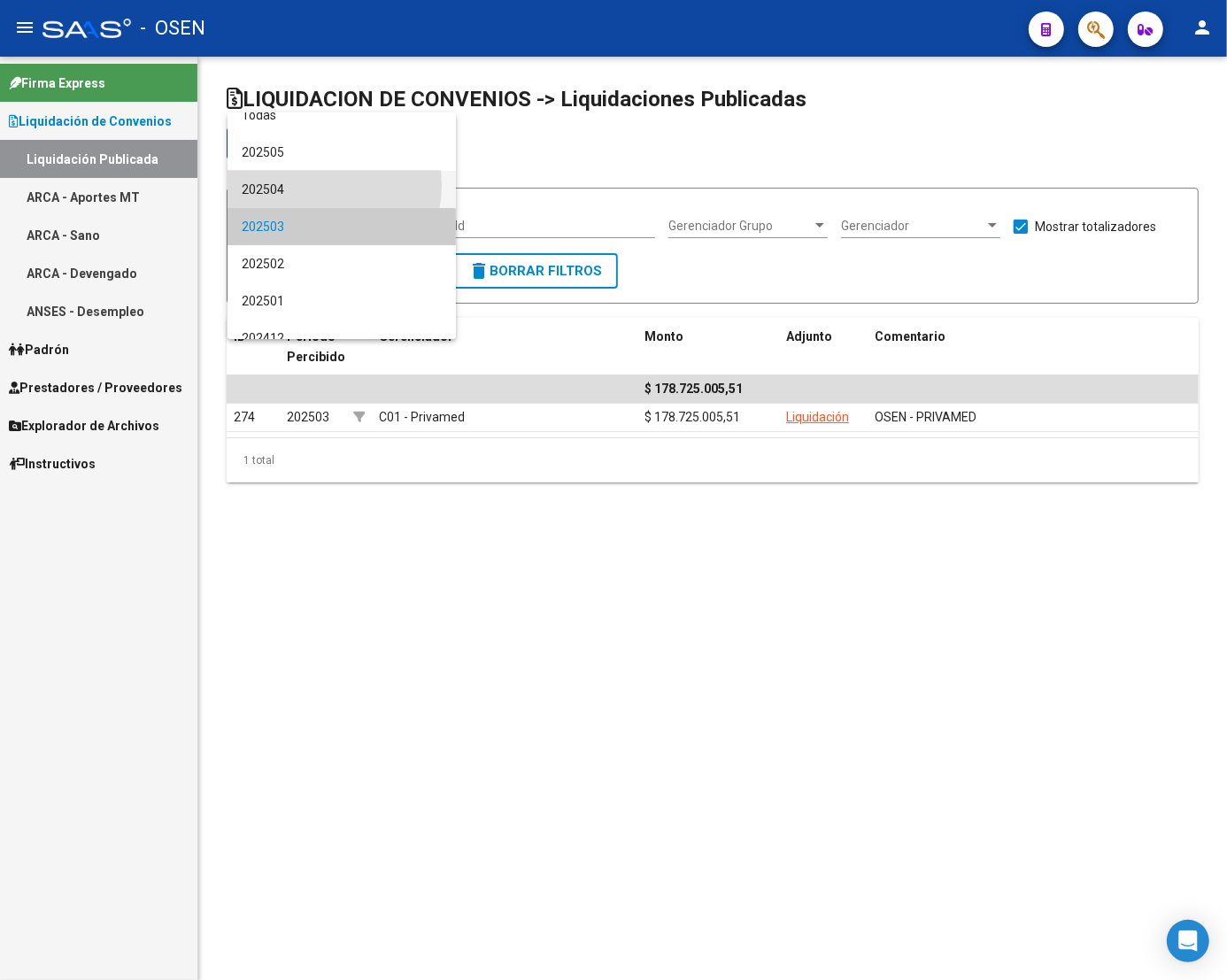click on "202504" at bounding box center (342, 189) 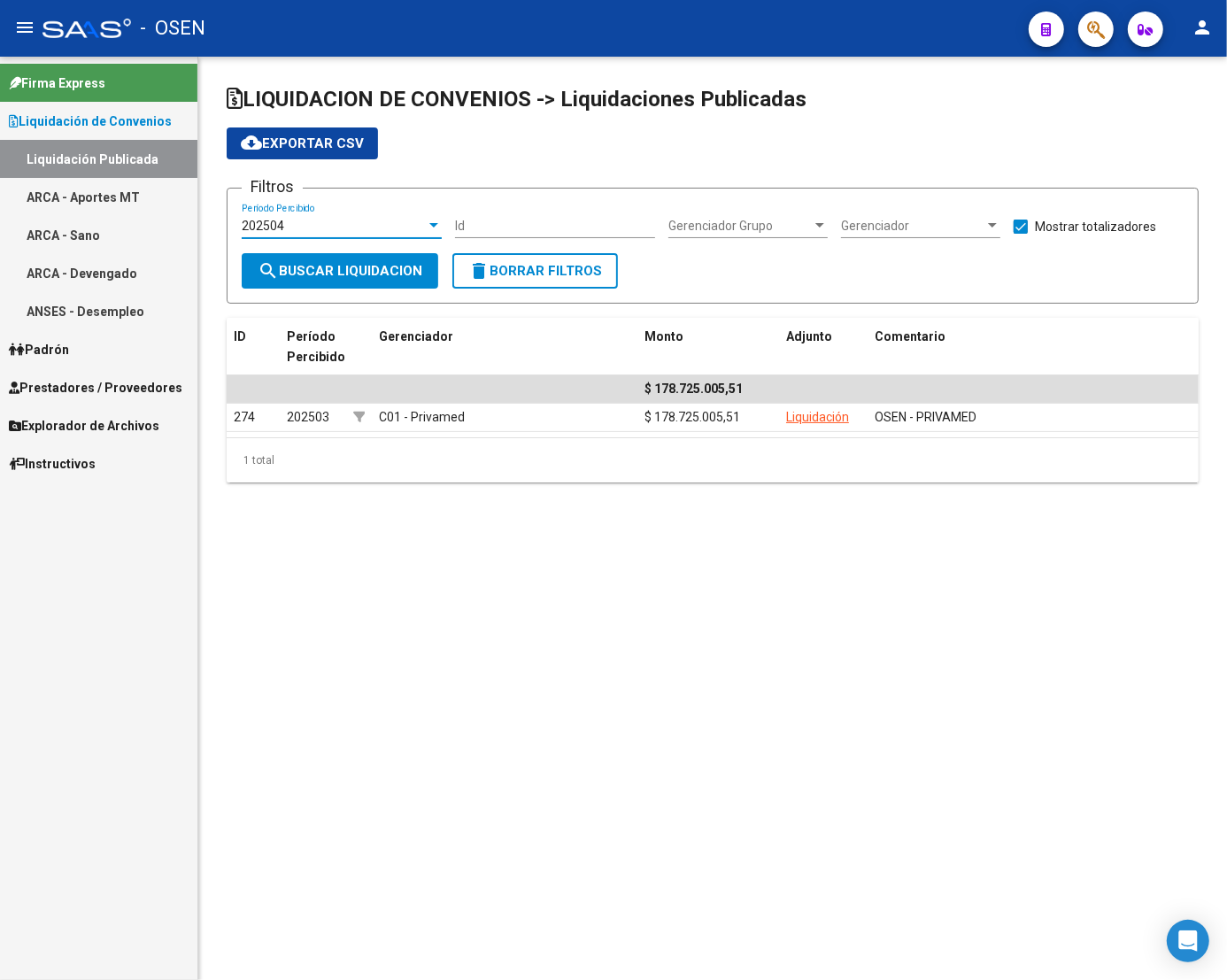click on "search  Buscar Liquidacion" 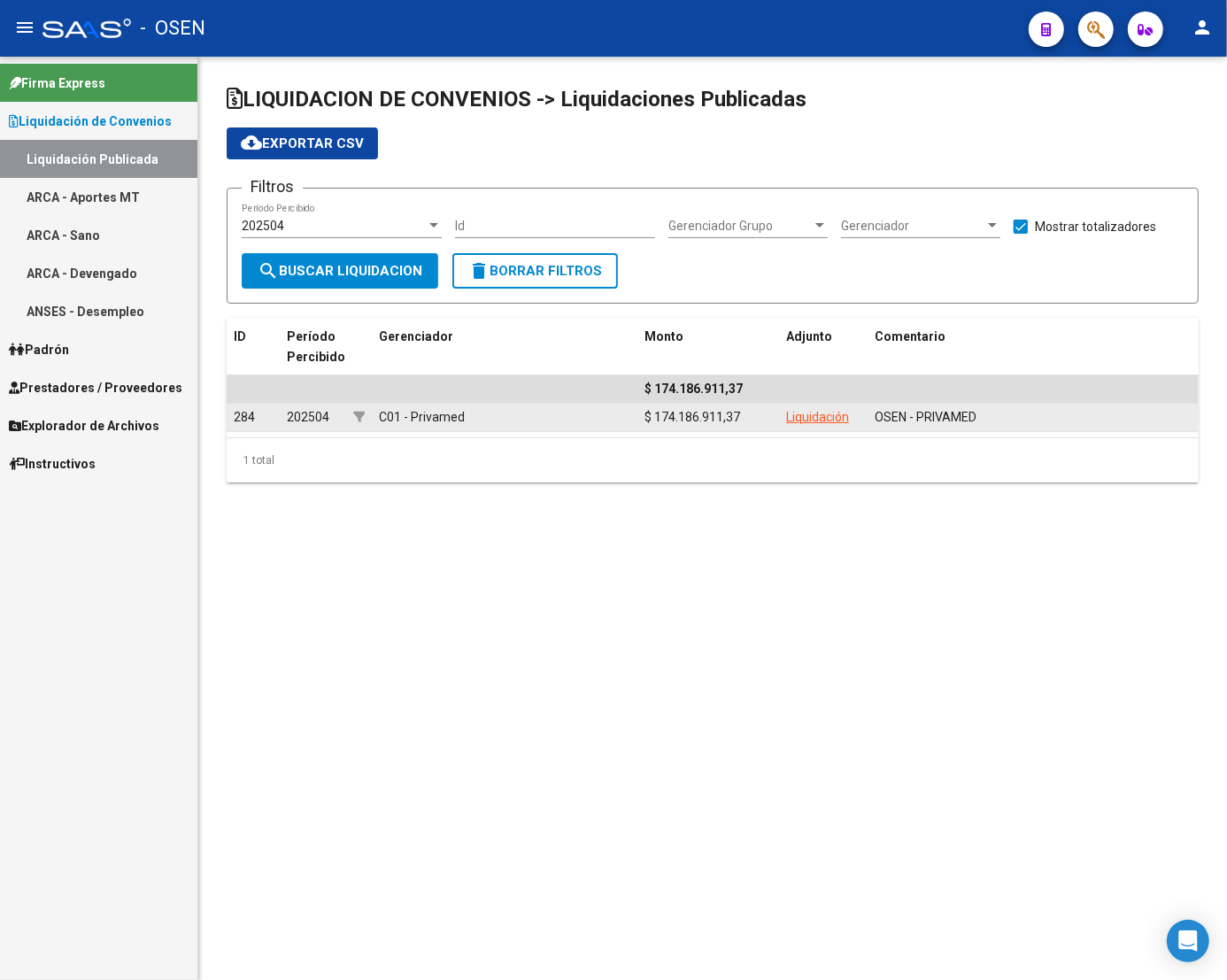 click on "Liquidación" 